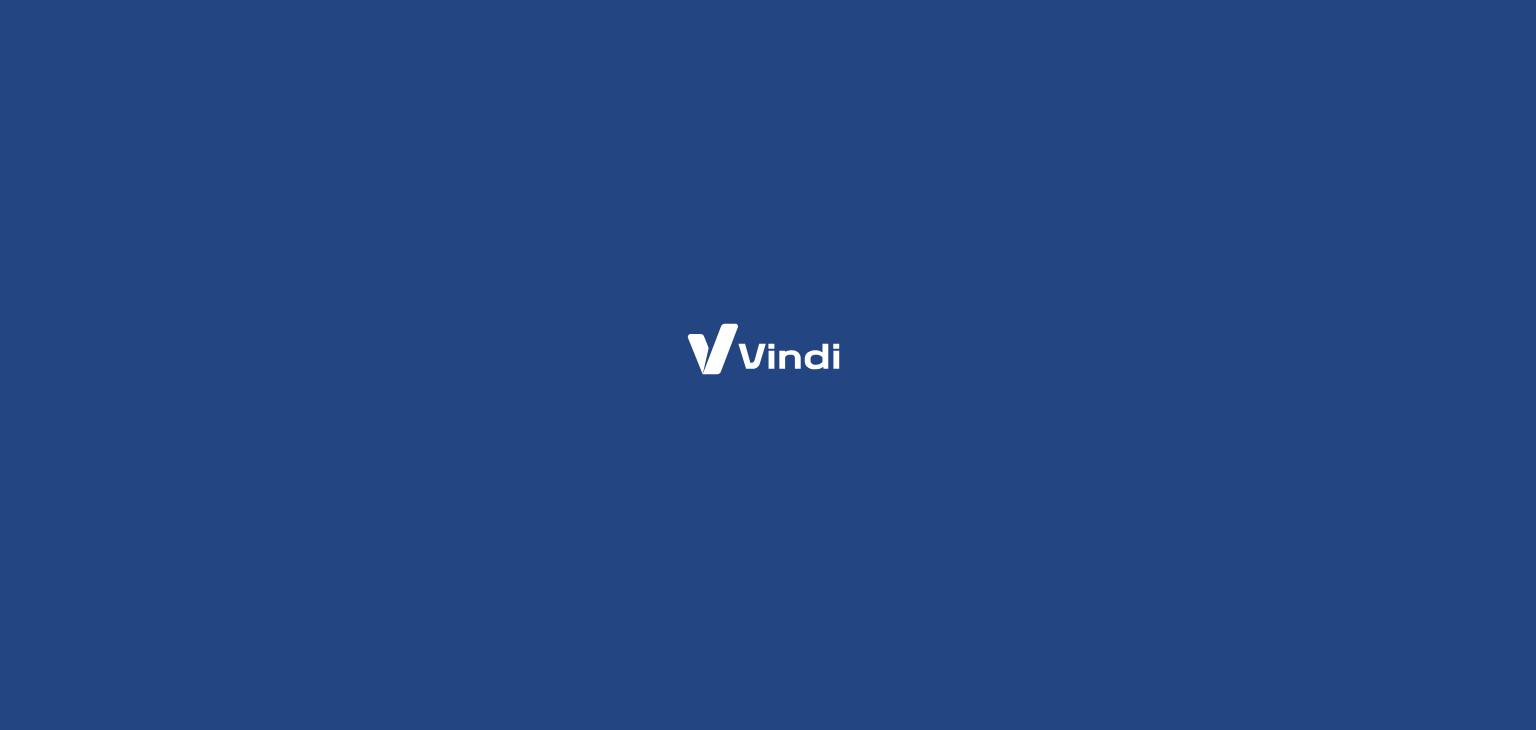 scroll, scrollTop: 0, scrollLeft: 0, axis: both 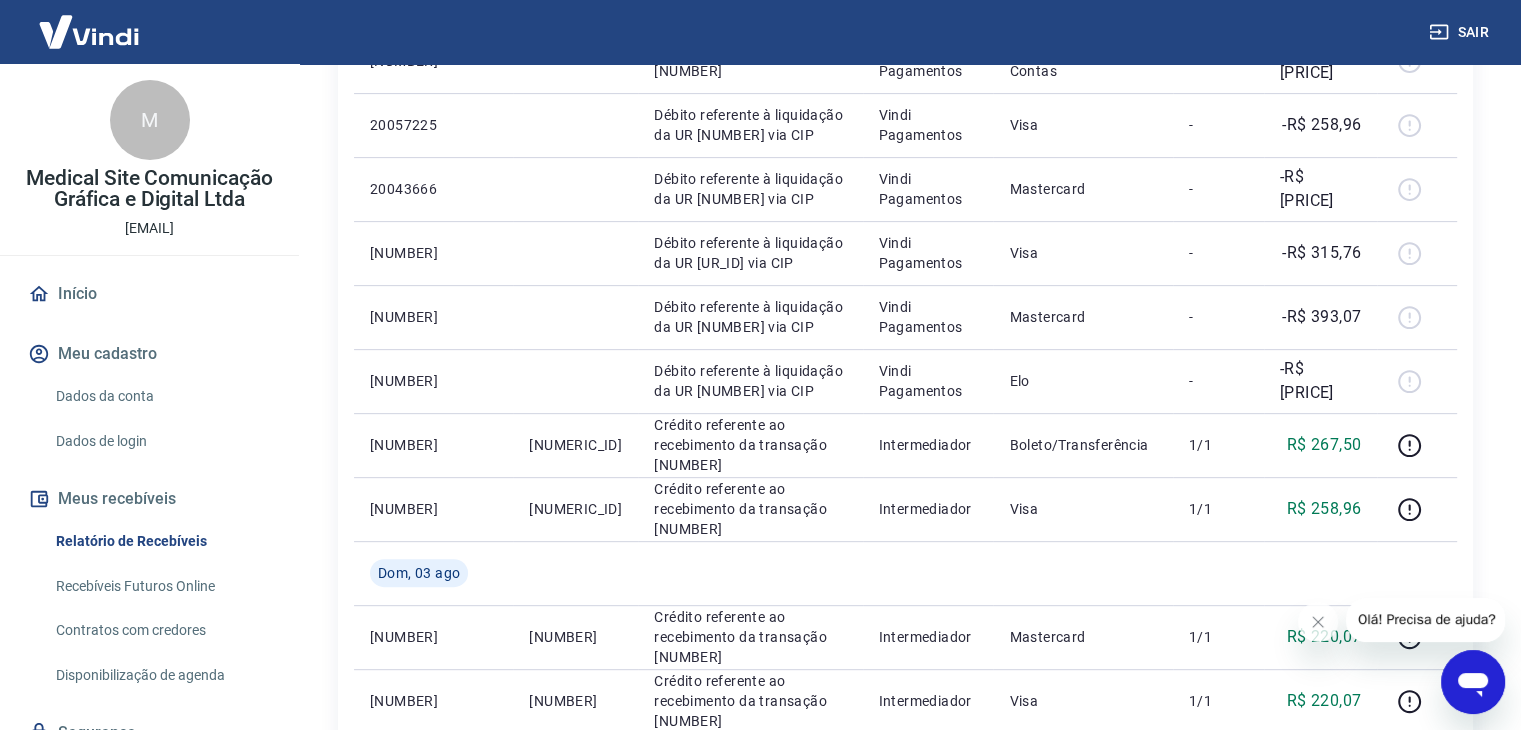 click 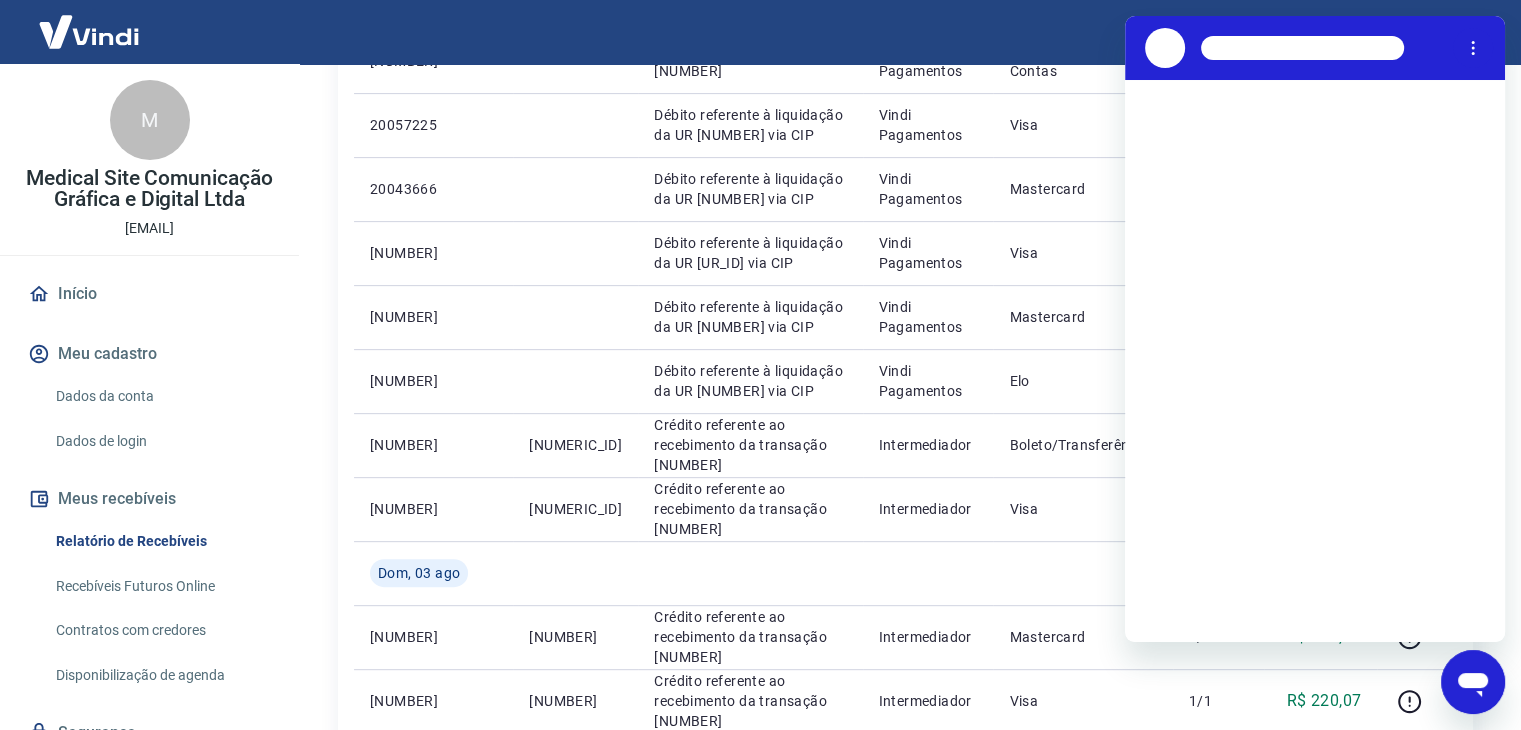 scroll, scrollTop: 0, scrollLeft: 0, axis: both 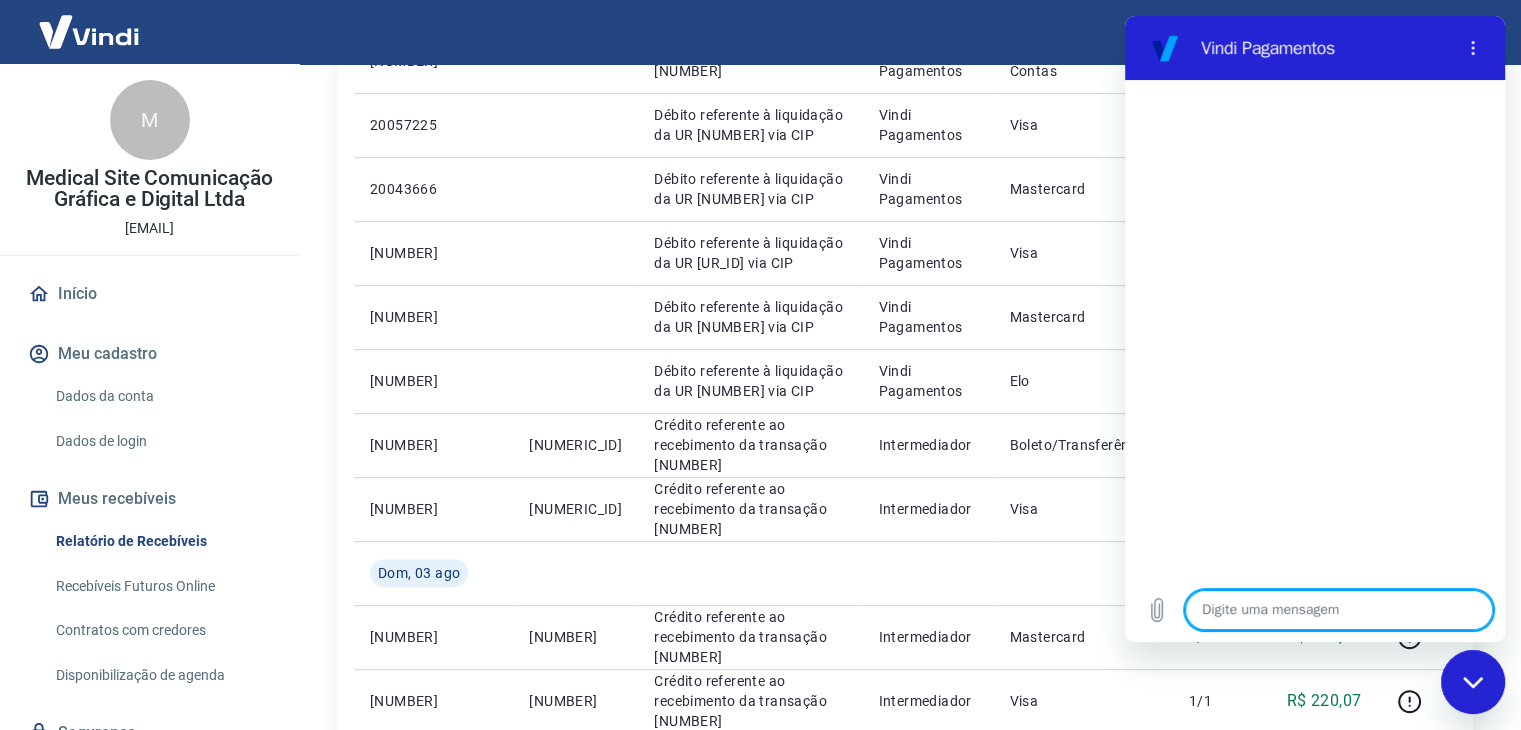 type on "f" 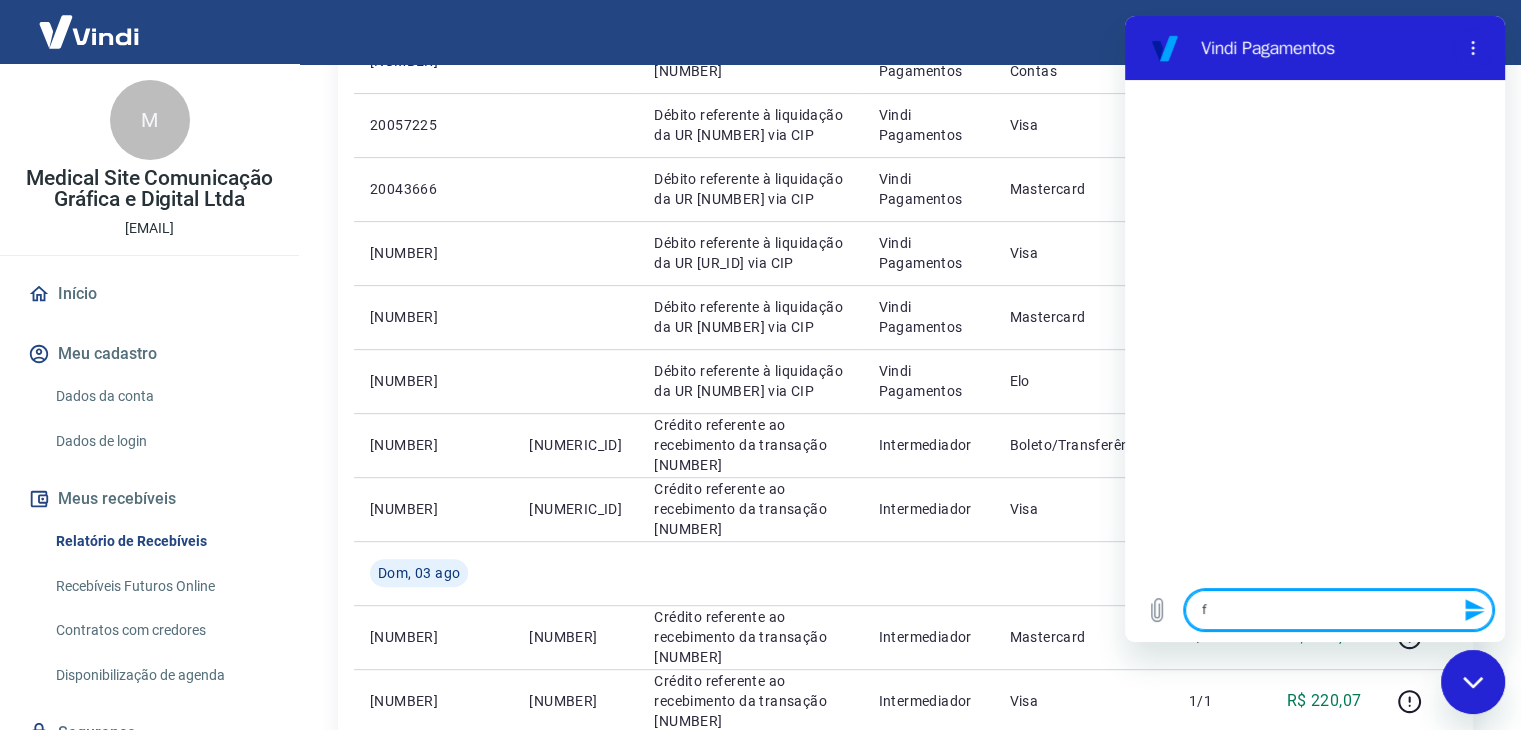 type on "fa" 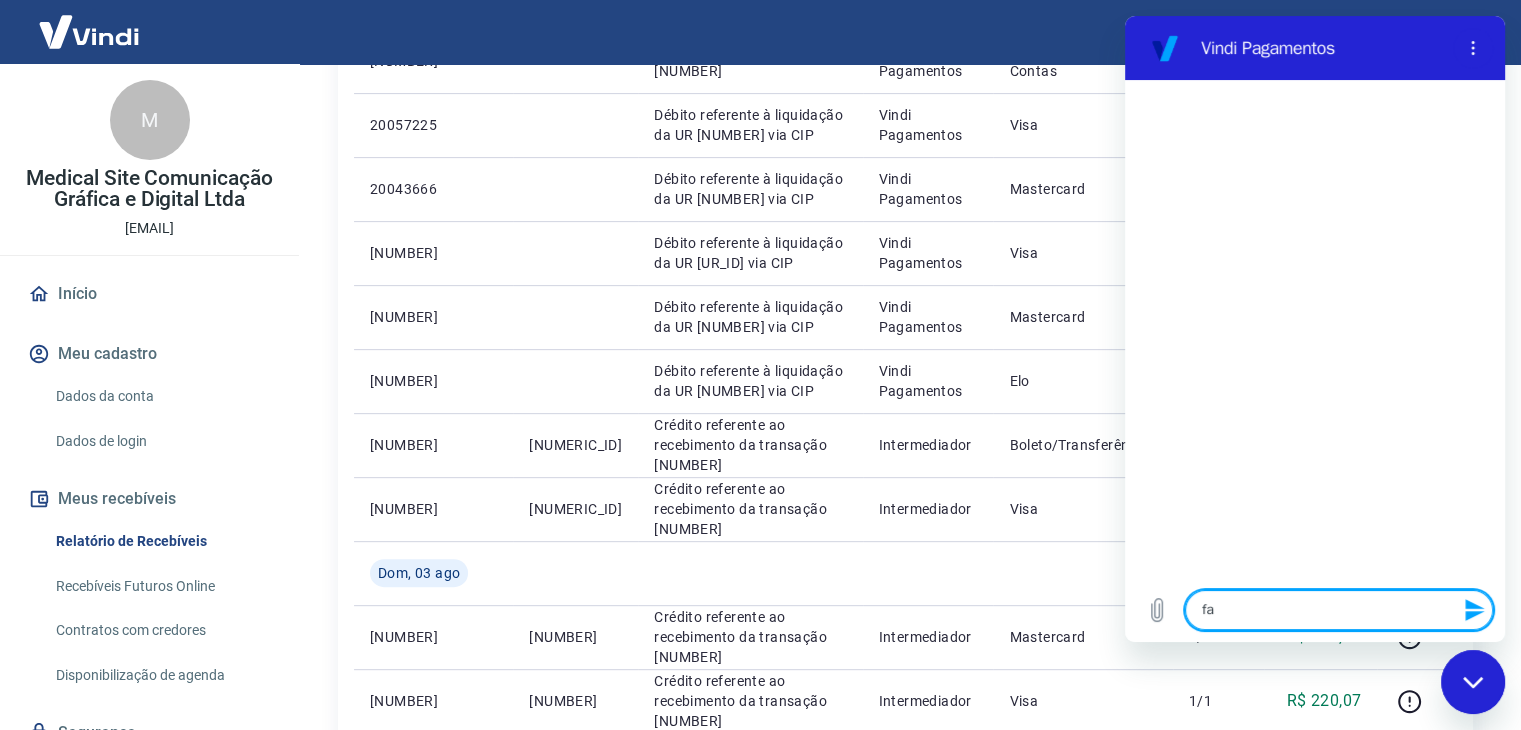 type on "fal" 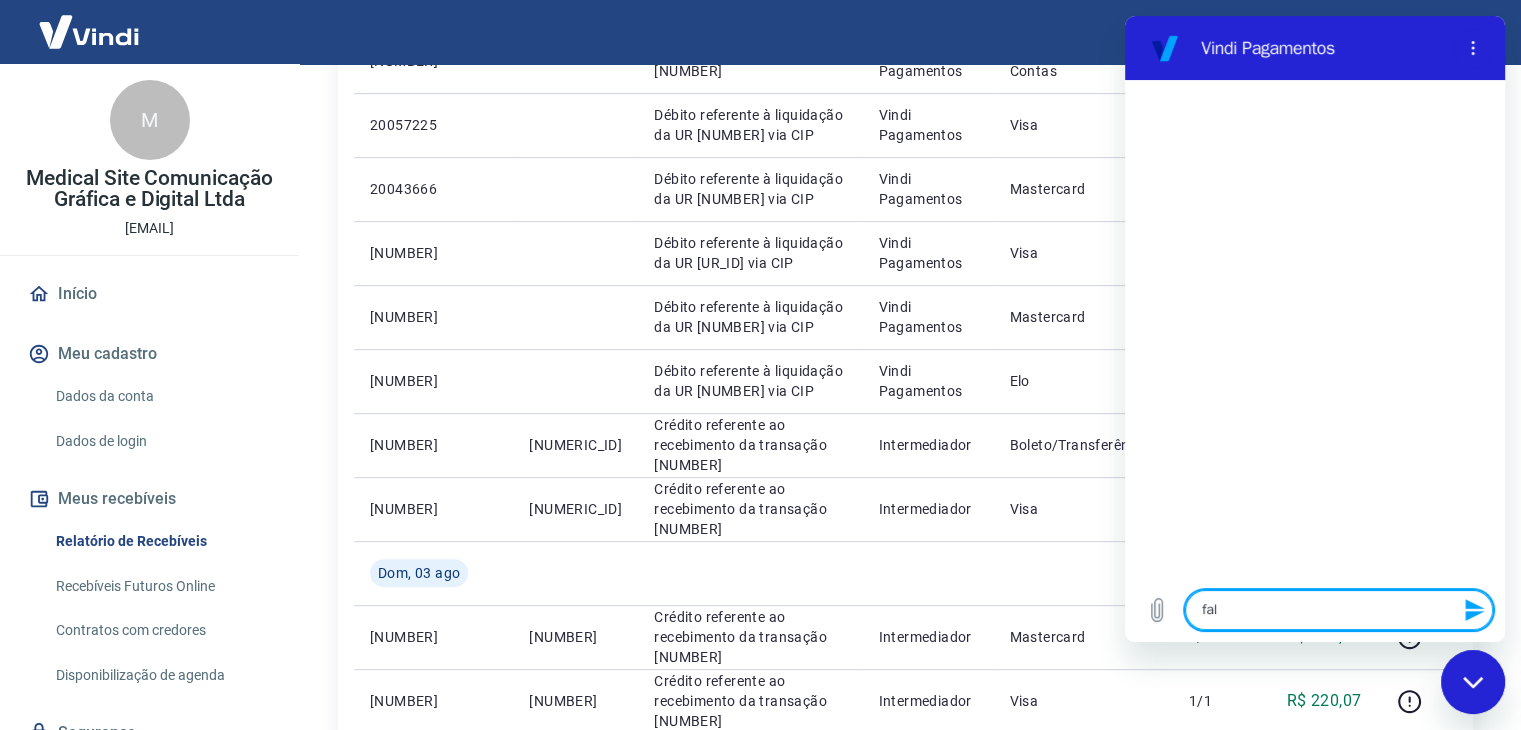 type on "fala" 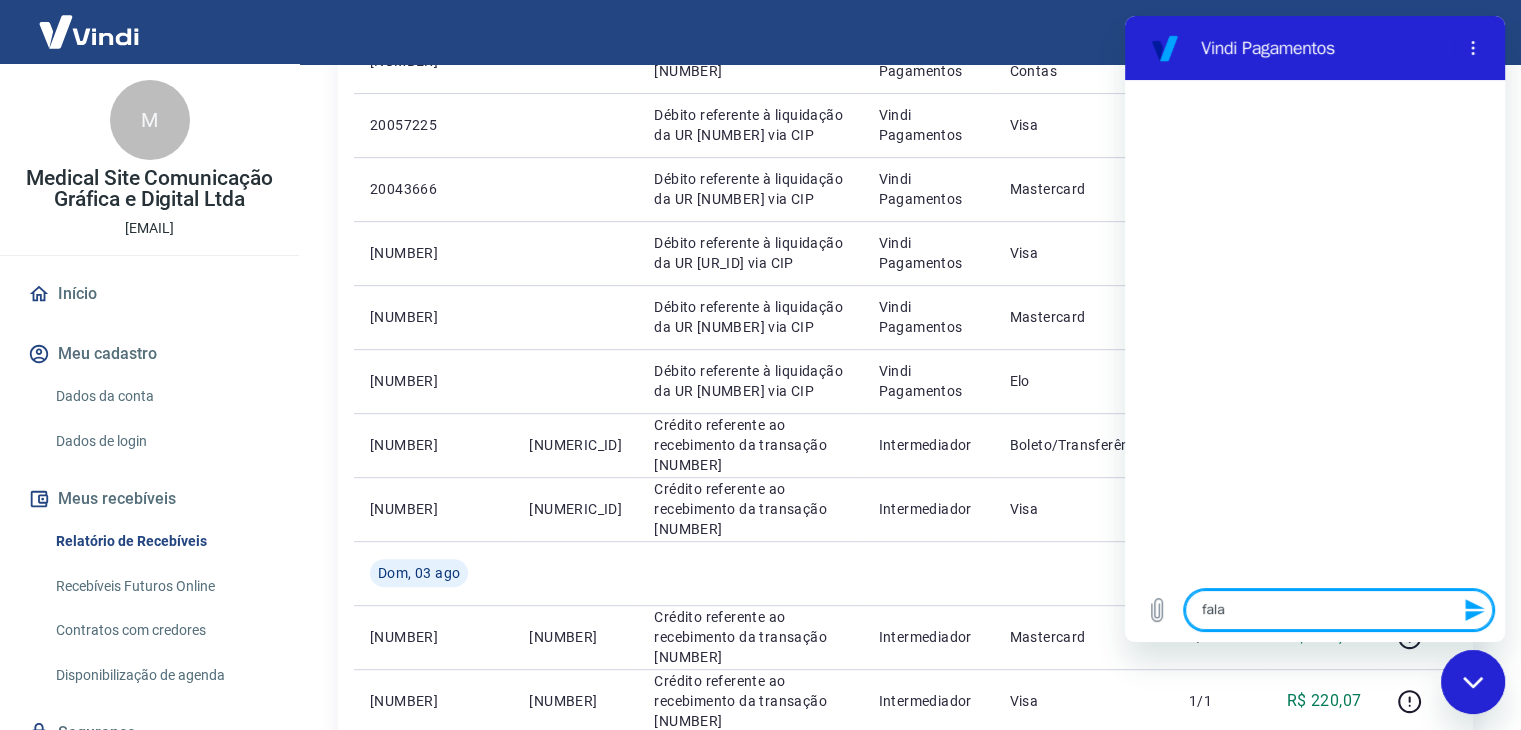 type on "falar" 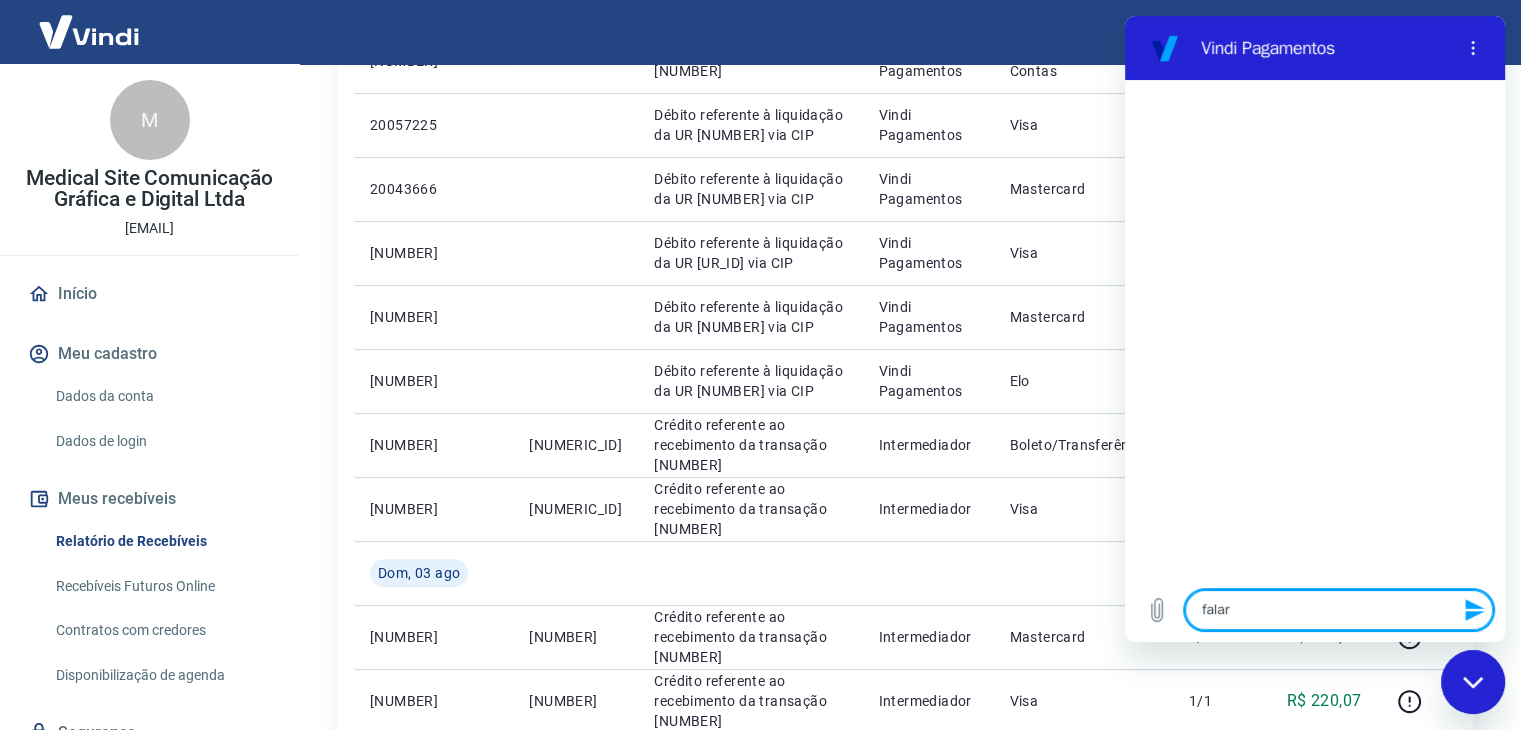 type on "falar" 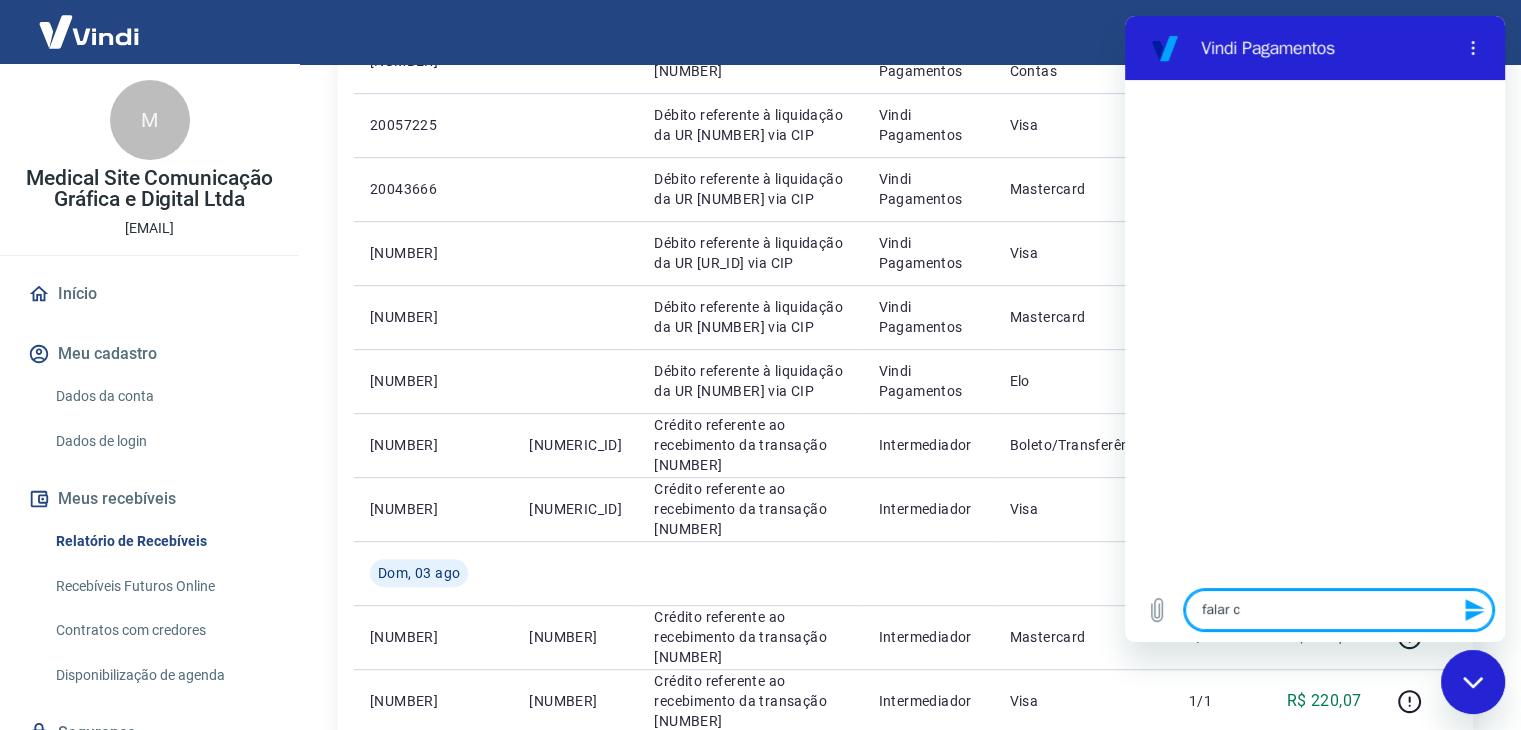 type on "falar co" 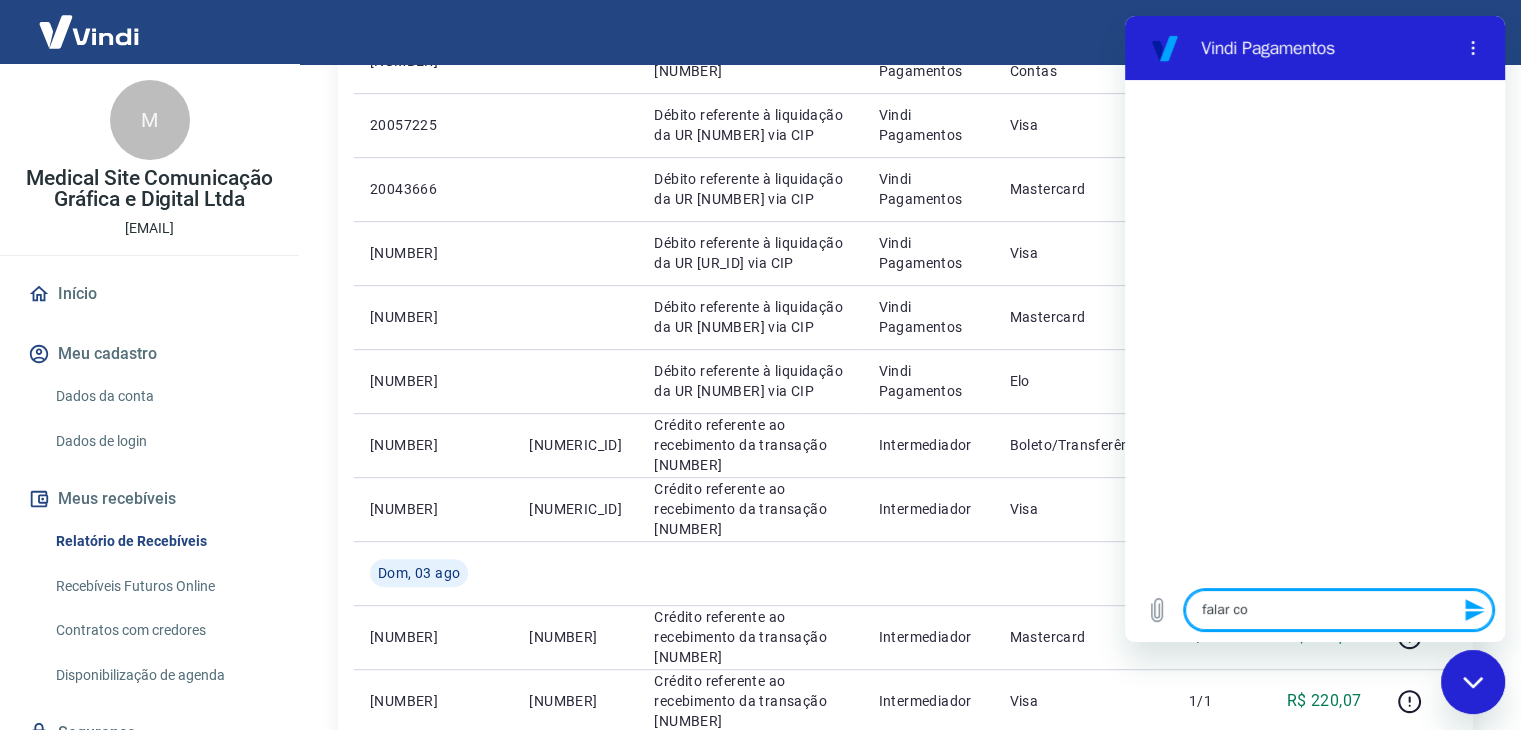 type on "falar com" 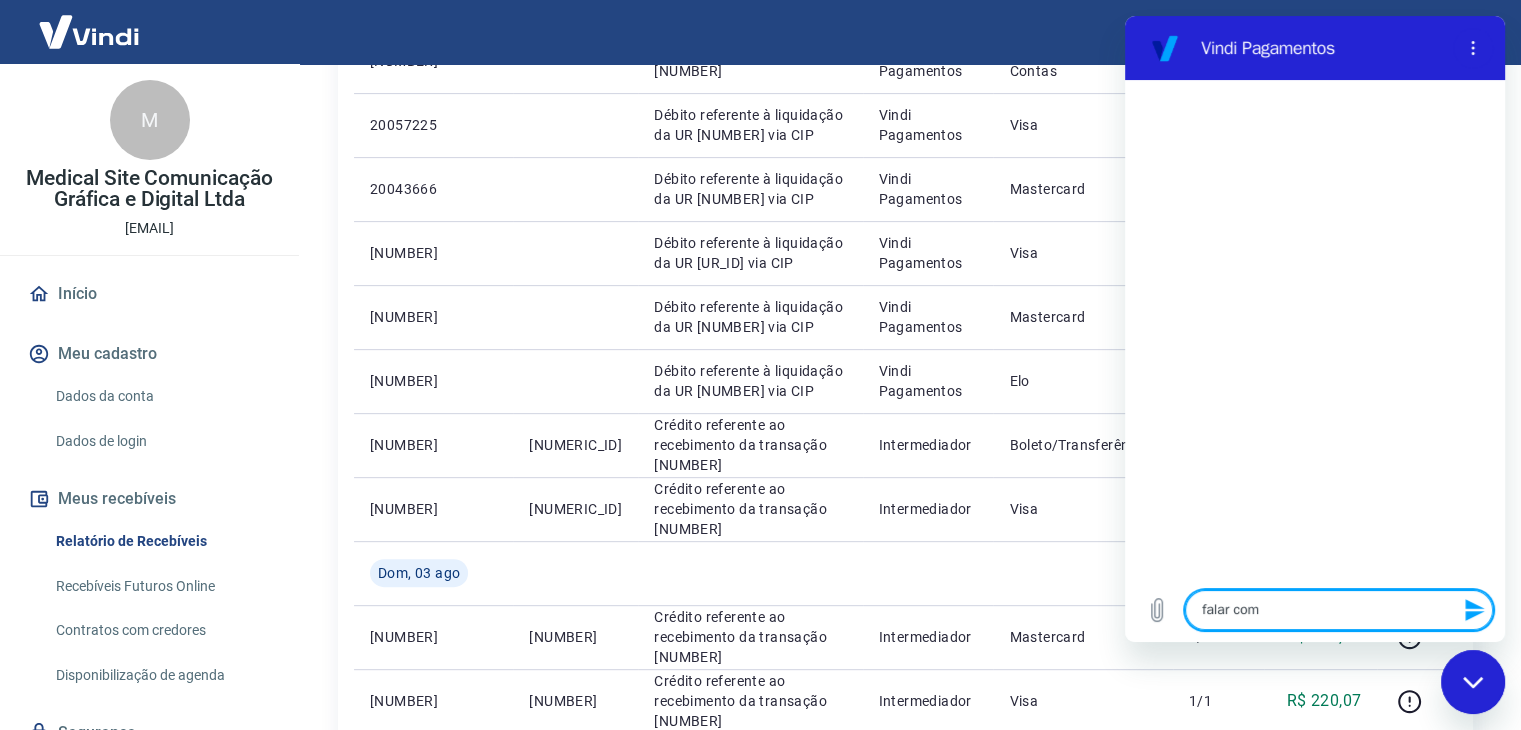 type on "falar com" 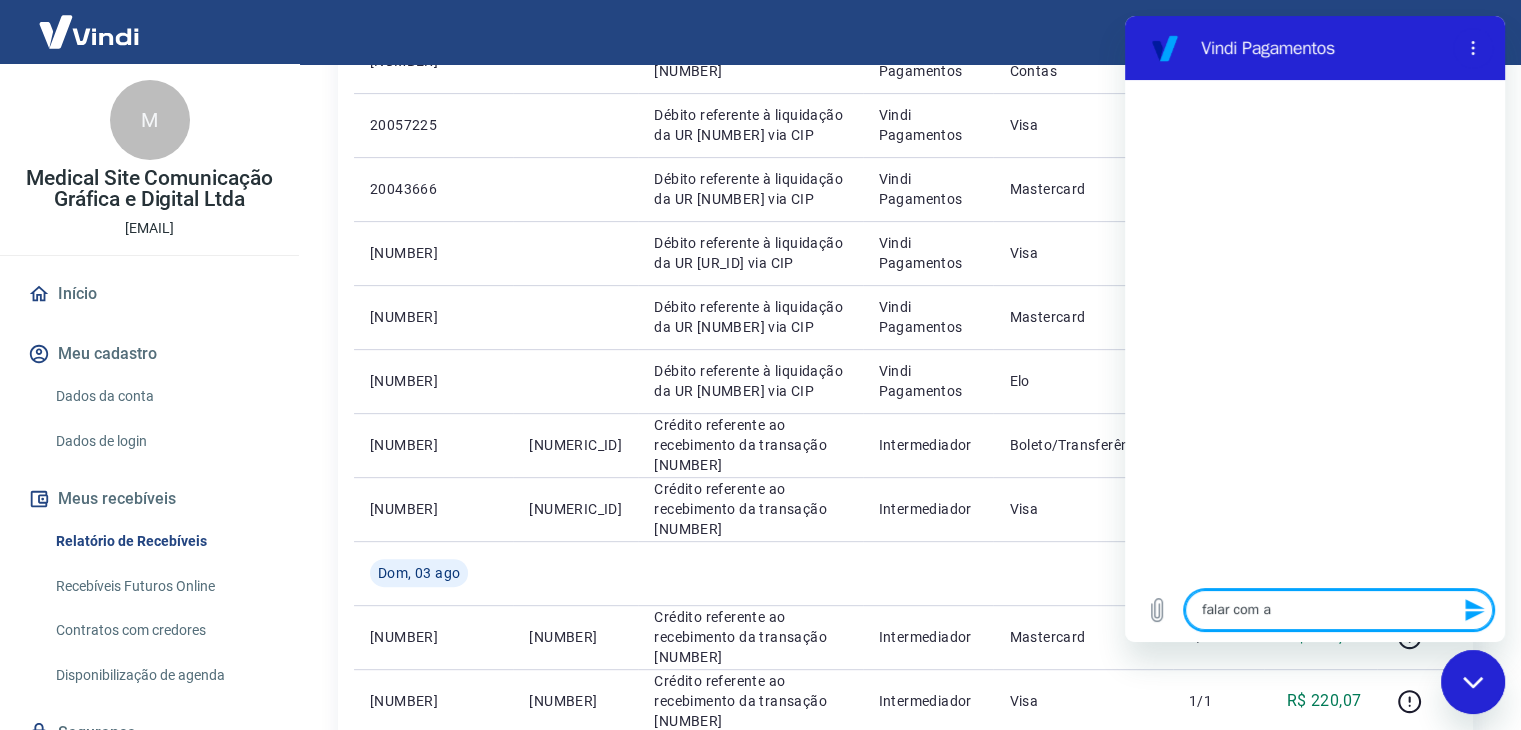type on "falar com at" 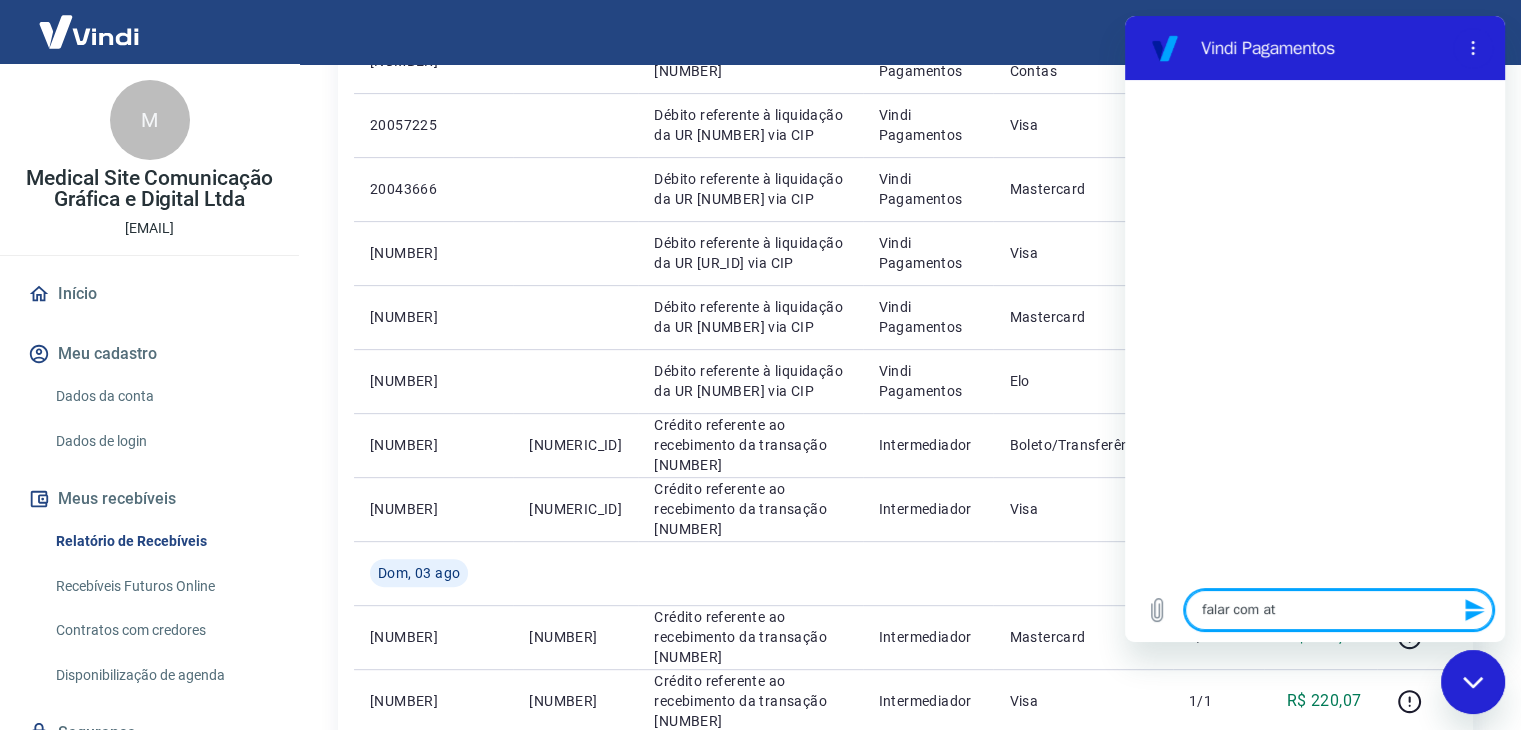 type on "falar com ate" 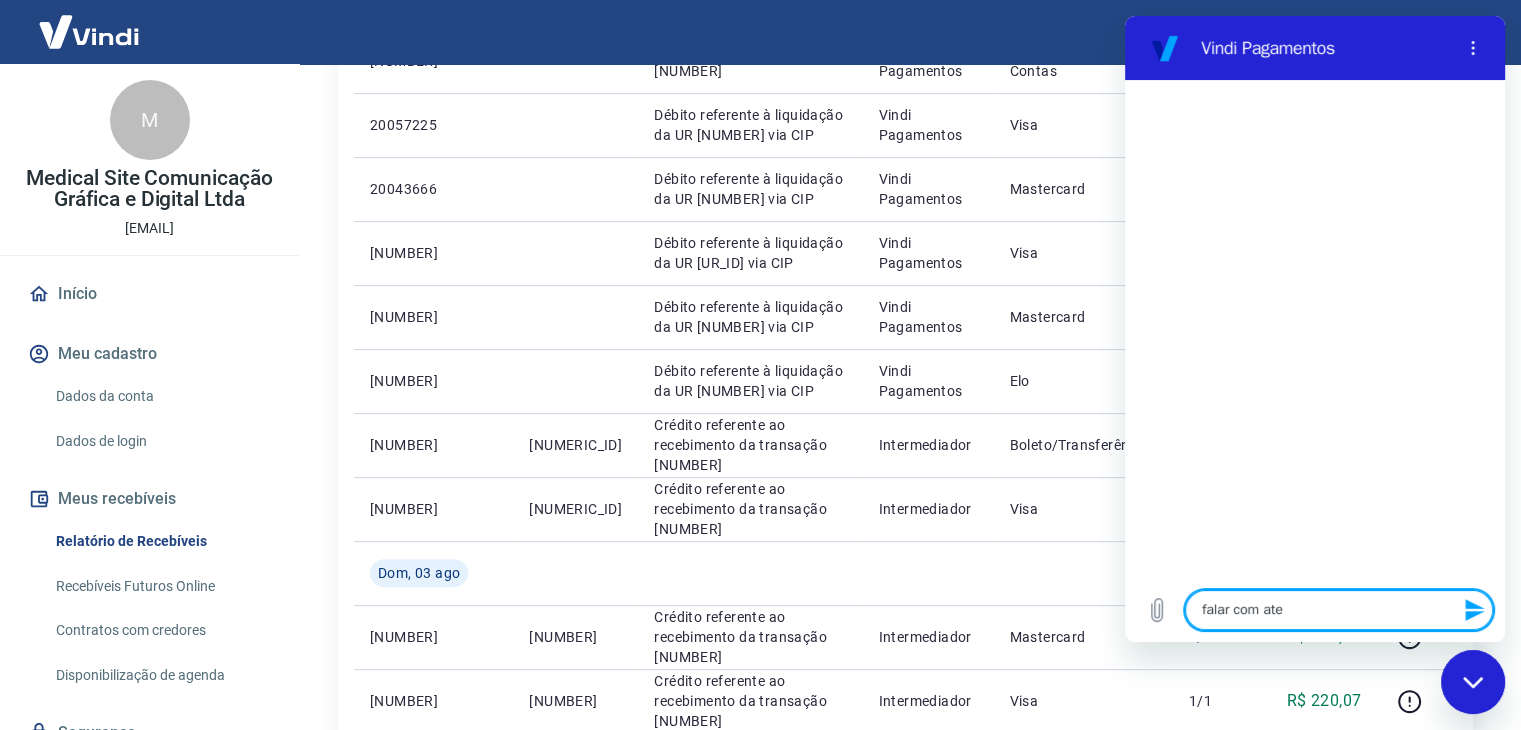 type on "falar com aten" 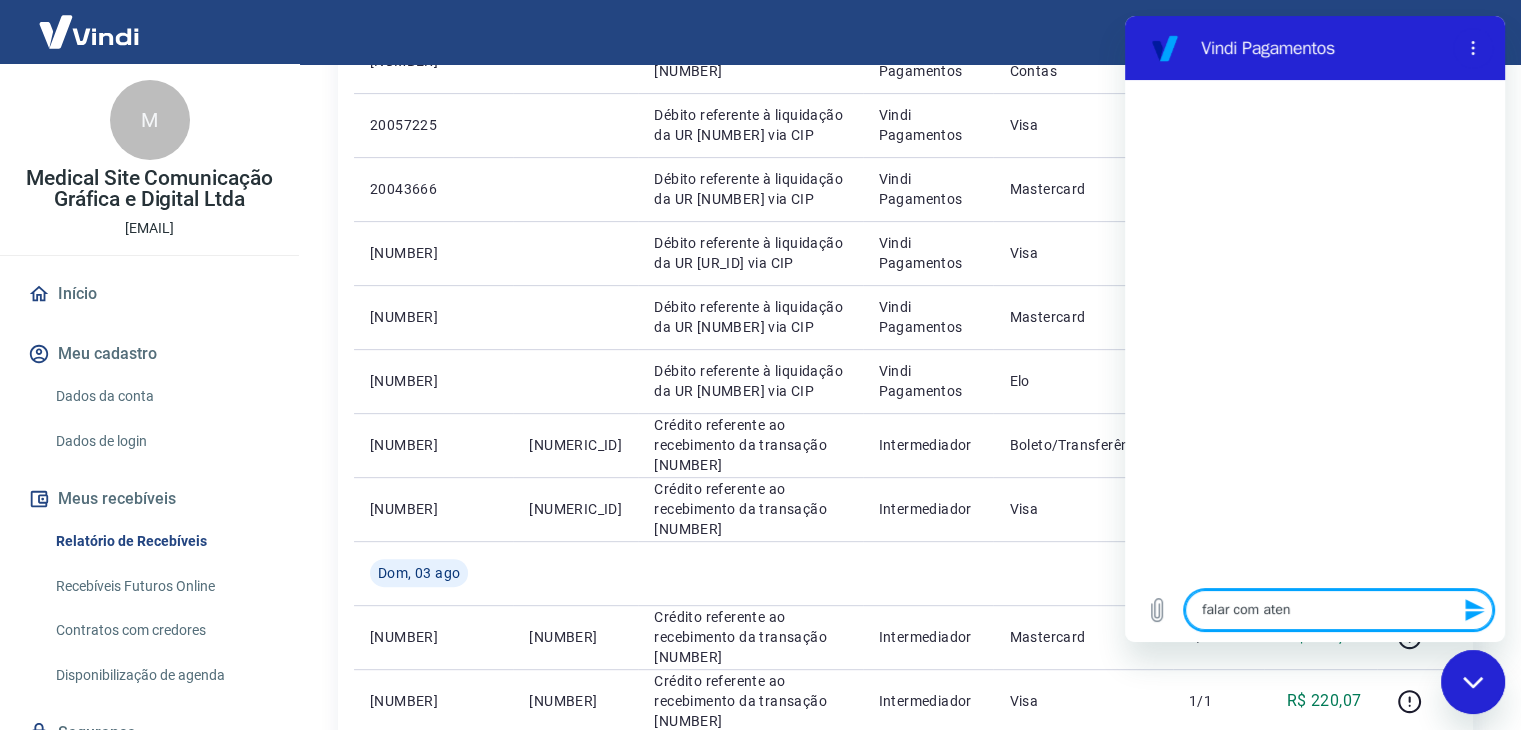 type on "falar com atend" 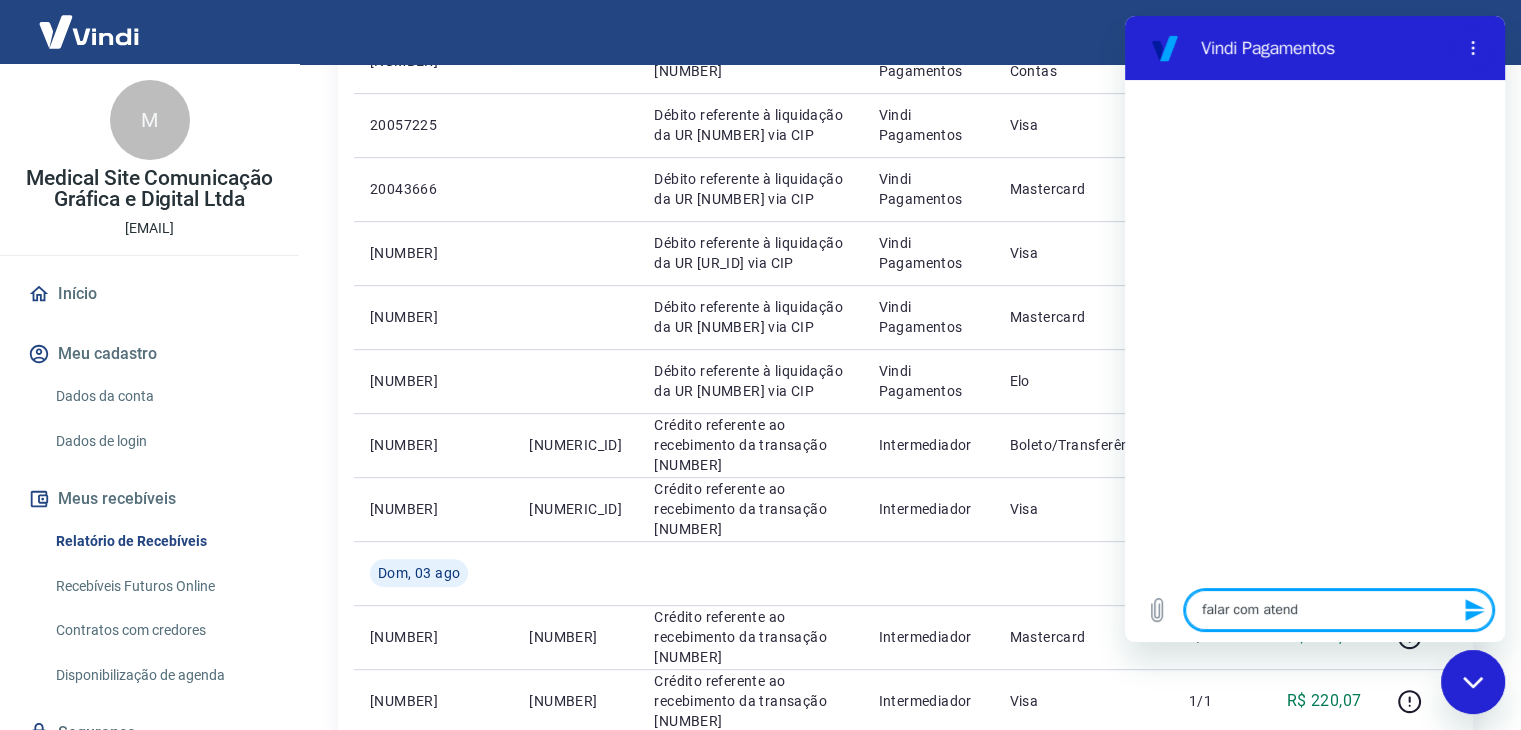 type on "falar com atende" 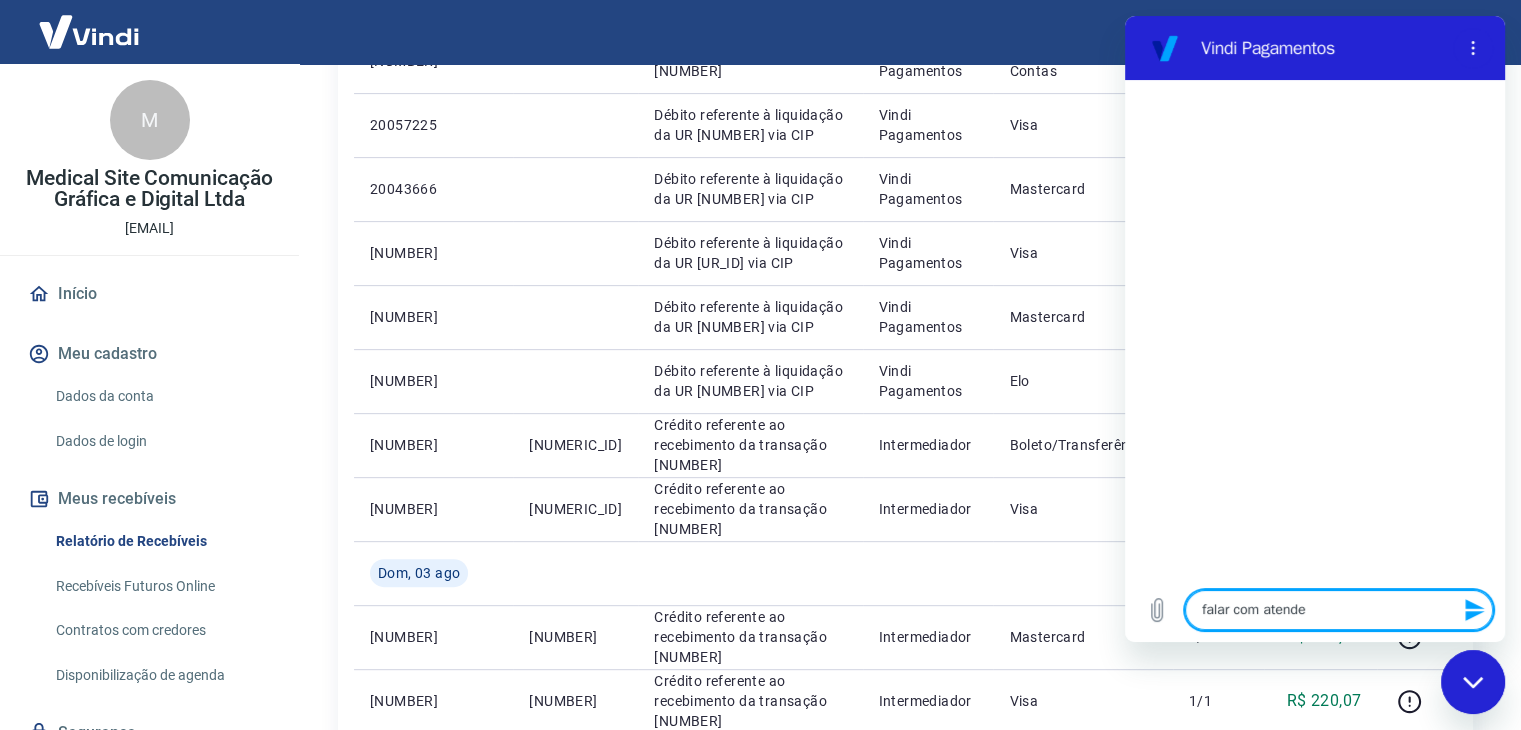 type on "falar com atenden" 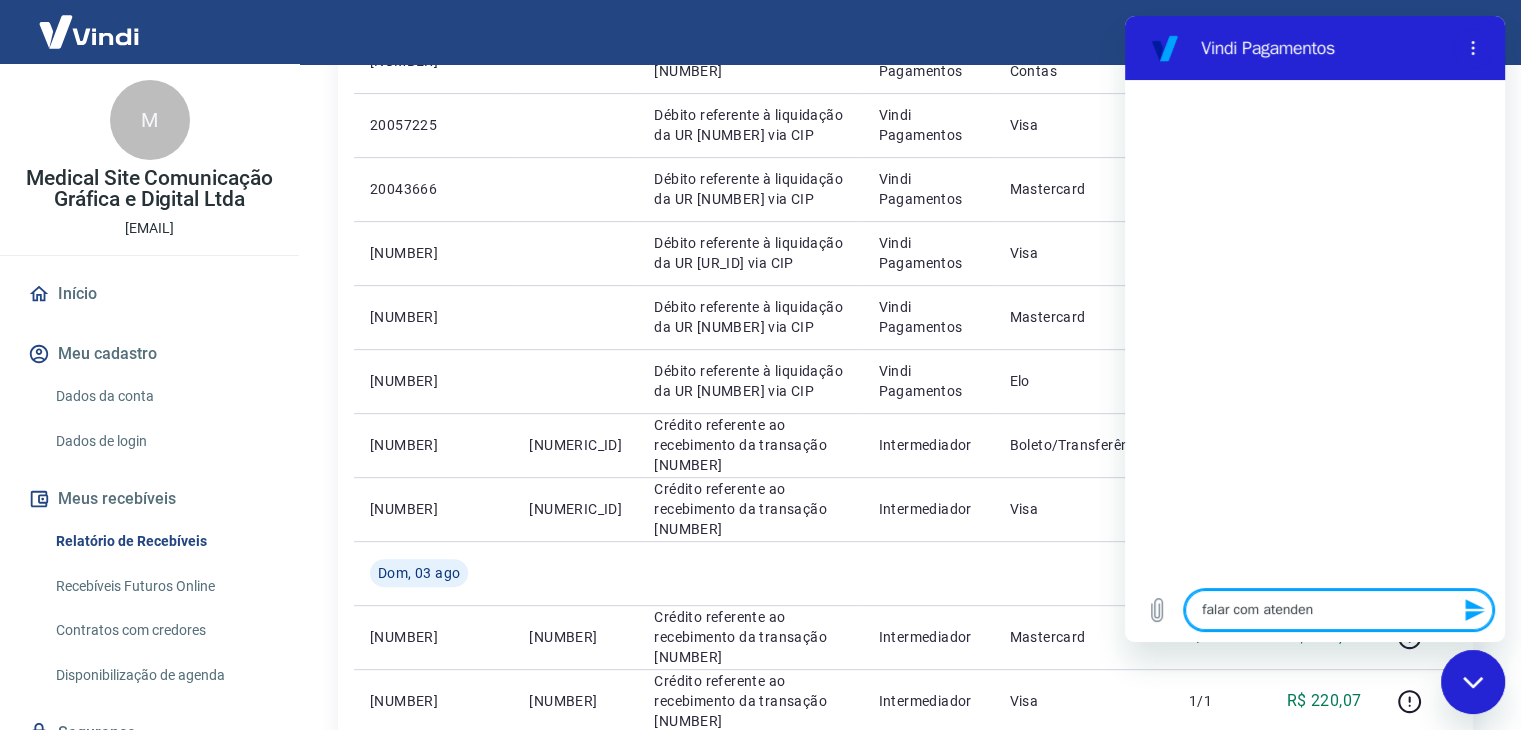 type on "falar com atendent" 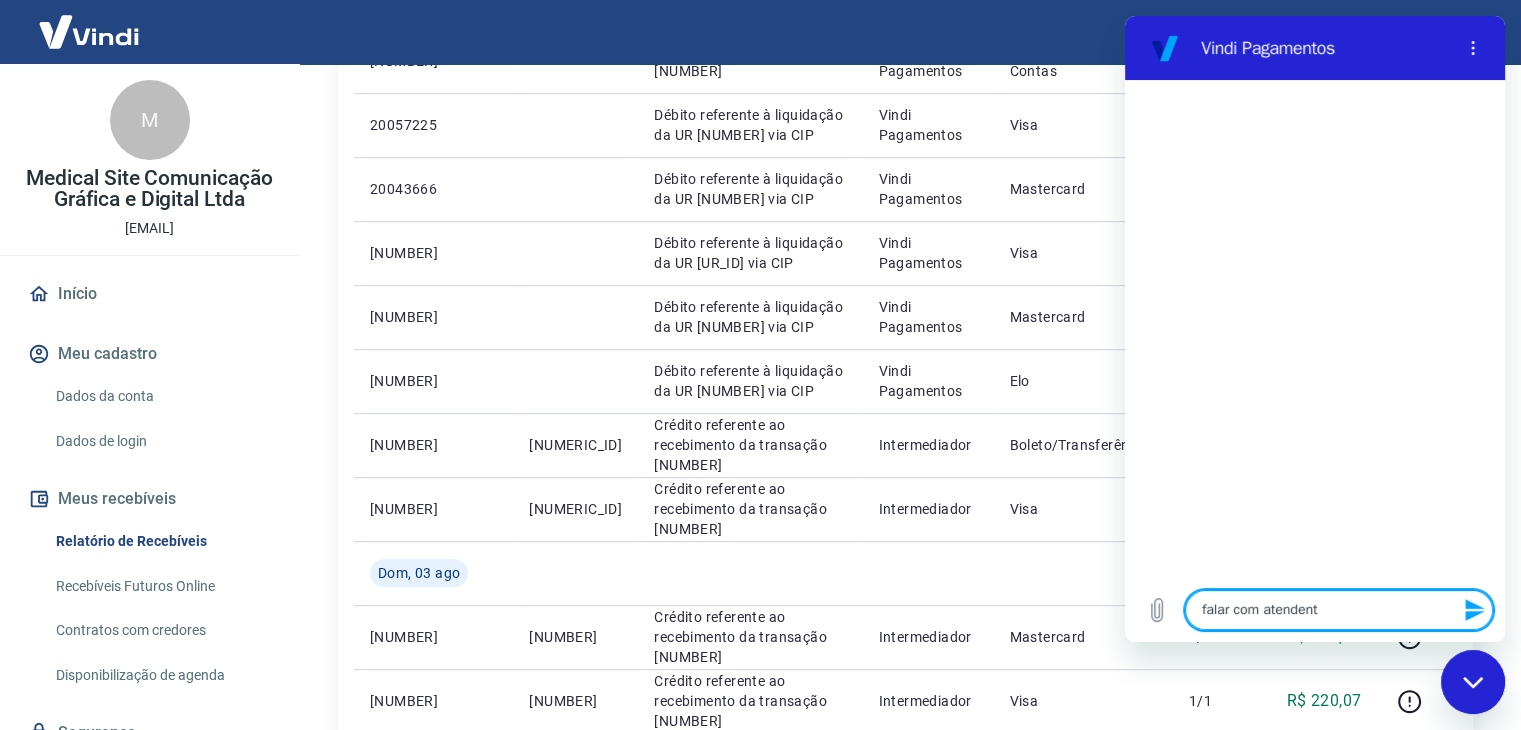 type on "falar com atendente" 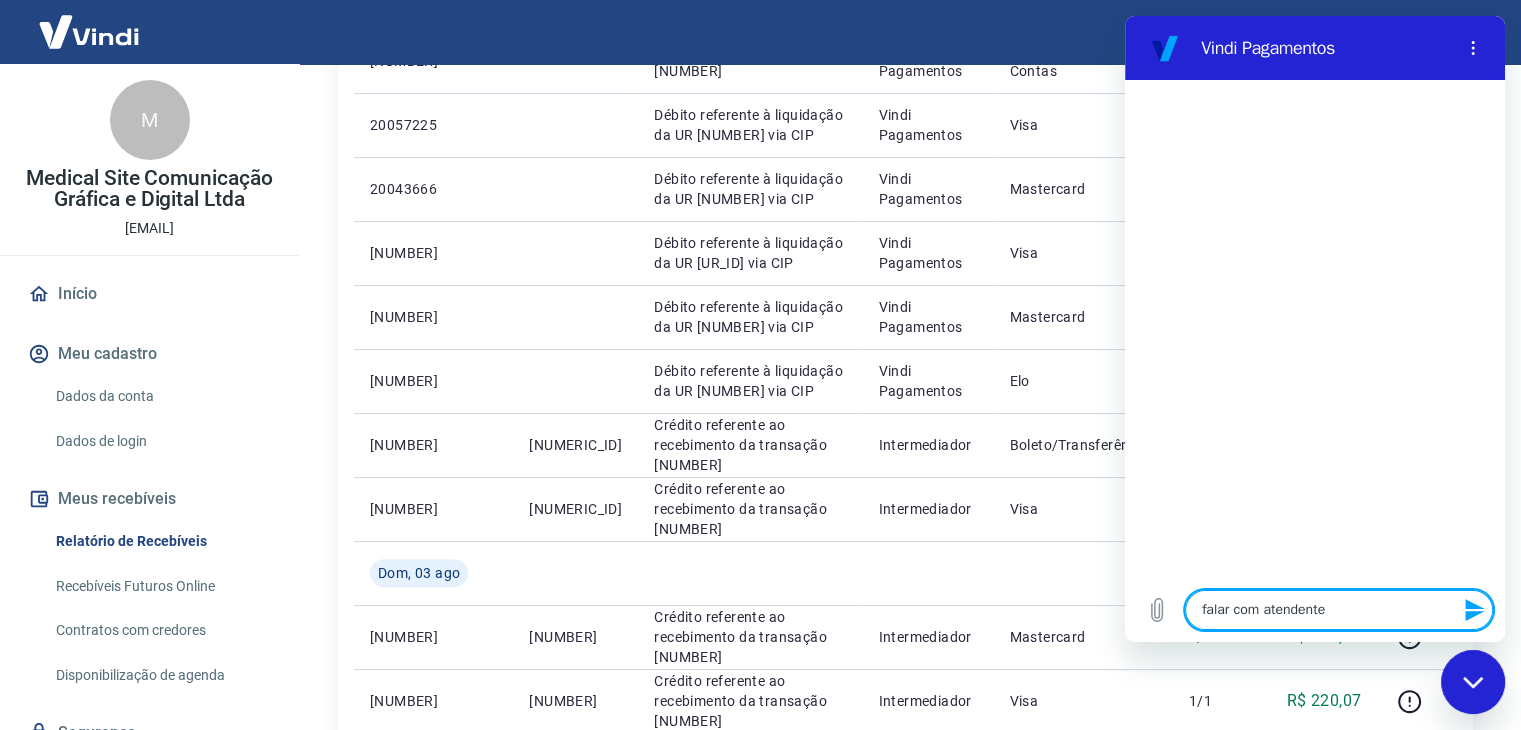 type 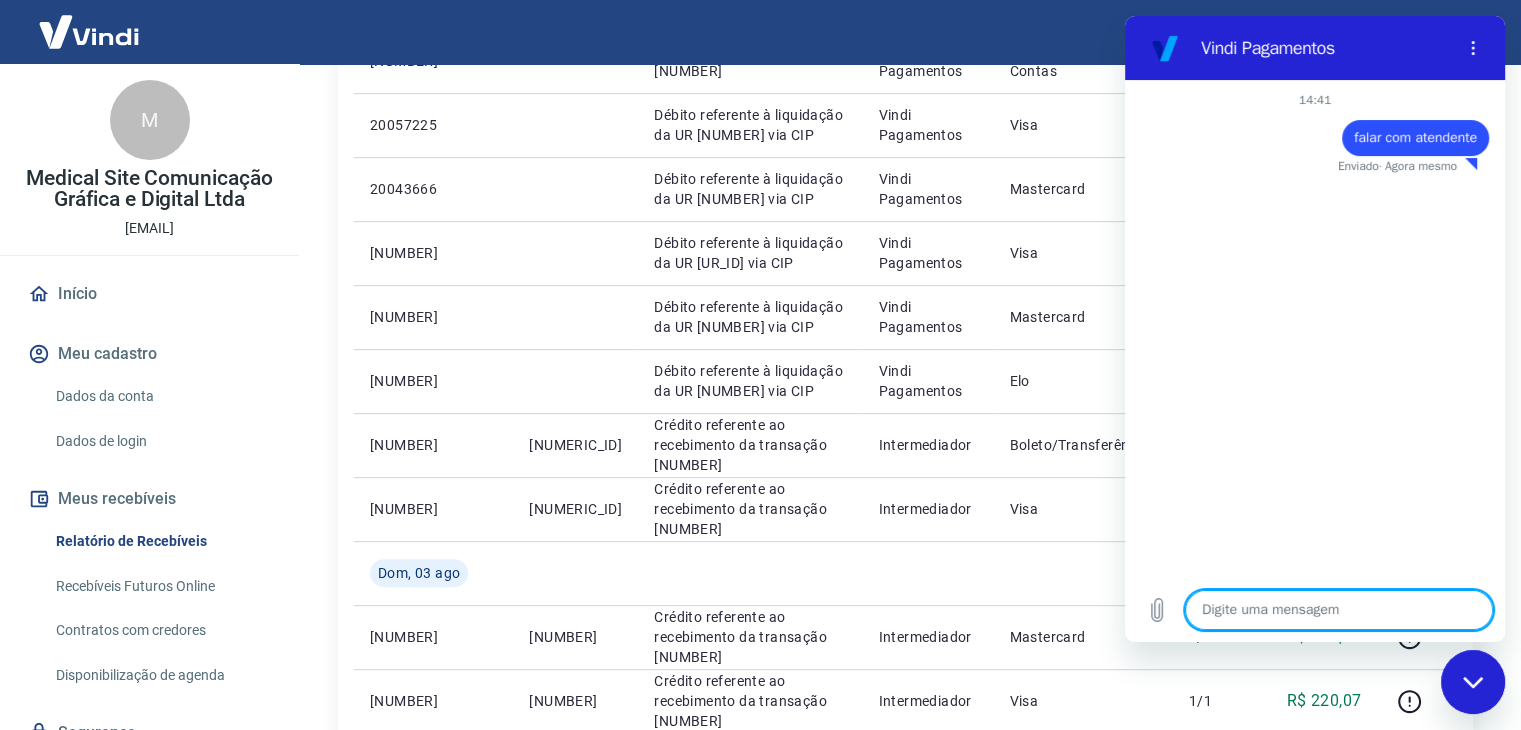 type on "x" 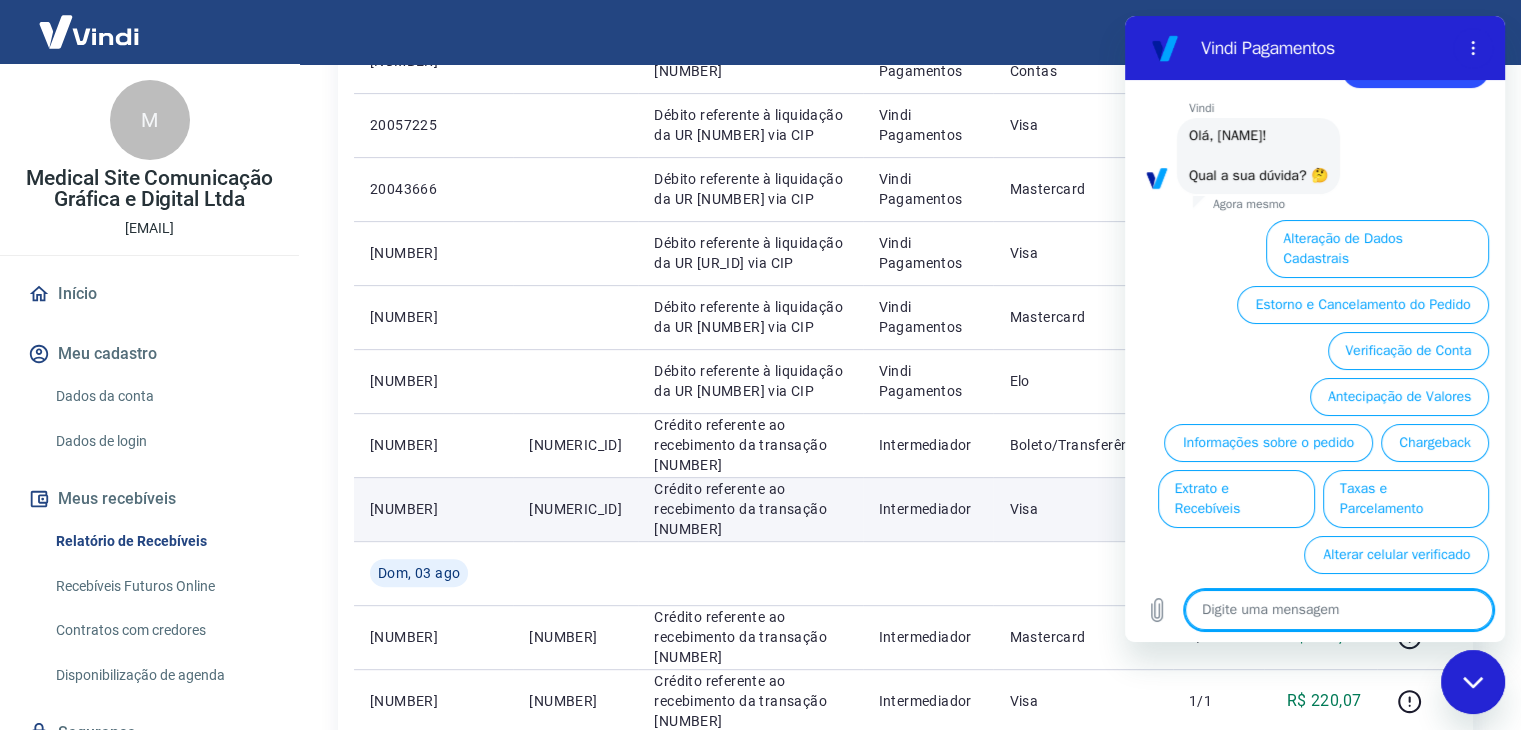 scroll, scrollTop: 92, scrollLeft: 0, axis: vertical 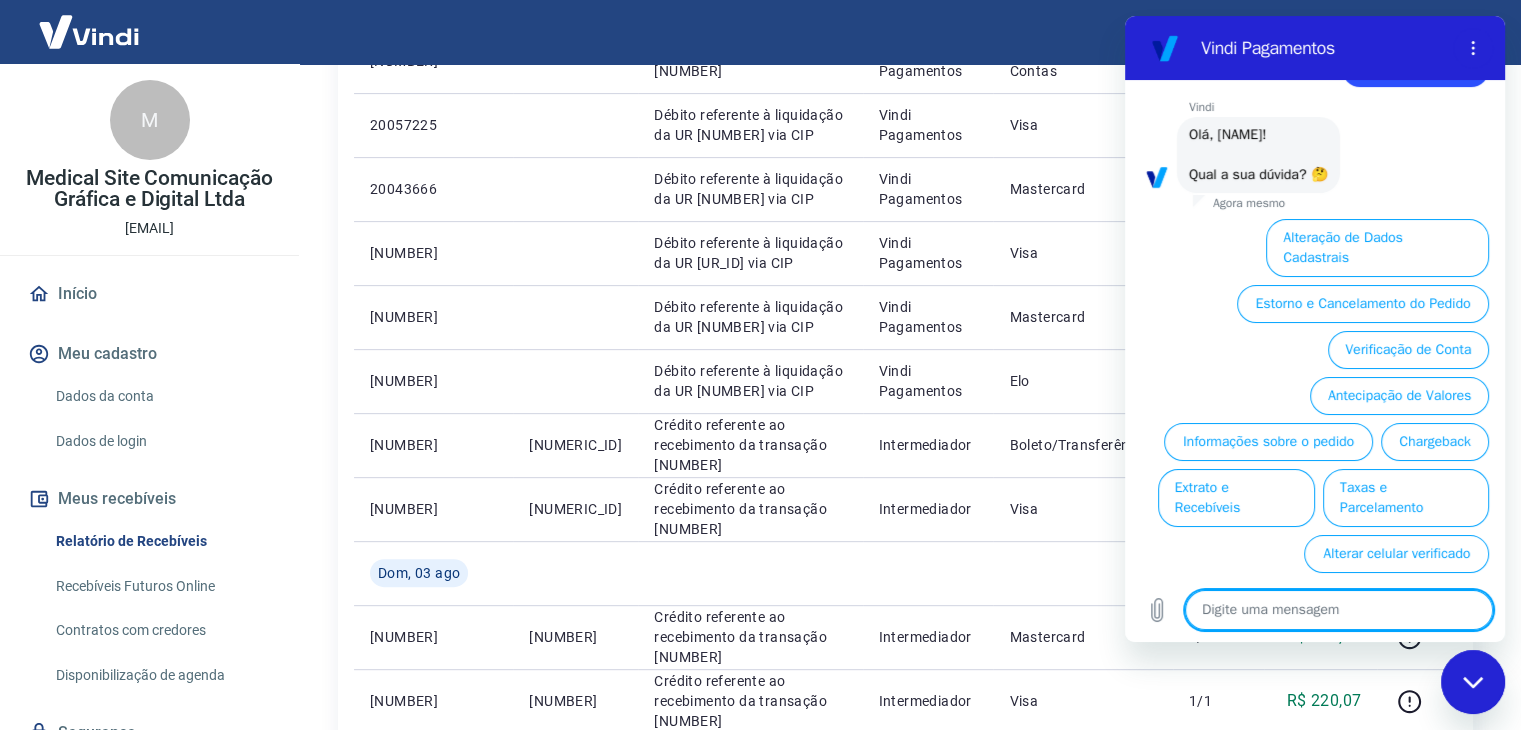 type on "a" 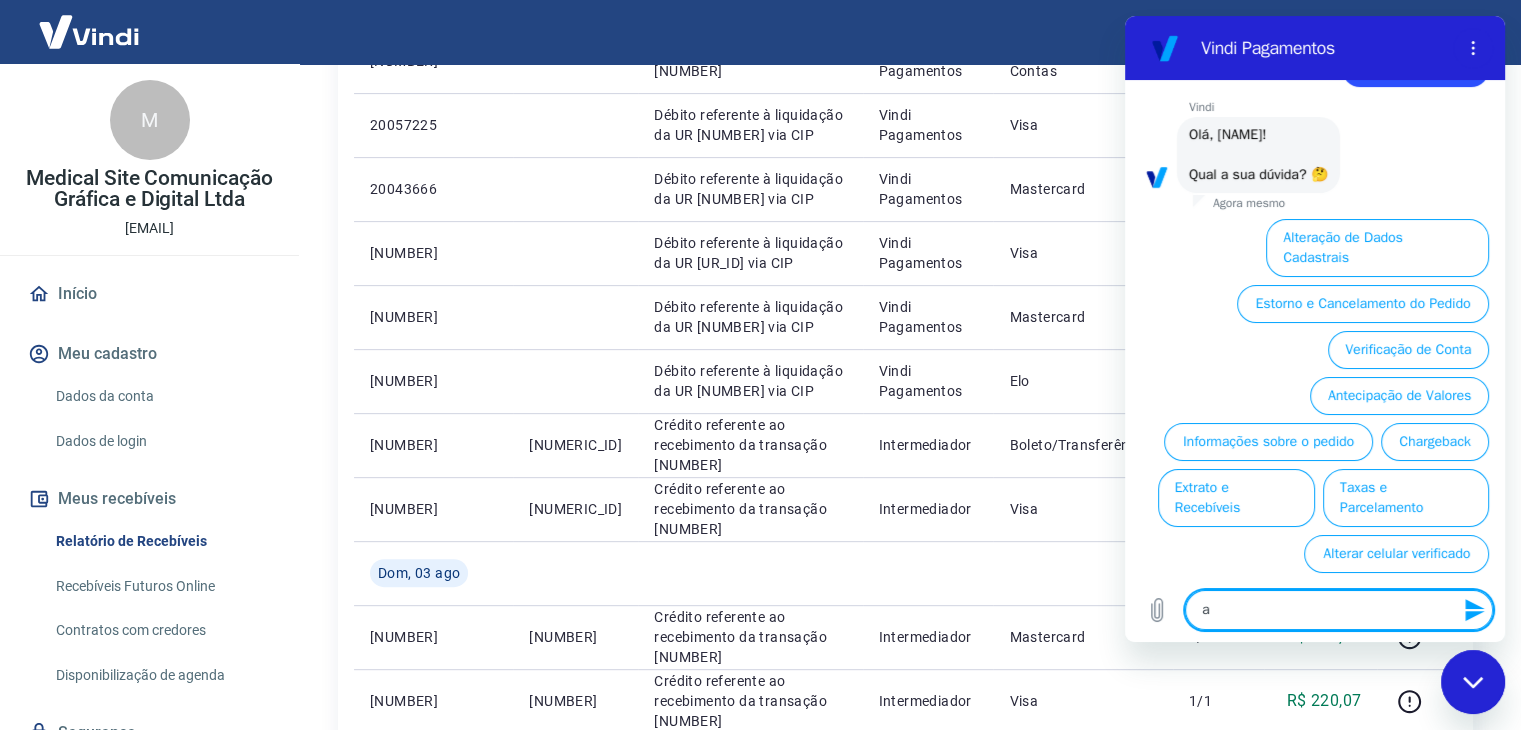 type on "at" 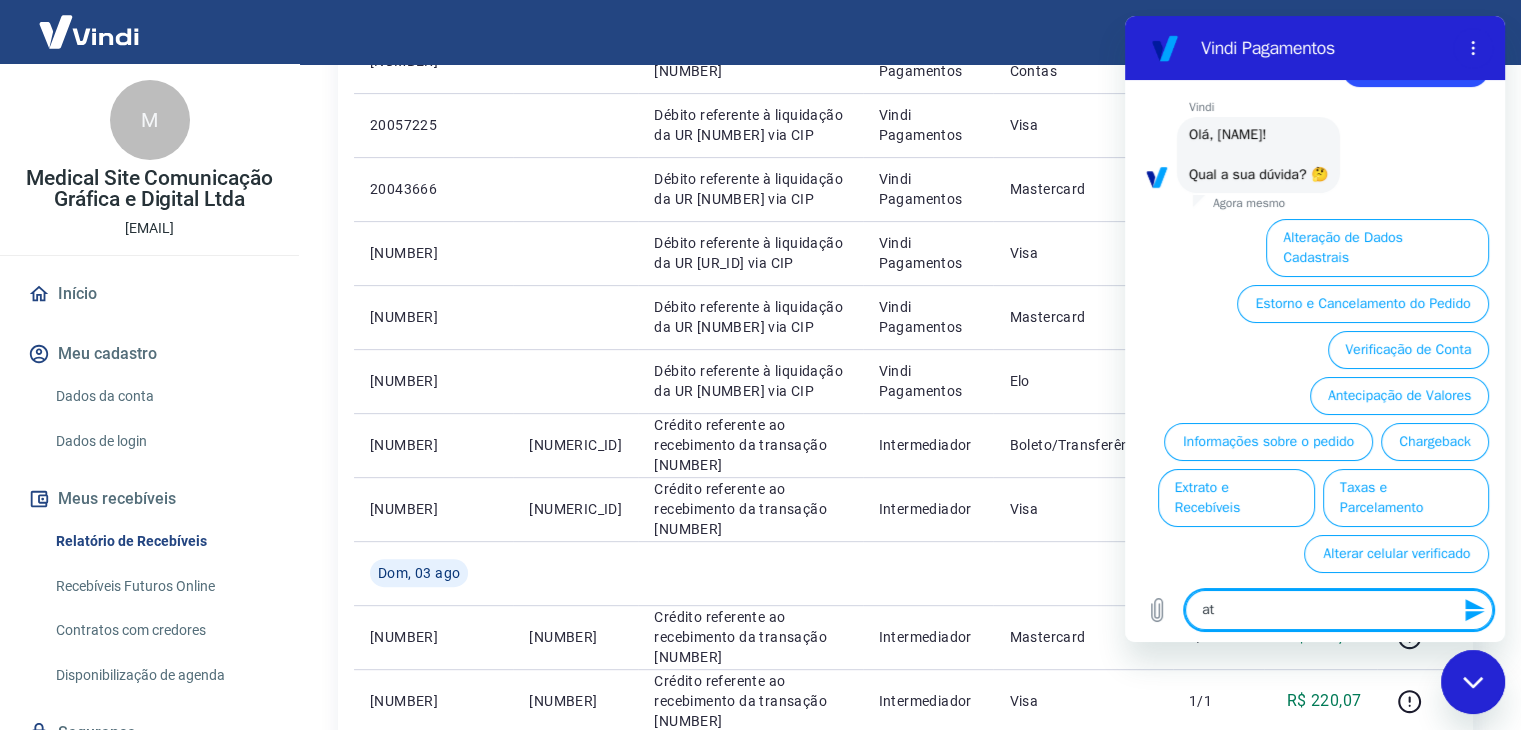 type on "ate" 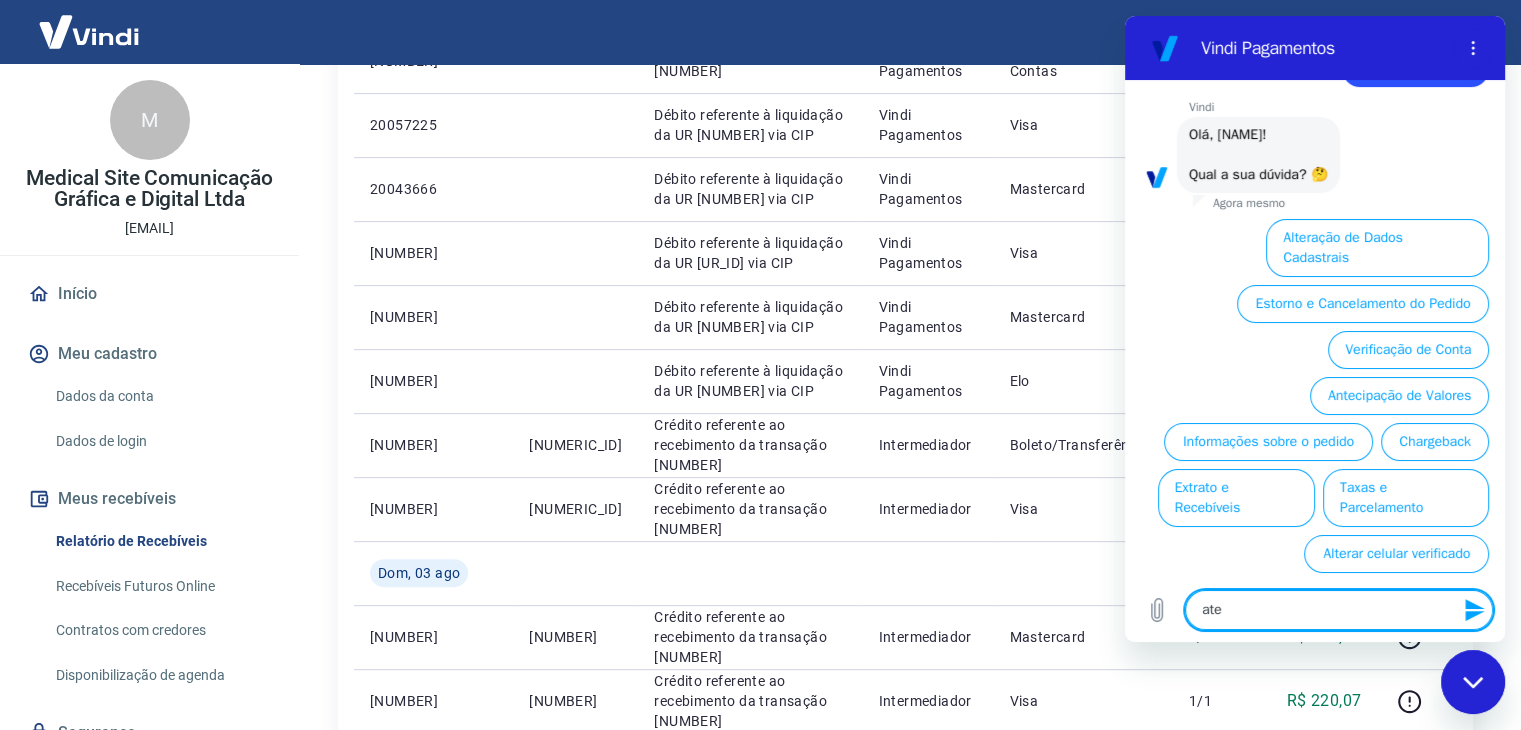 type on "aten" 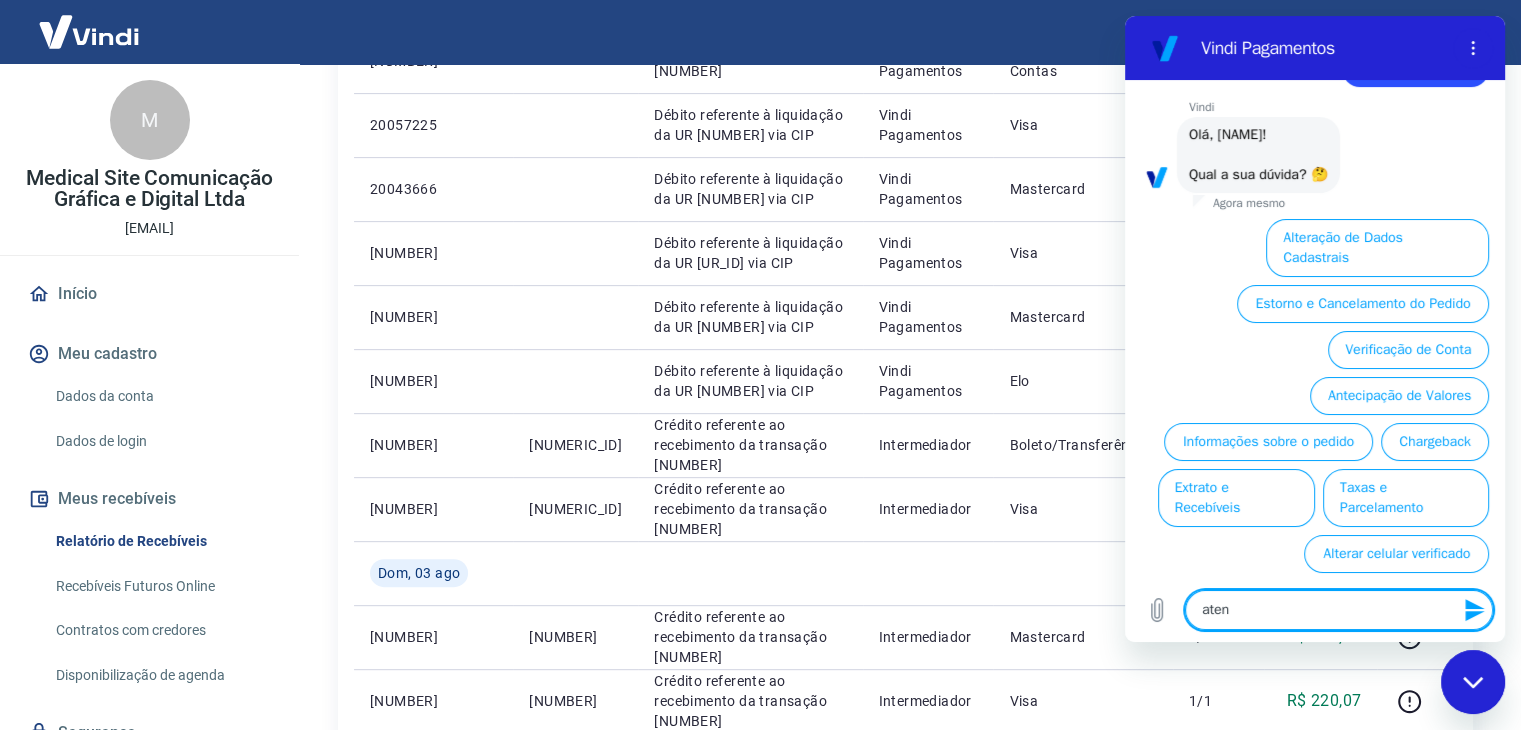 type on "atend" 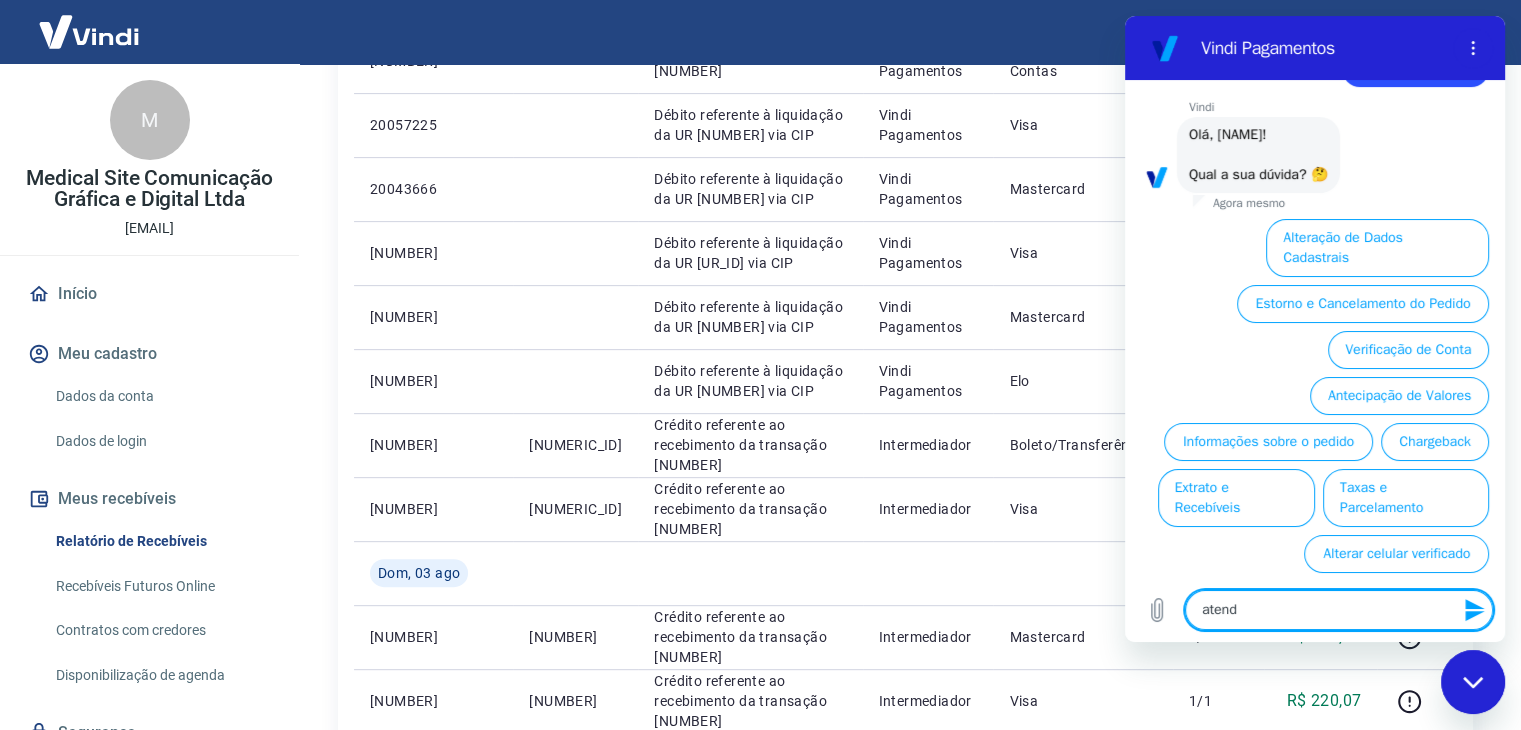 type on "atendi" 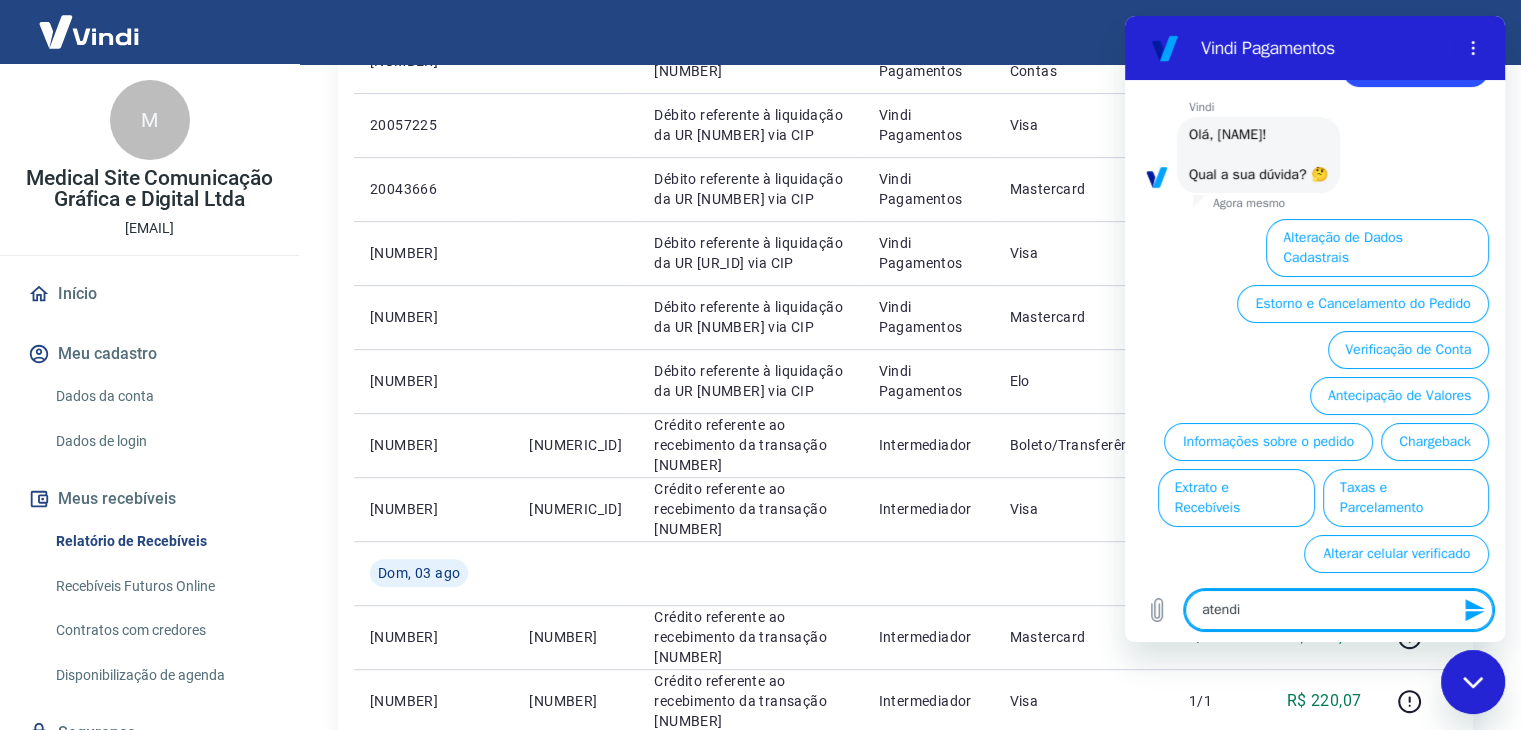type on "atendim" 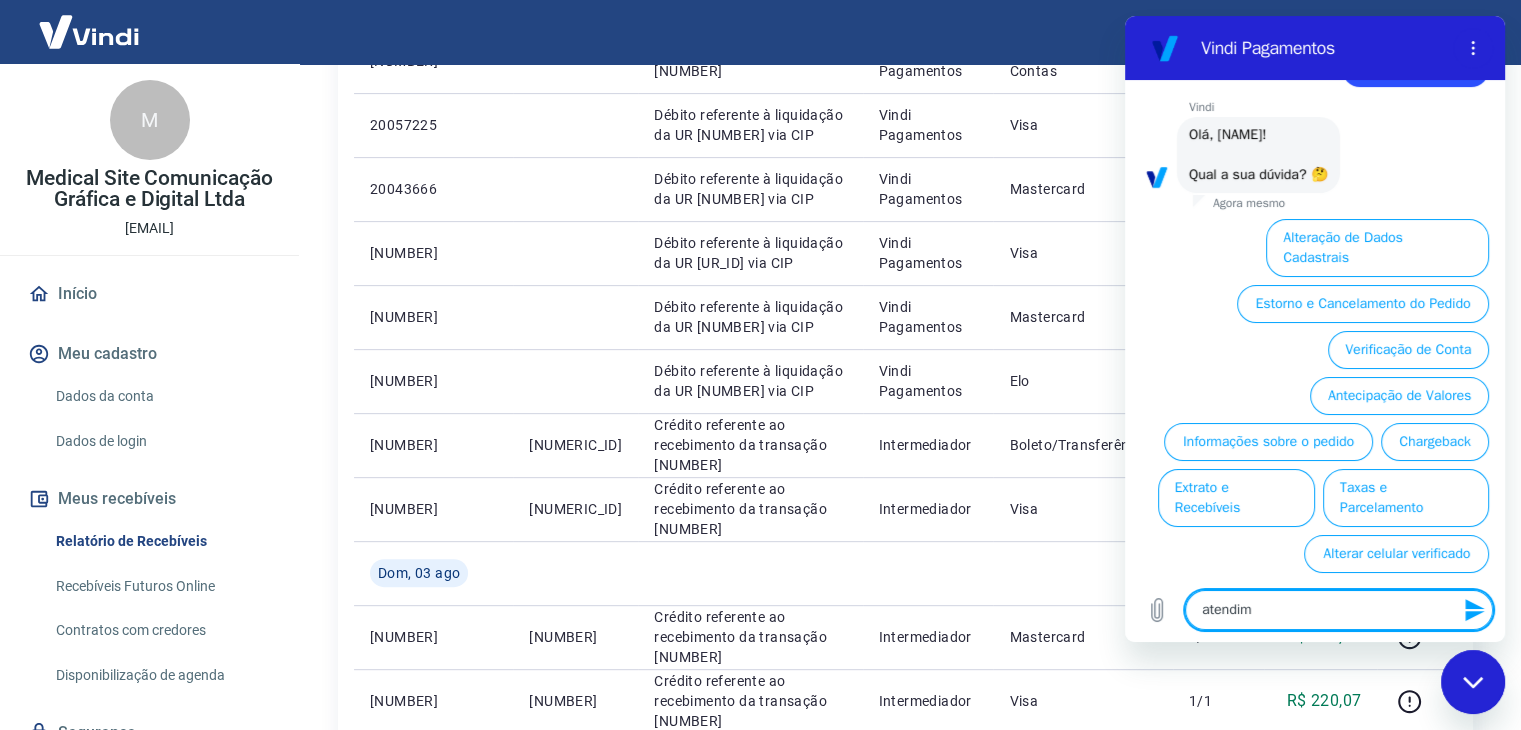 type on "atendime" 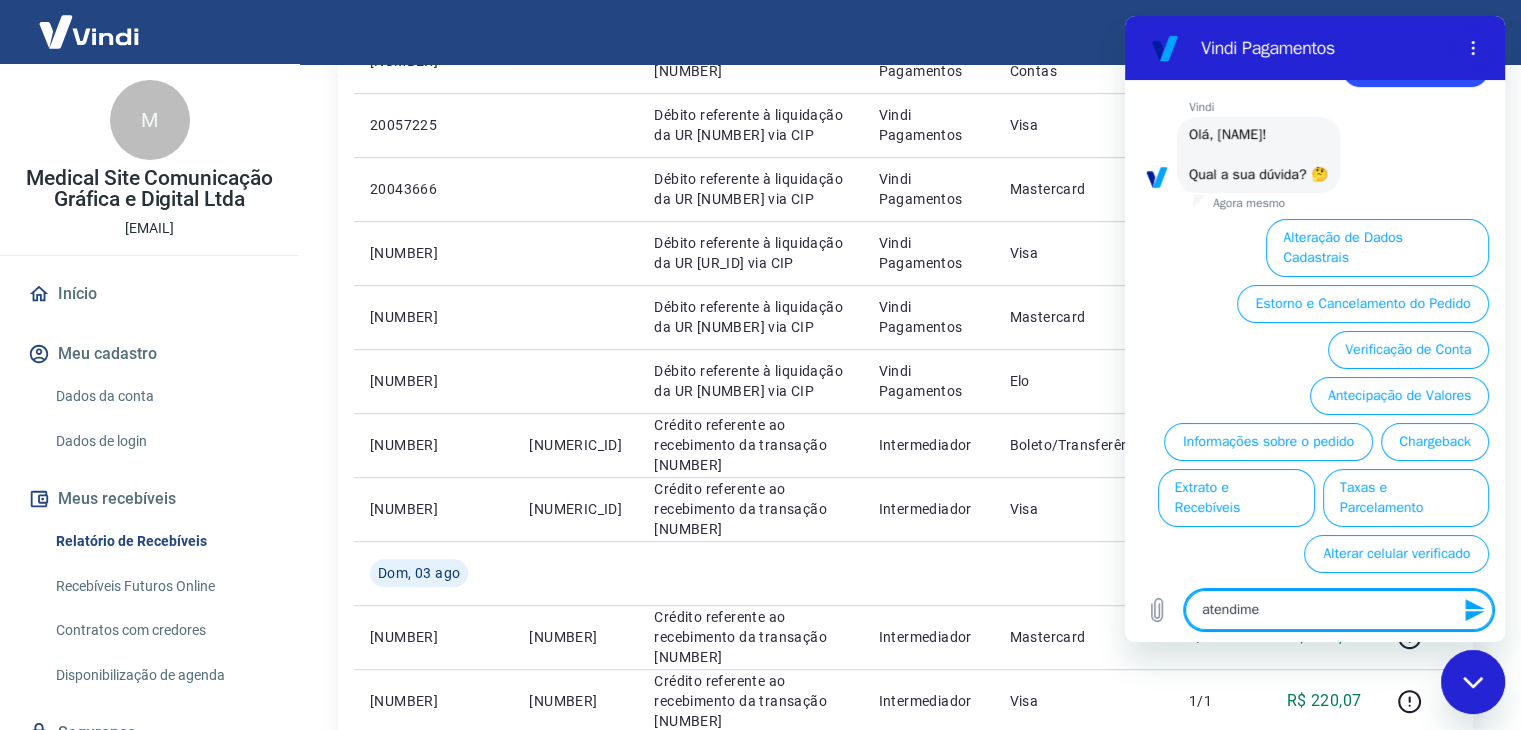 type on "x" 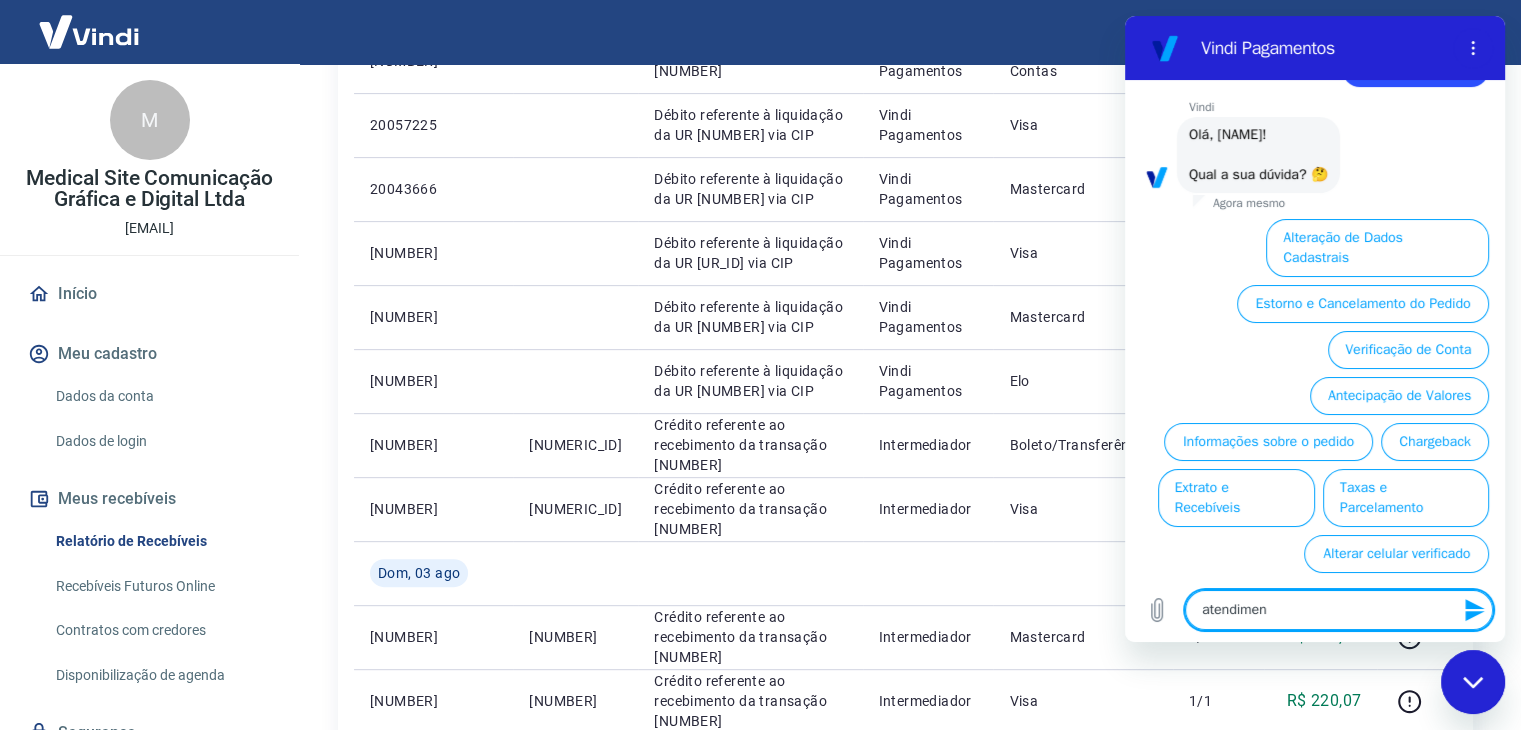 type on "atendiment" 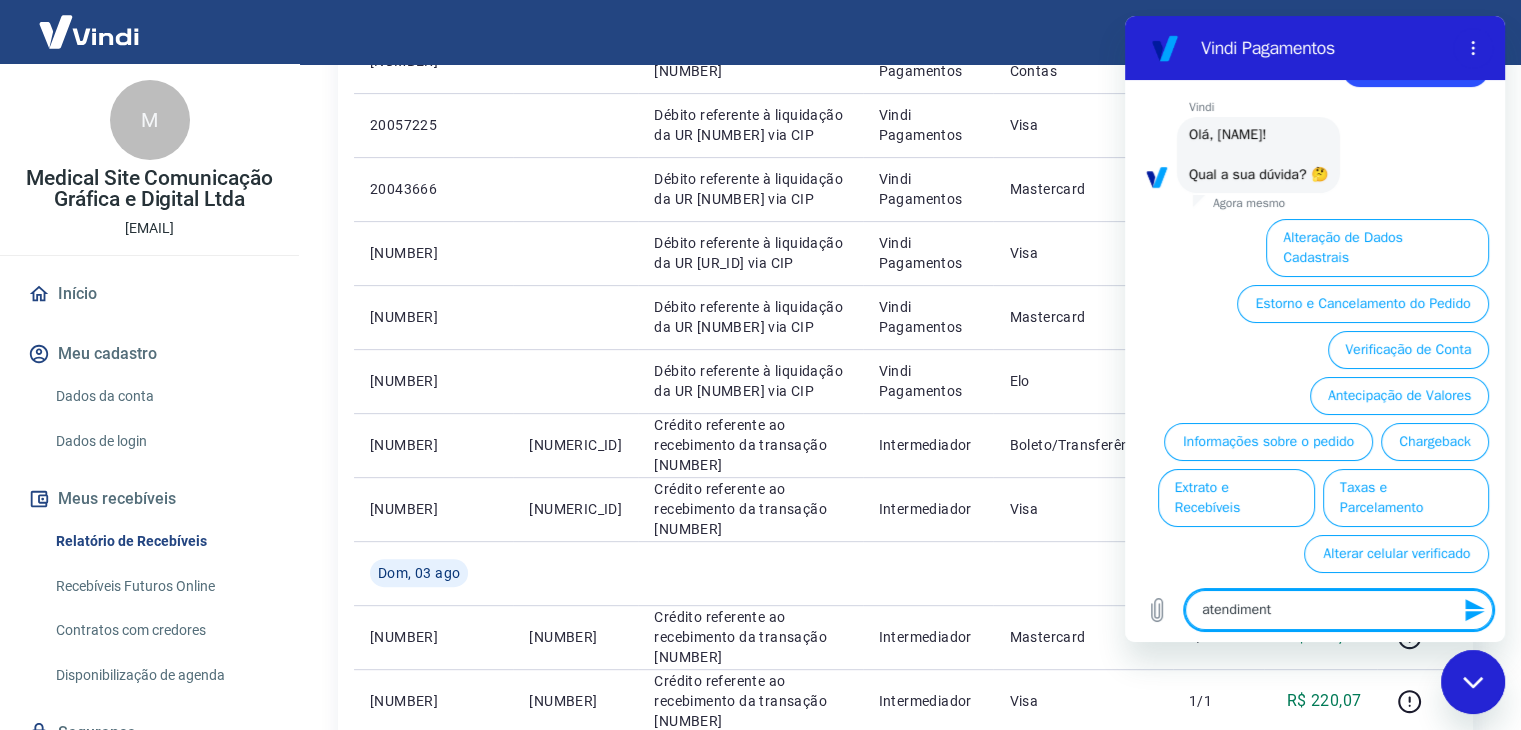 type on "atendimento" 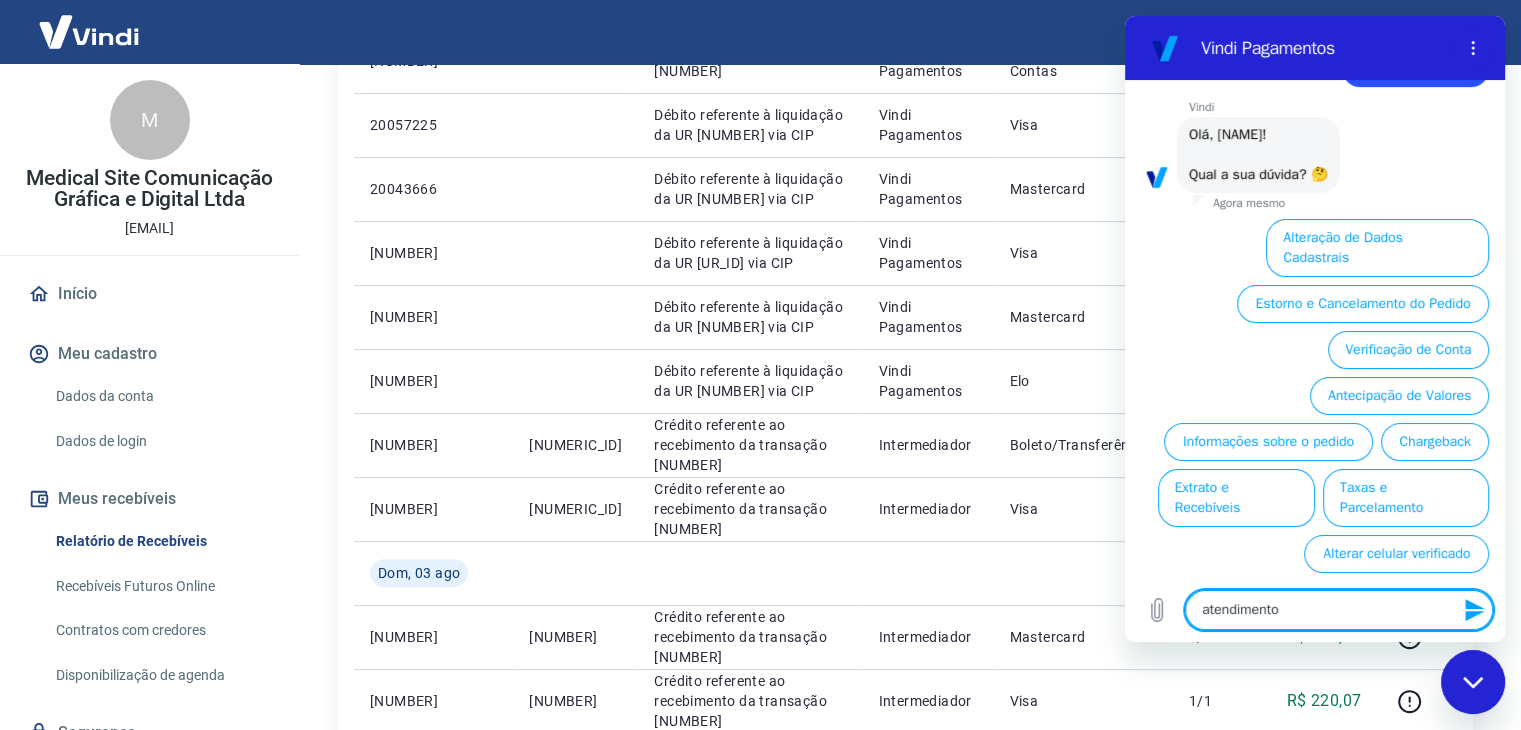 type on "atendimento" 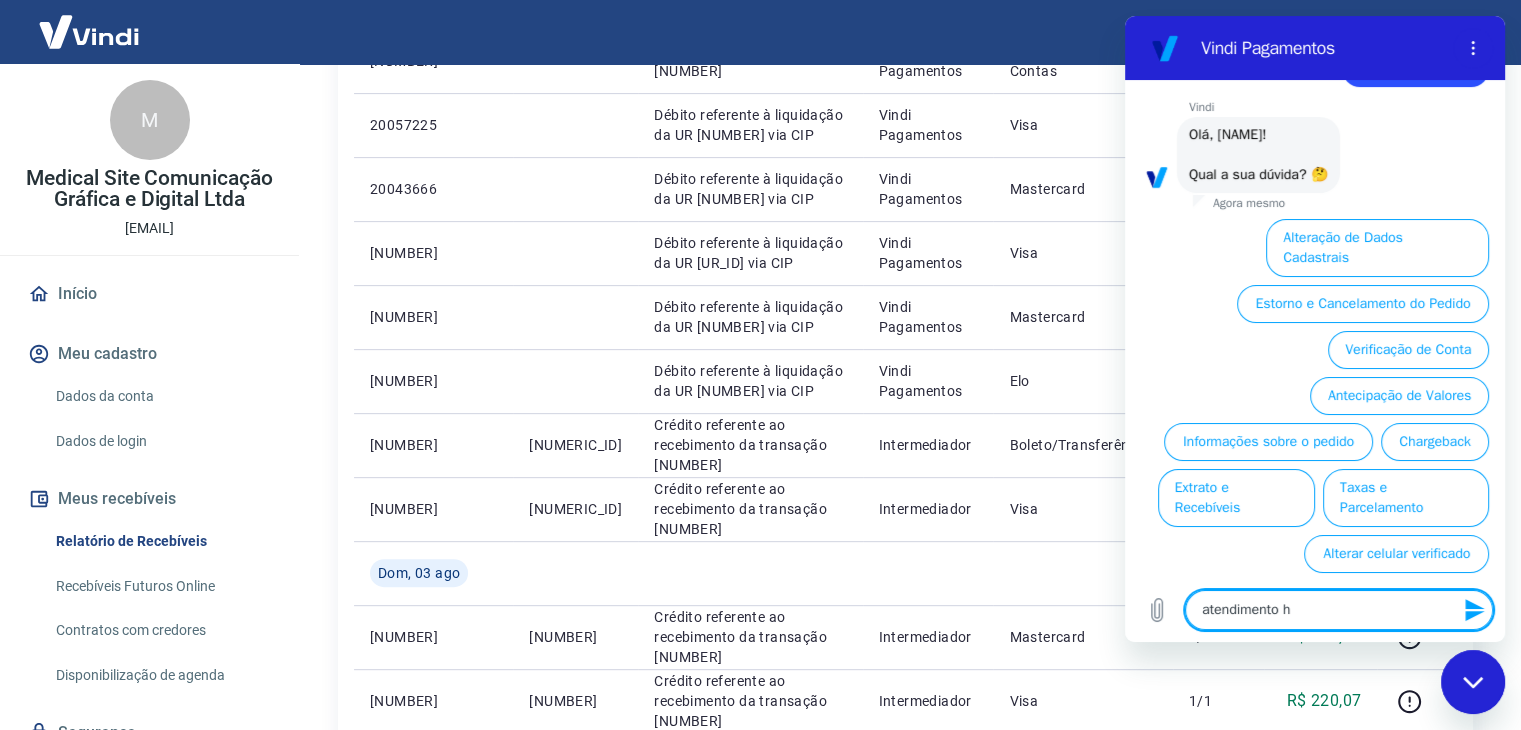 type on "atendimento hu" 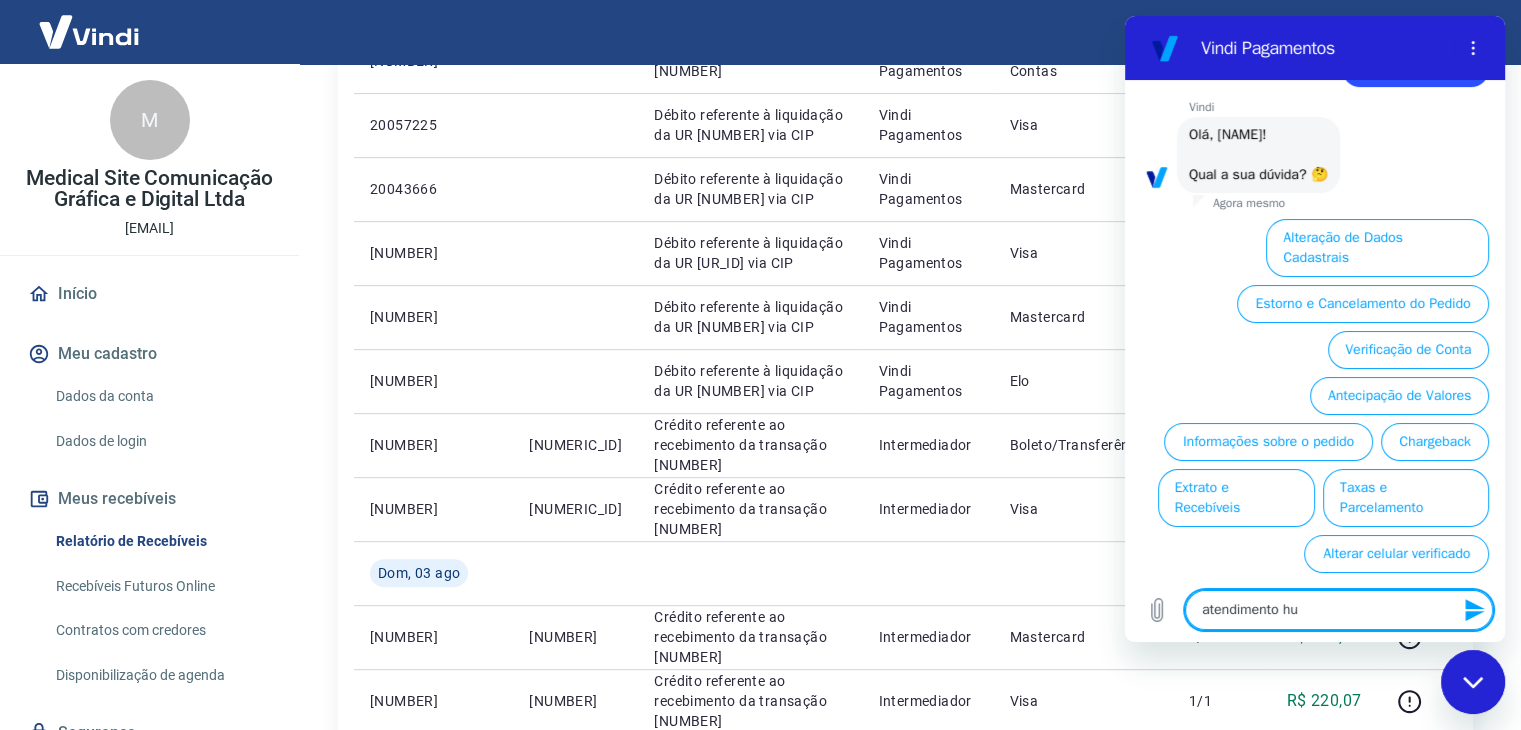 type on "atendimento hum" 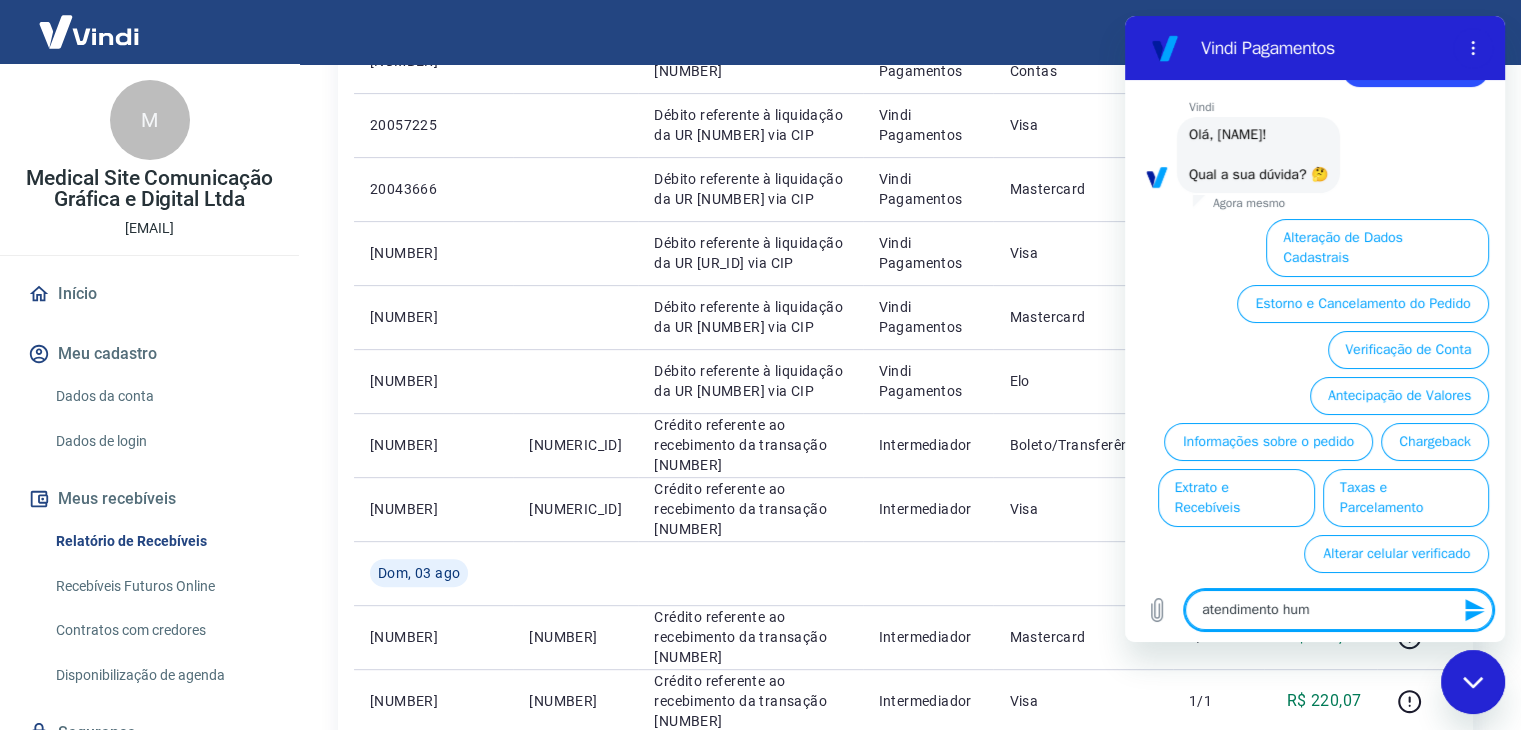 type on "atendimento huma" 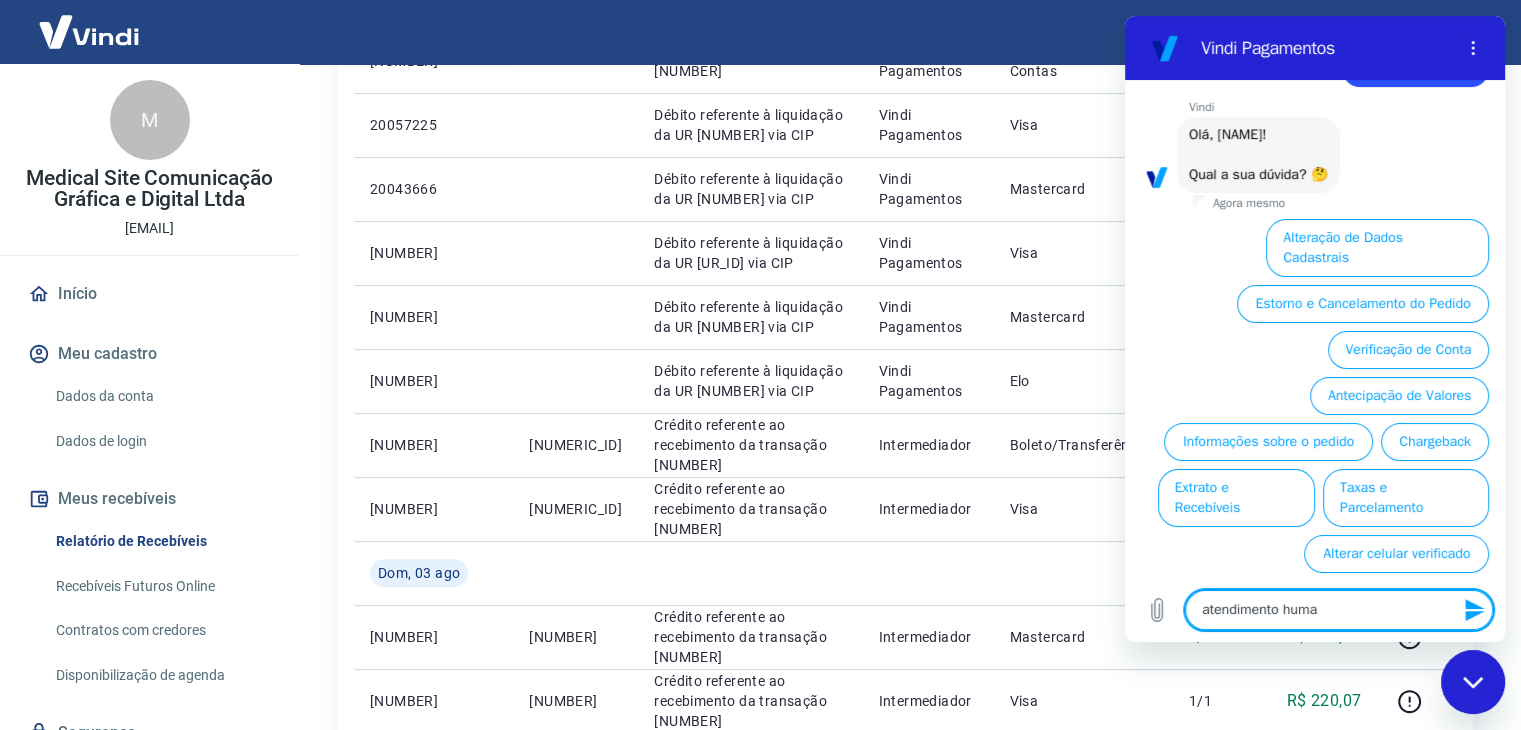type on "atendimento human" 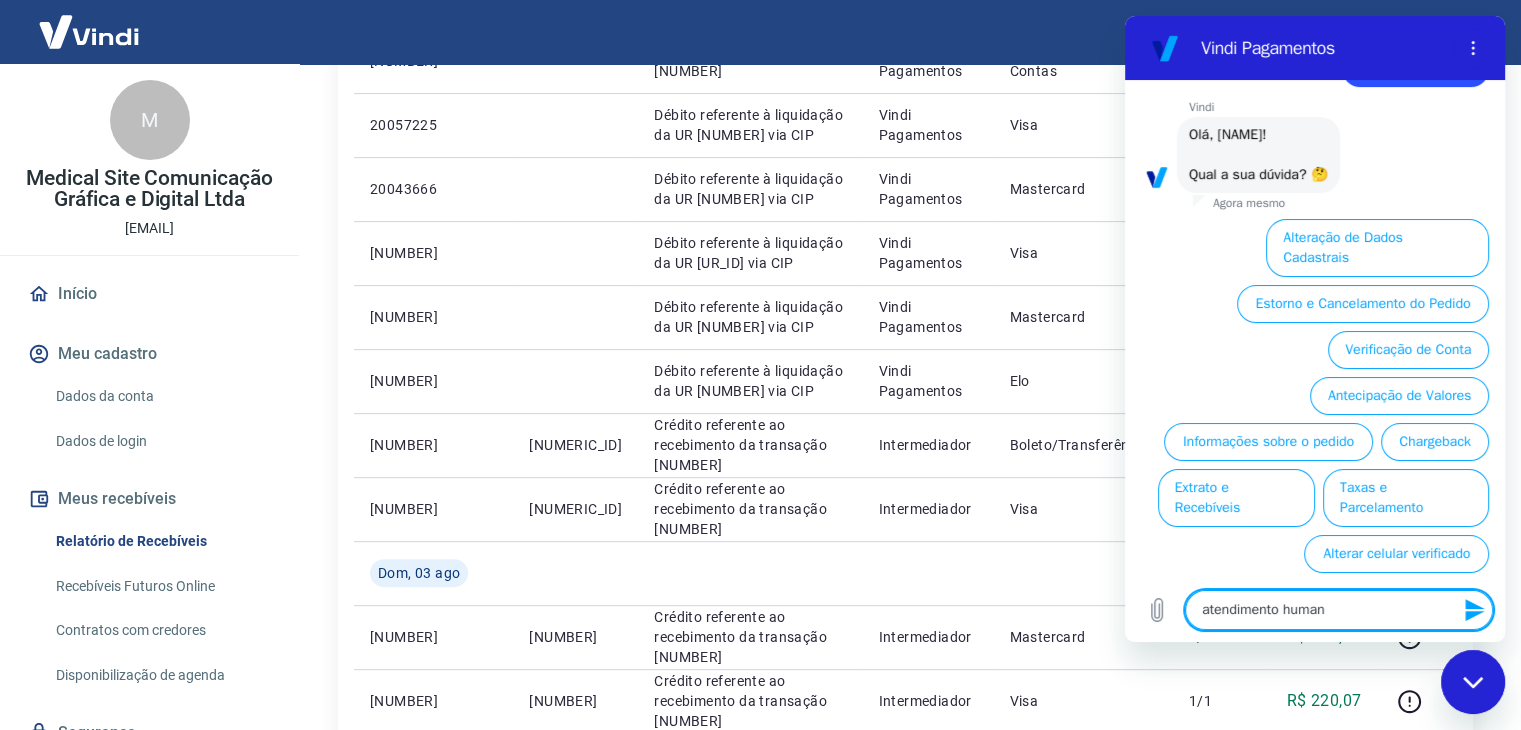 type on "atendimento humano" 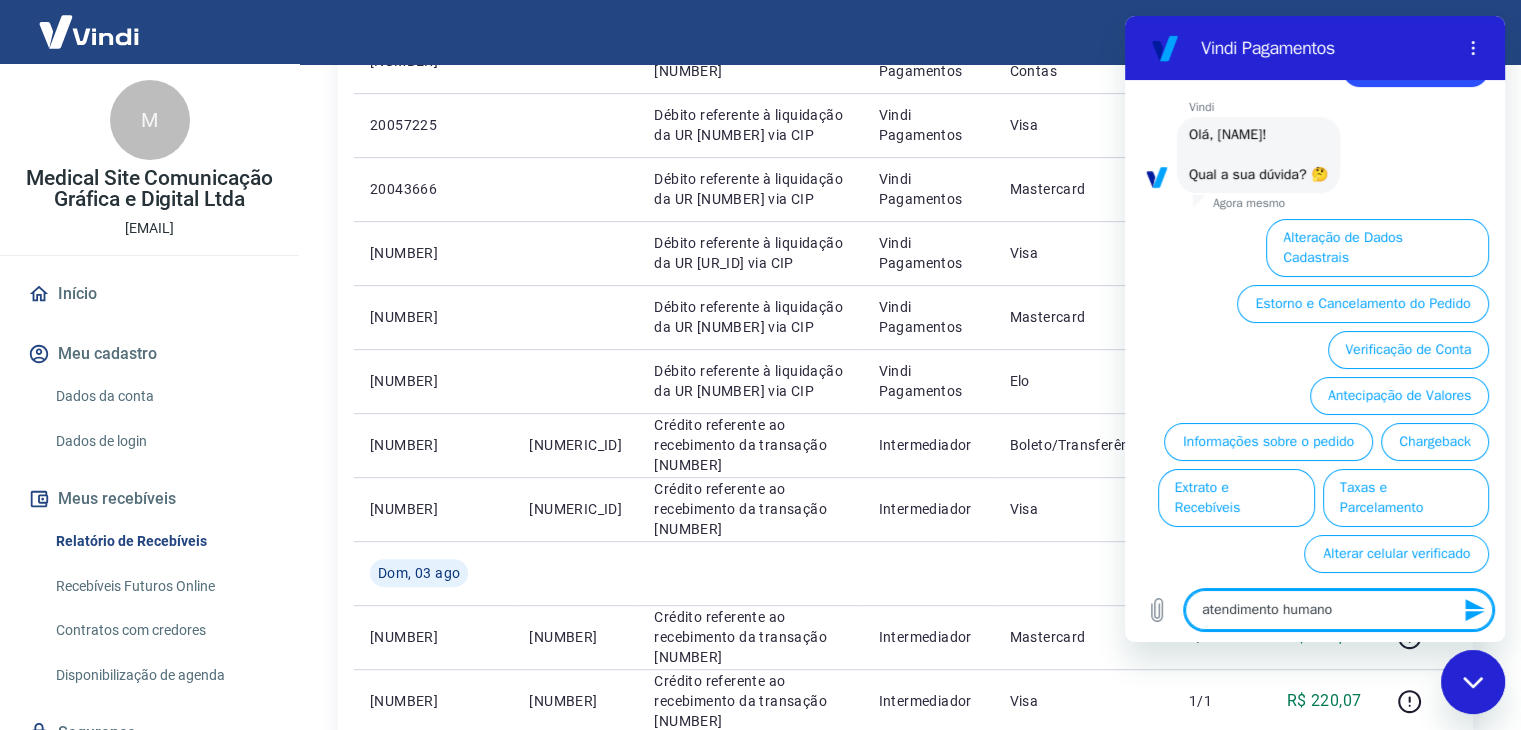 type 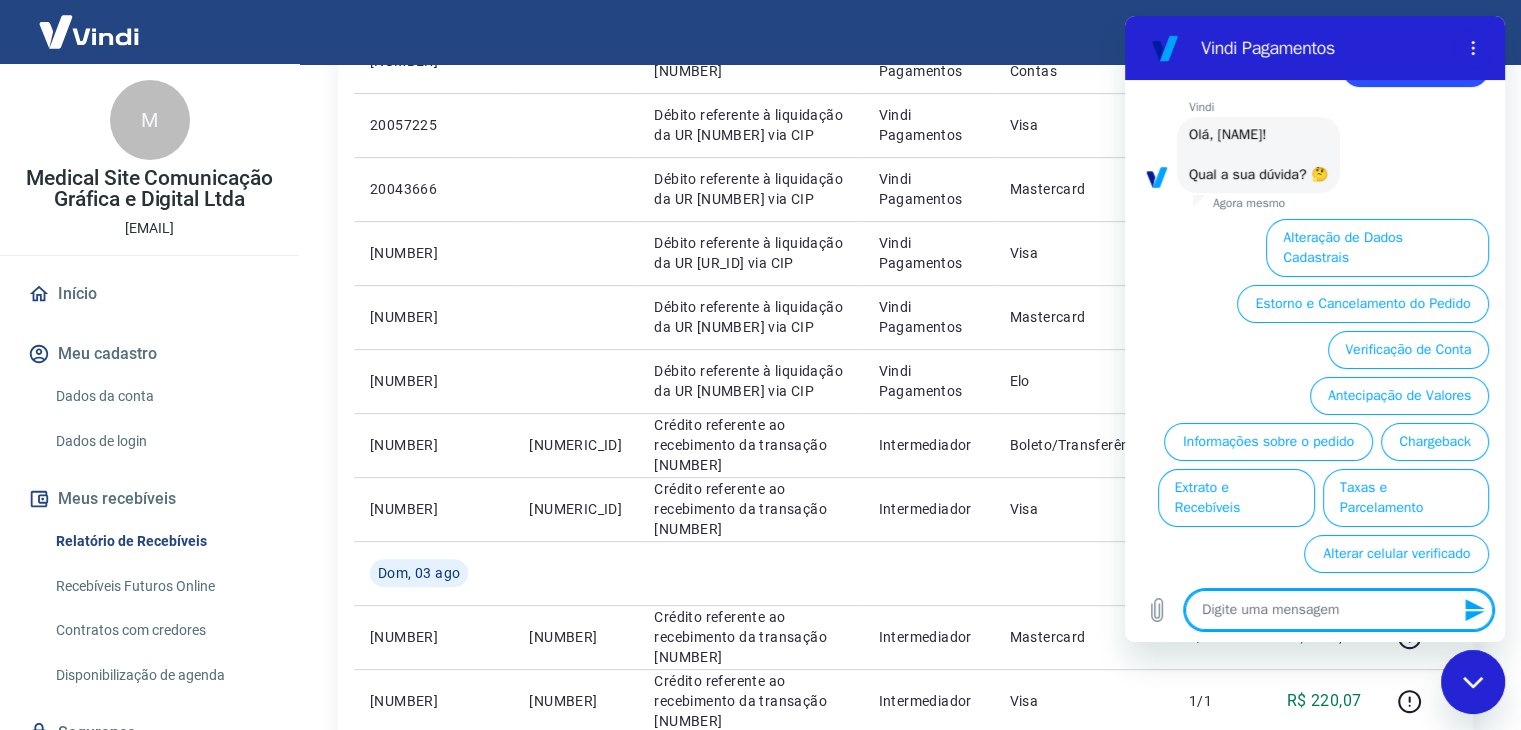 scroll, scrollTop: 0, scrollLeft: 0, axis: both 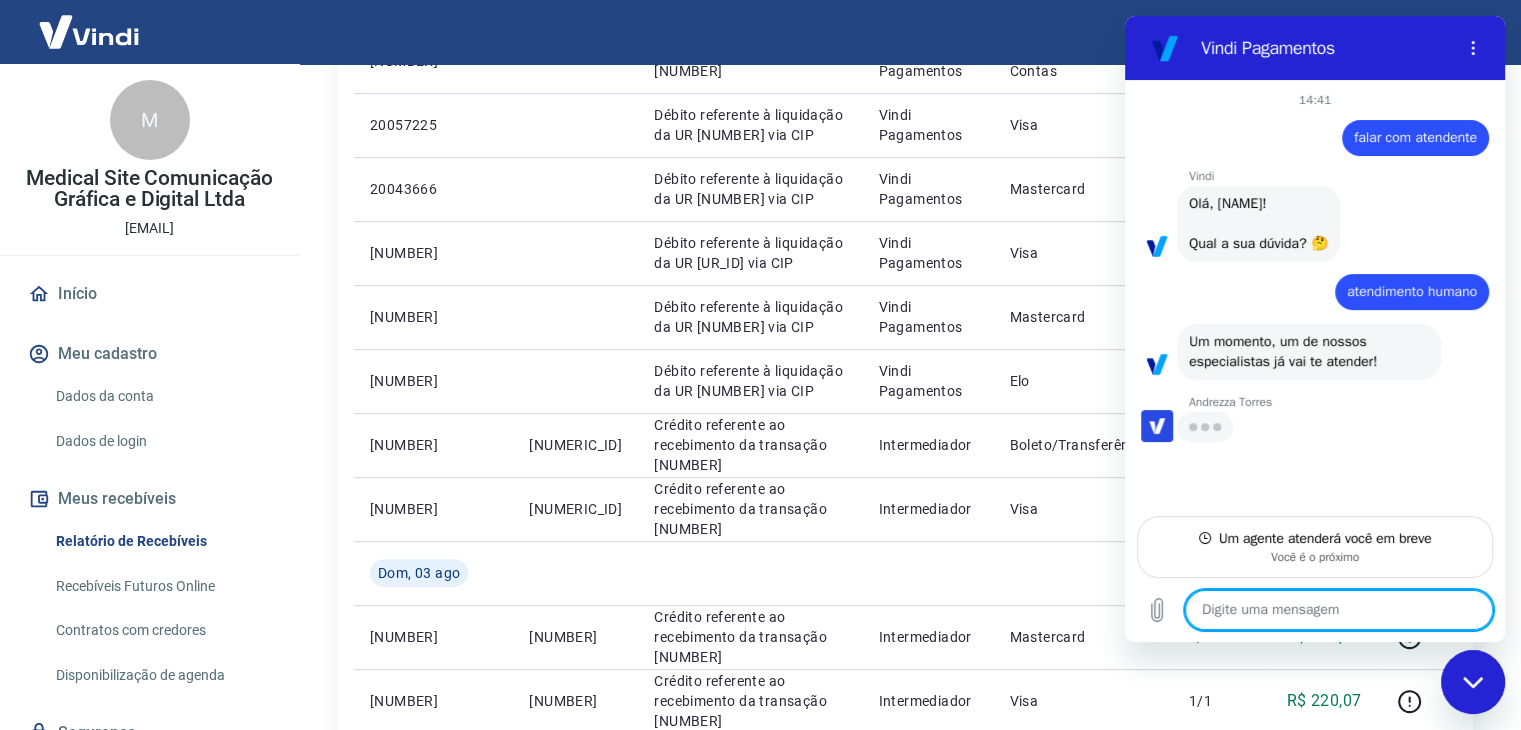 type on "x" 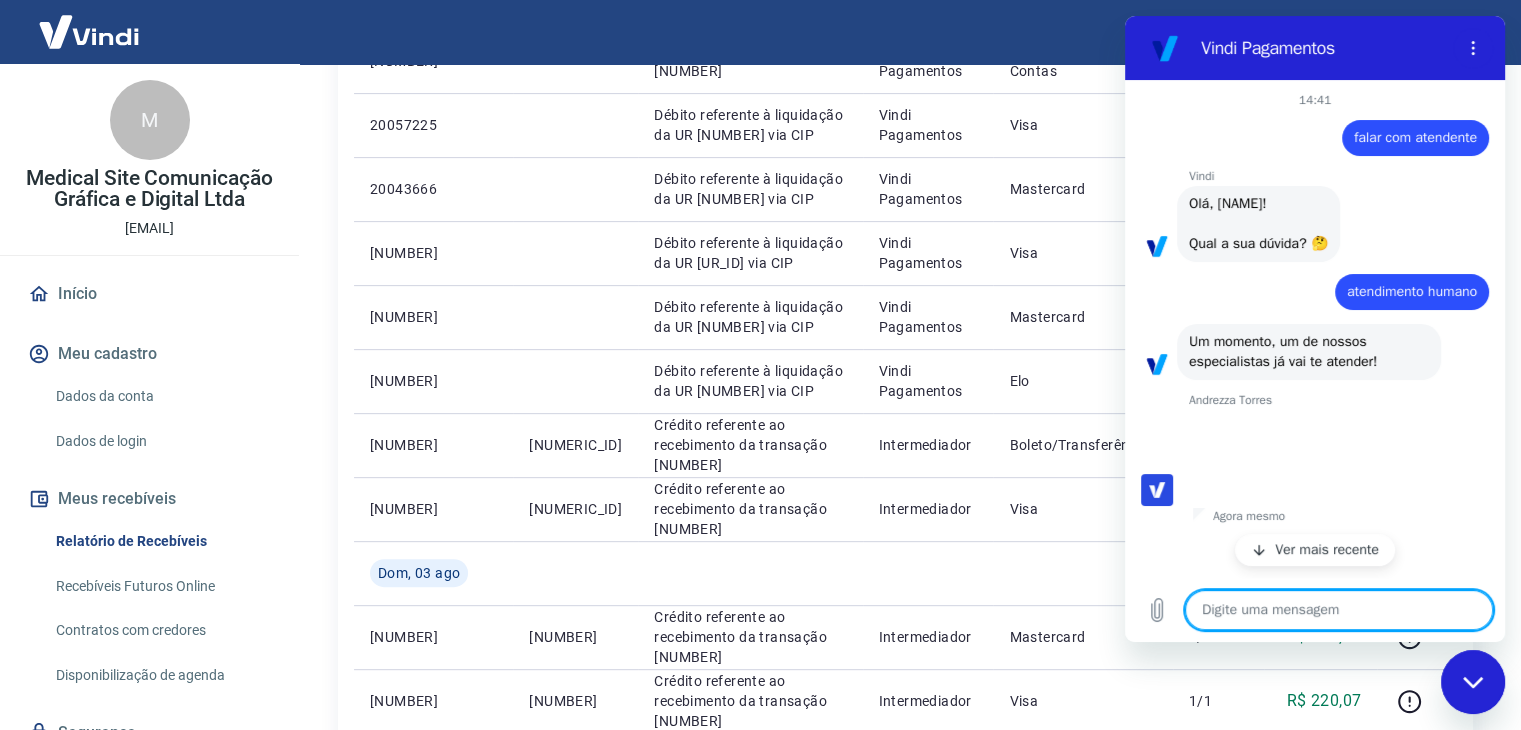 type on "B" 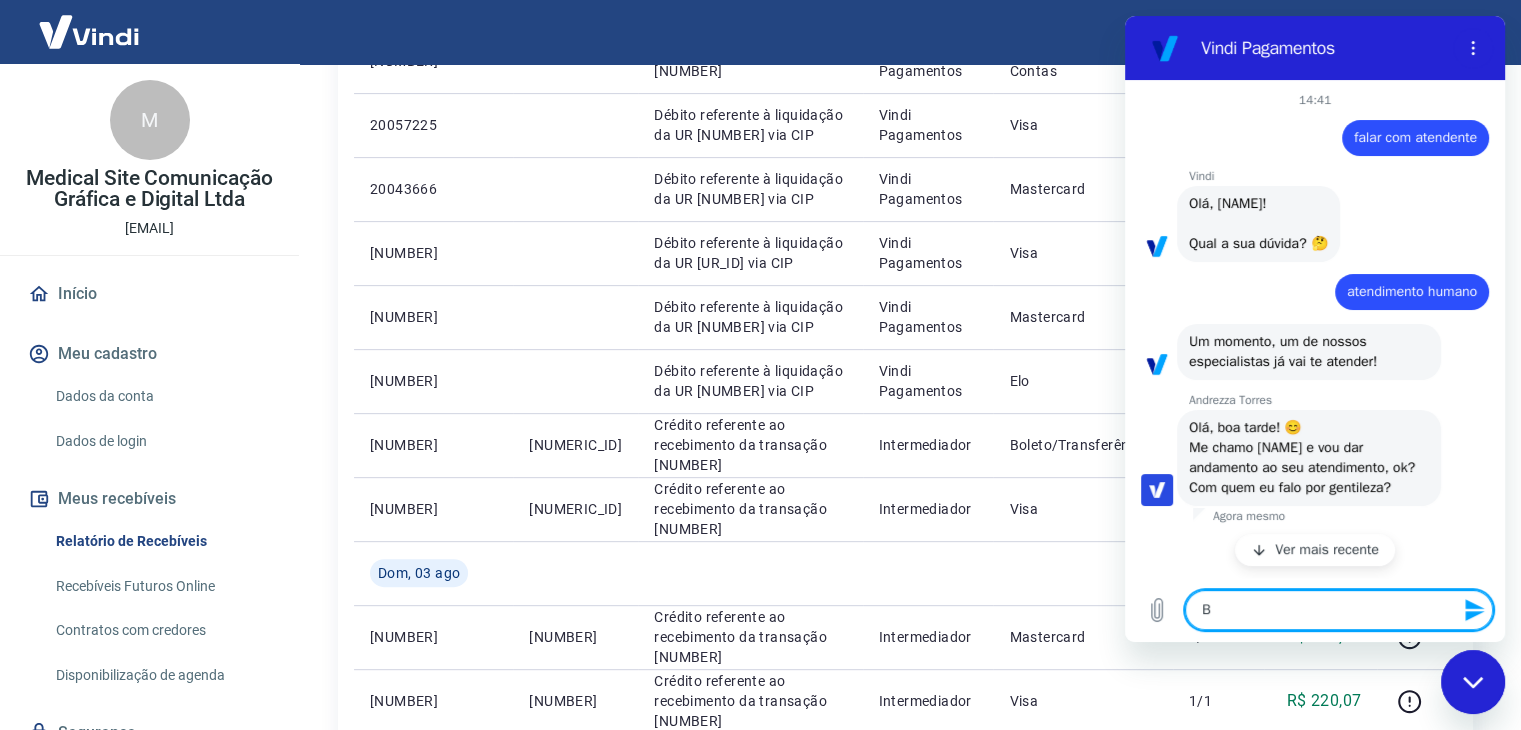 type on "Bo" 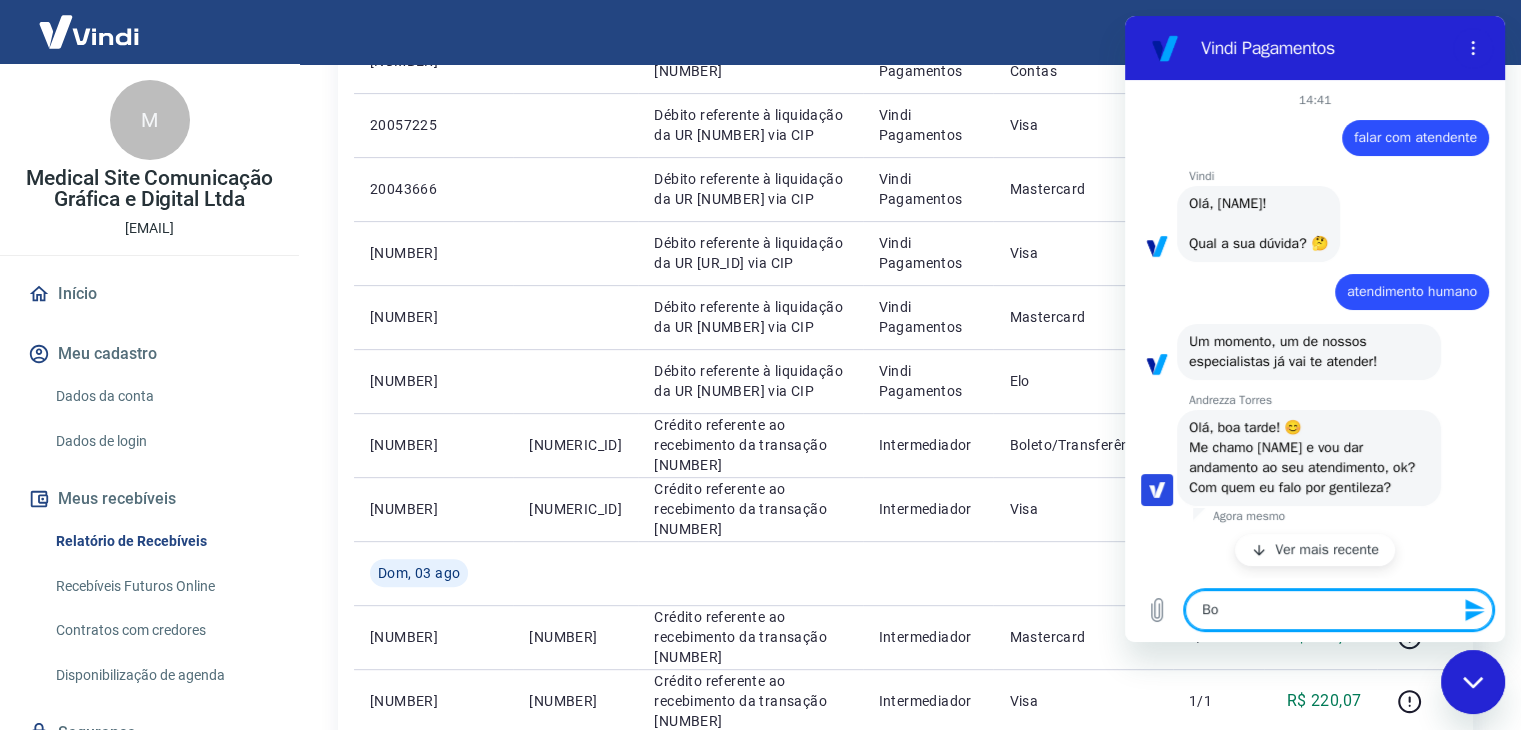 type on "Boa" 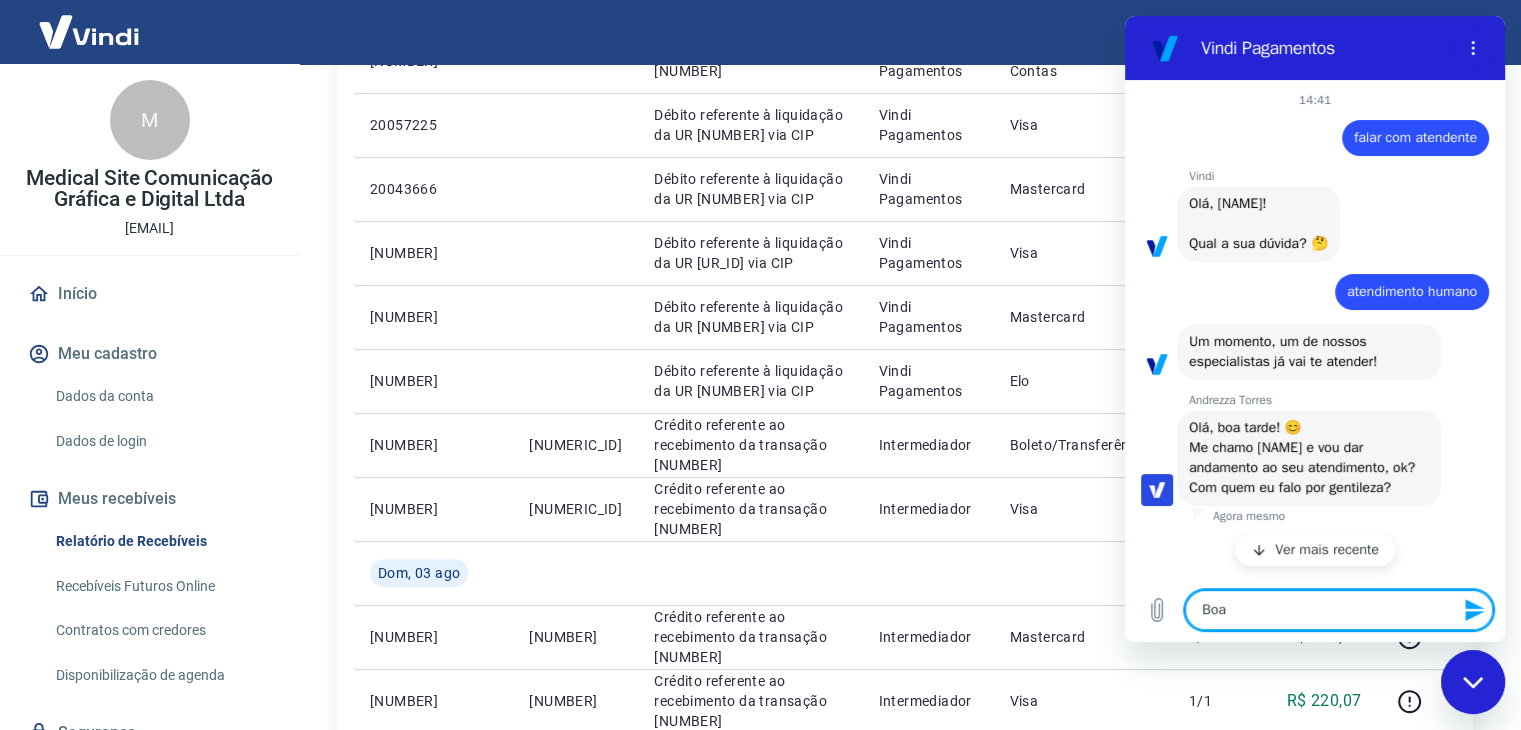 type on "Boa" 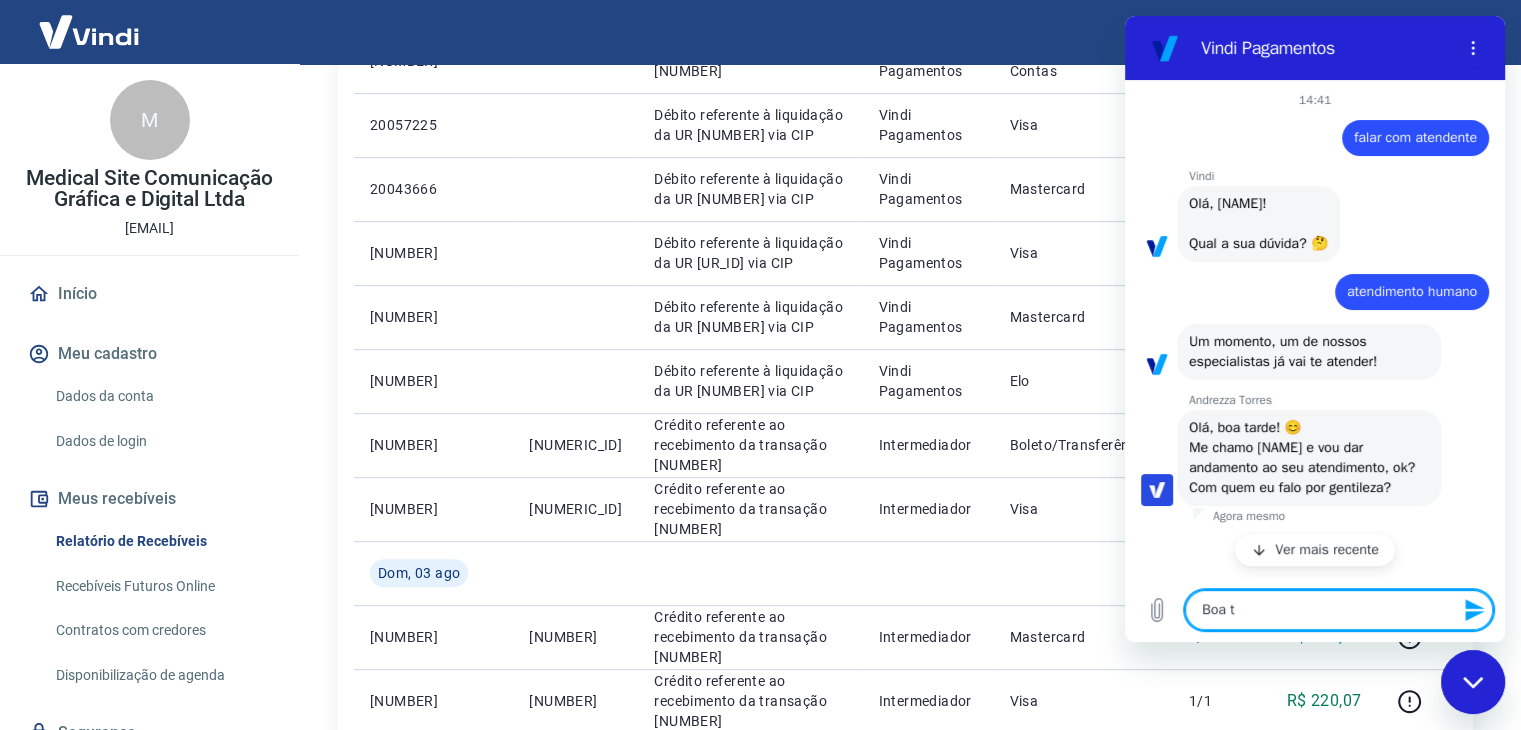 type on "Boa ta" 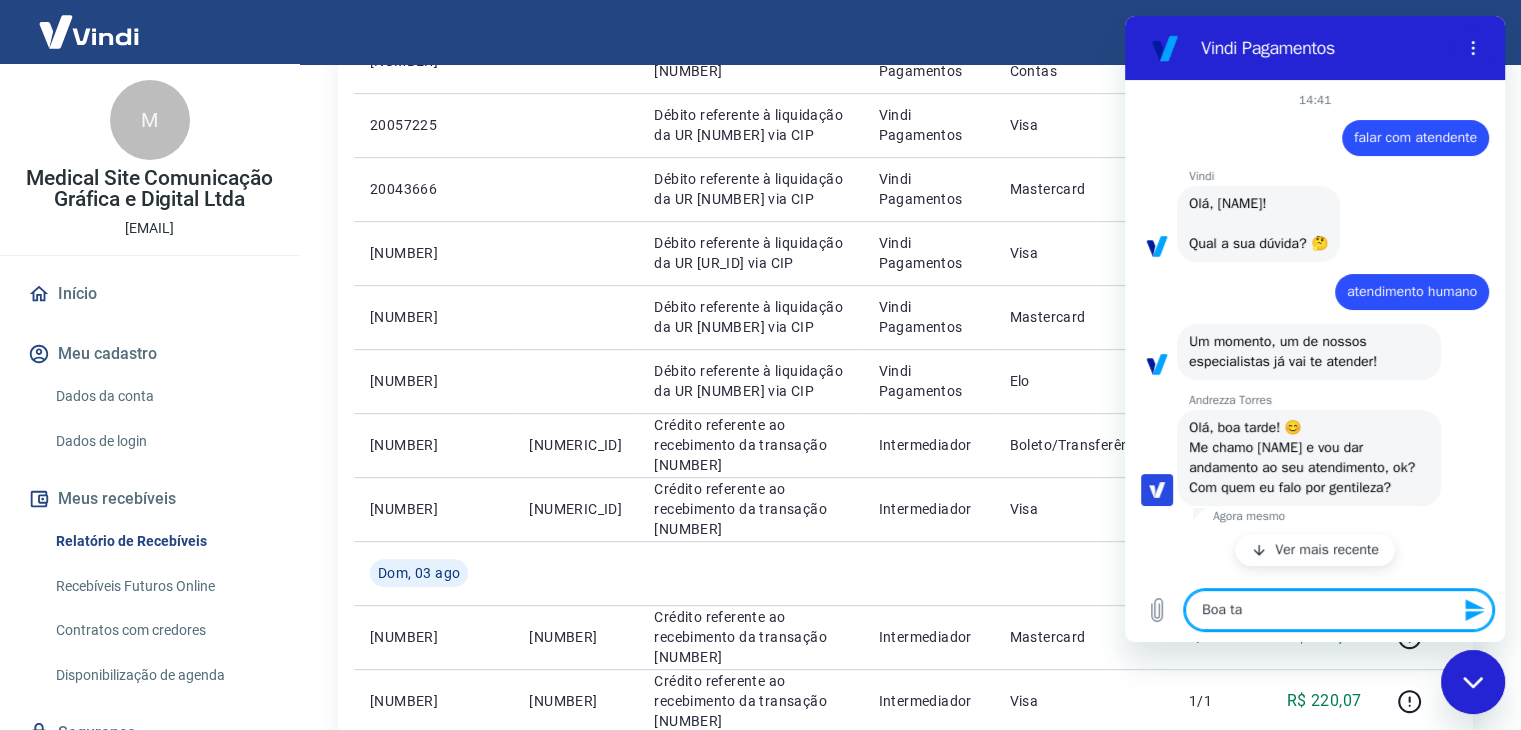 type on "Boa tar" 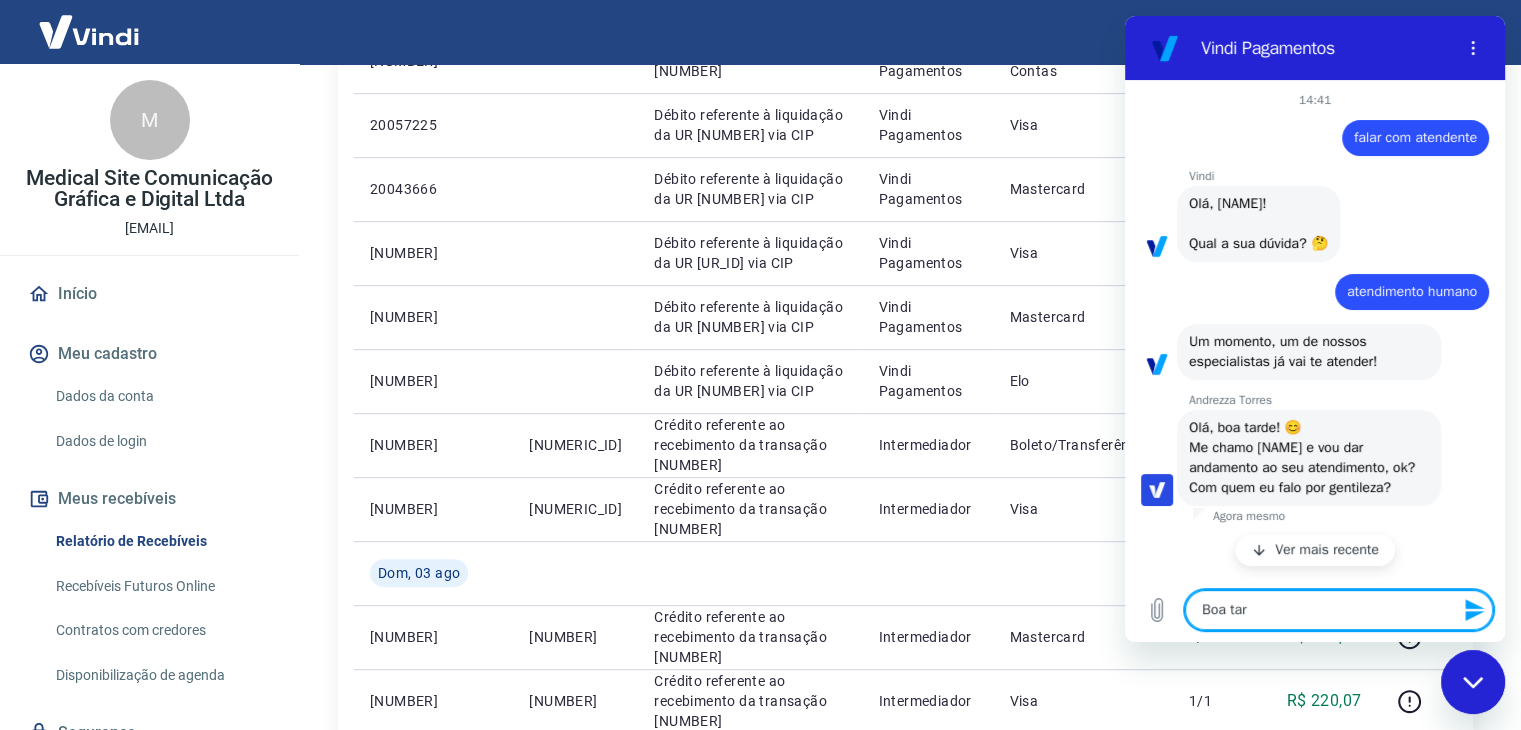 type on "Boa tard" 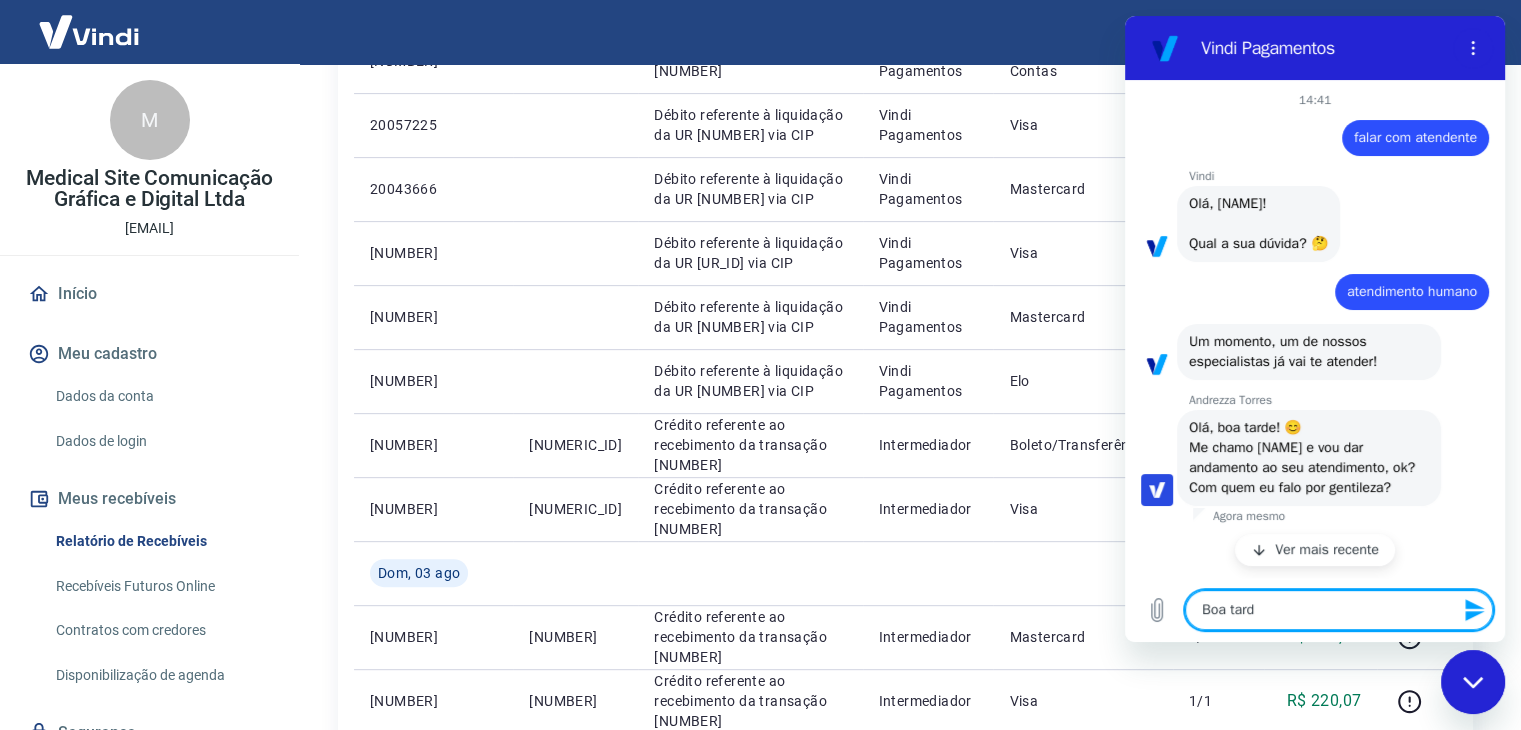 type on "Boa tarde" 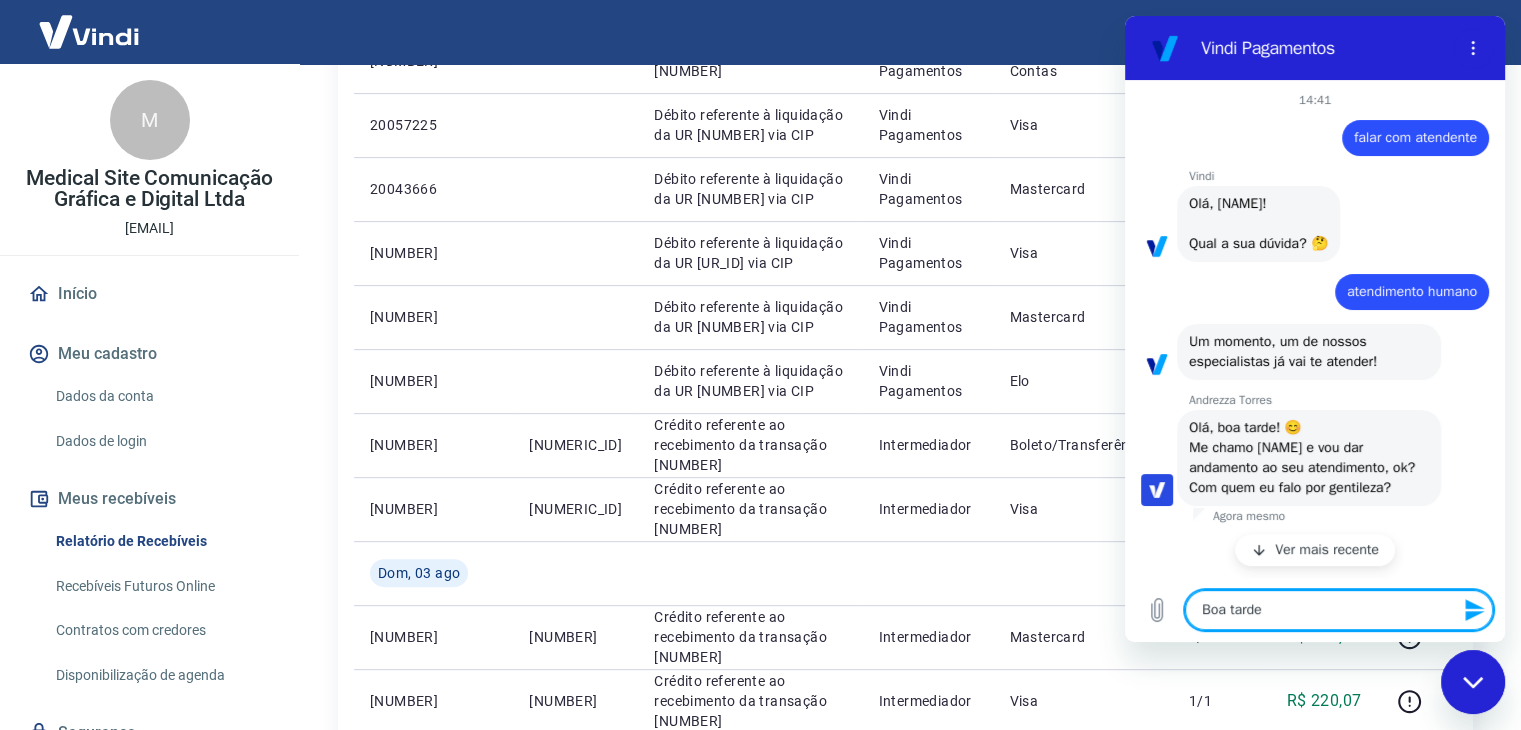 type on "Boa tarde," 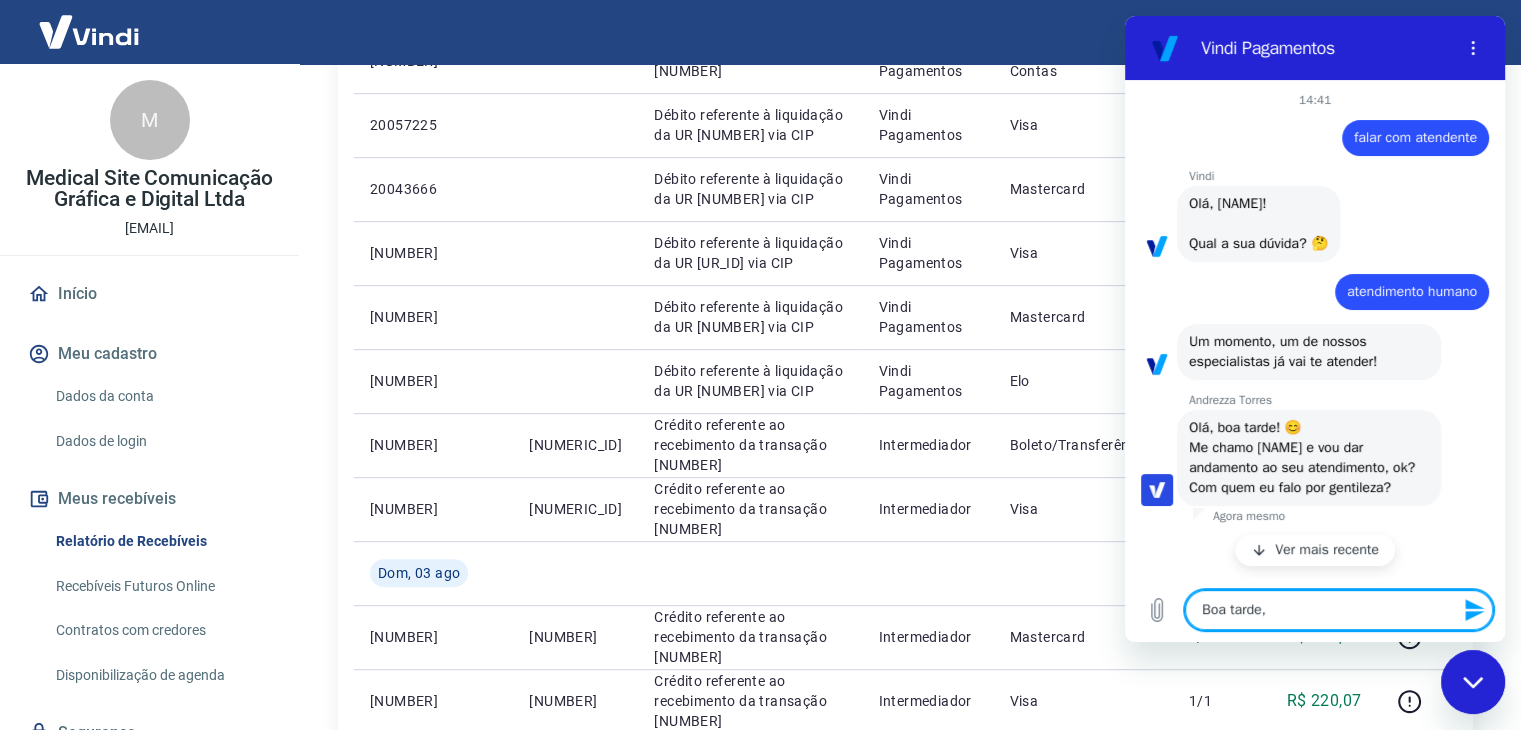 type on "Boa tarde," 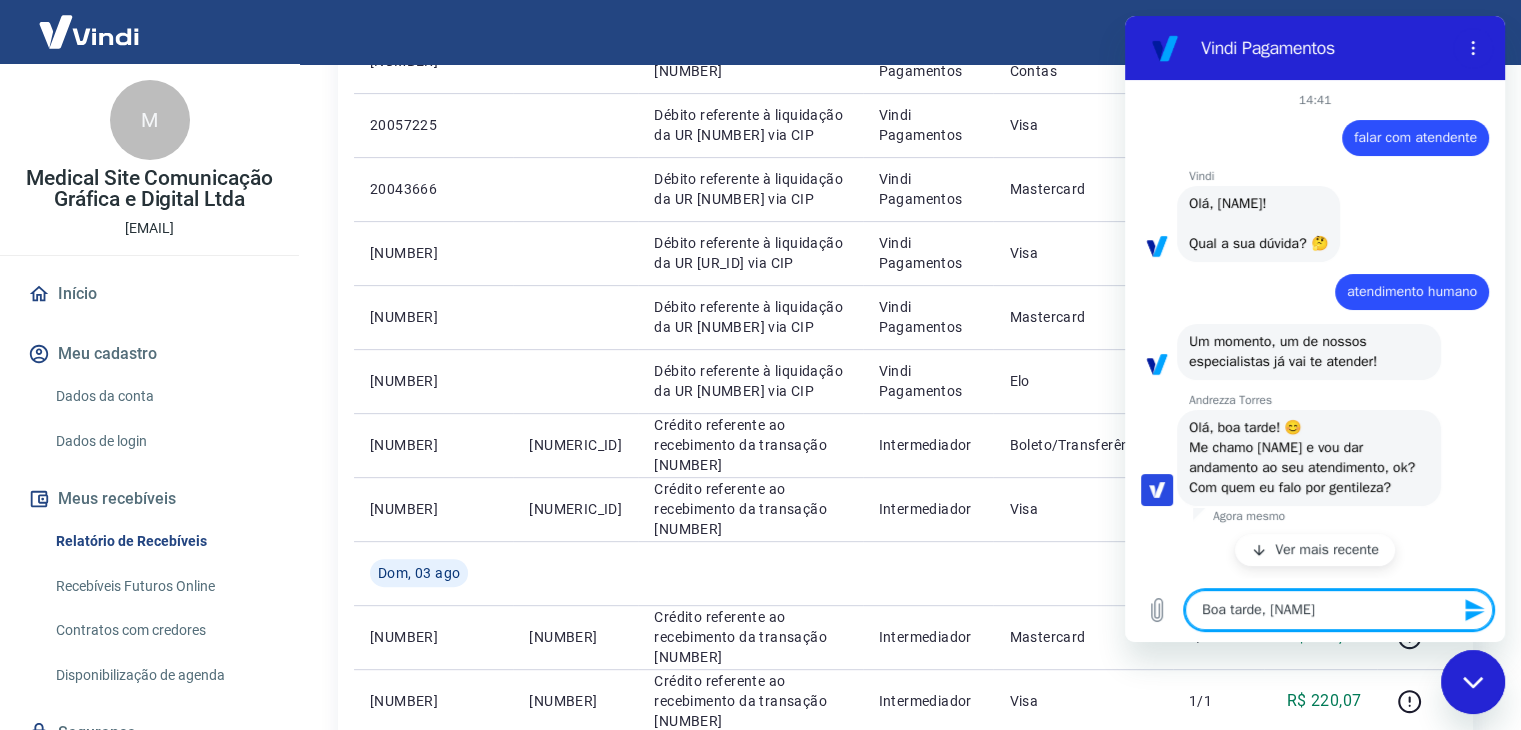 type on "Boa tarde, [NAME]" 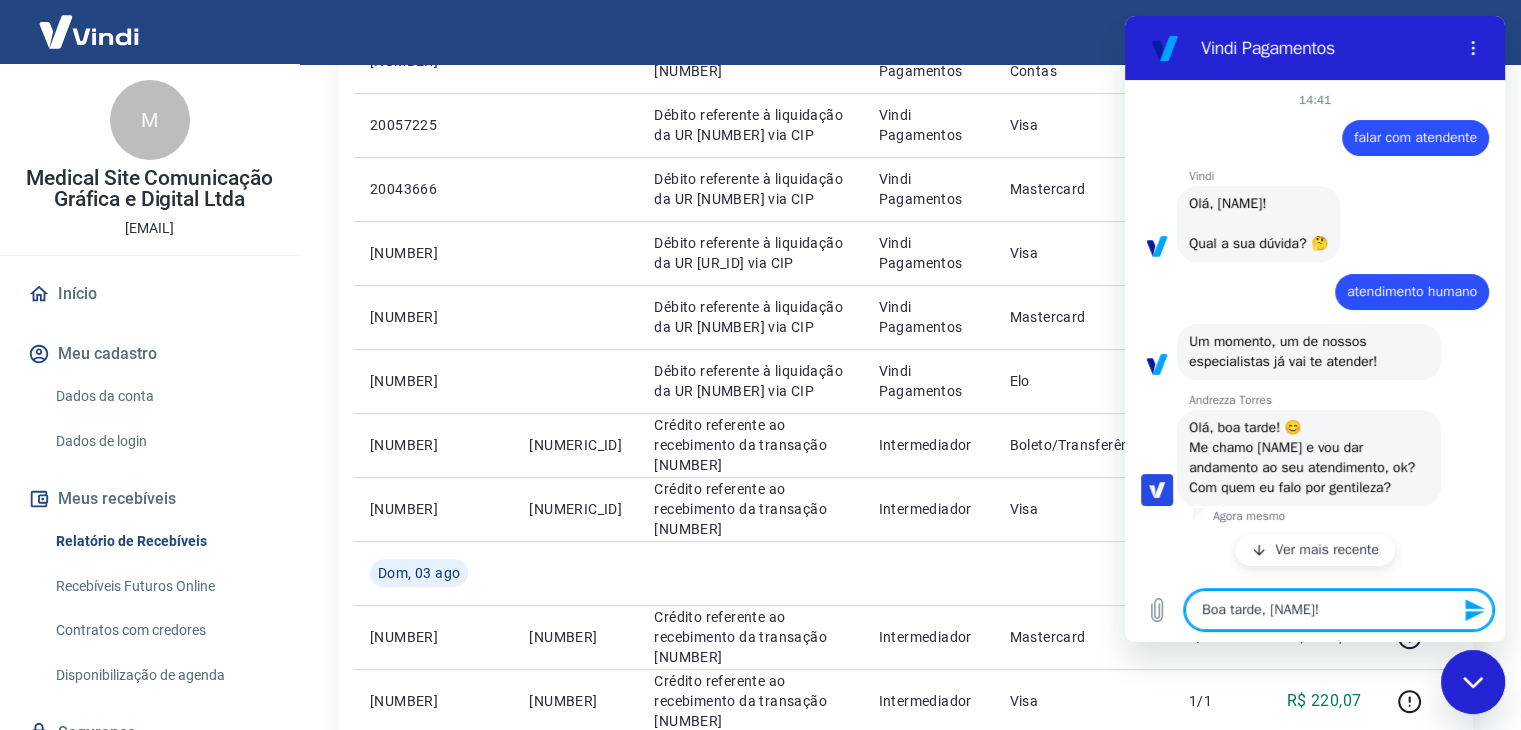 type on "Boa tarde, [NAME]" 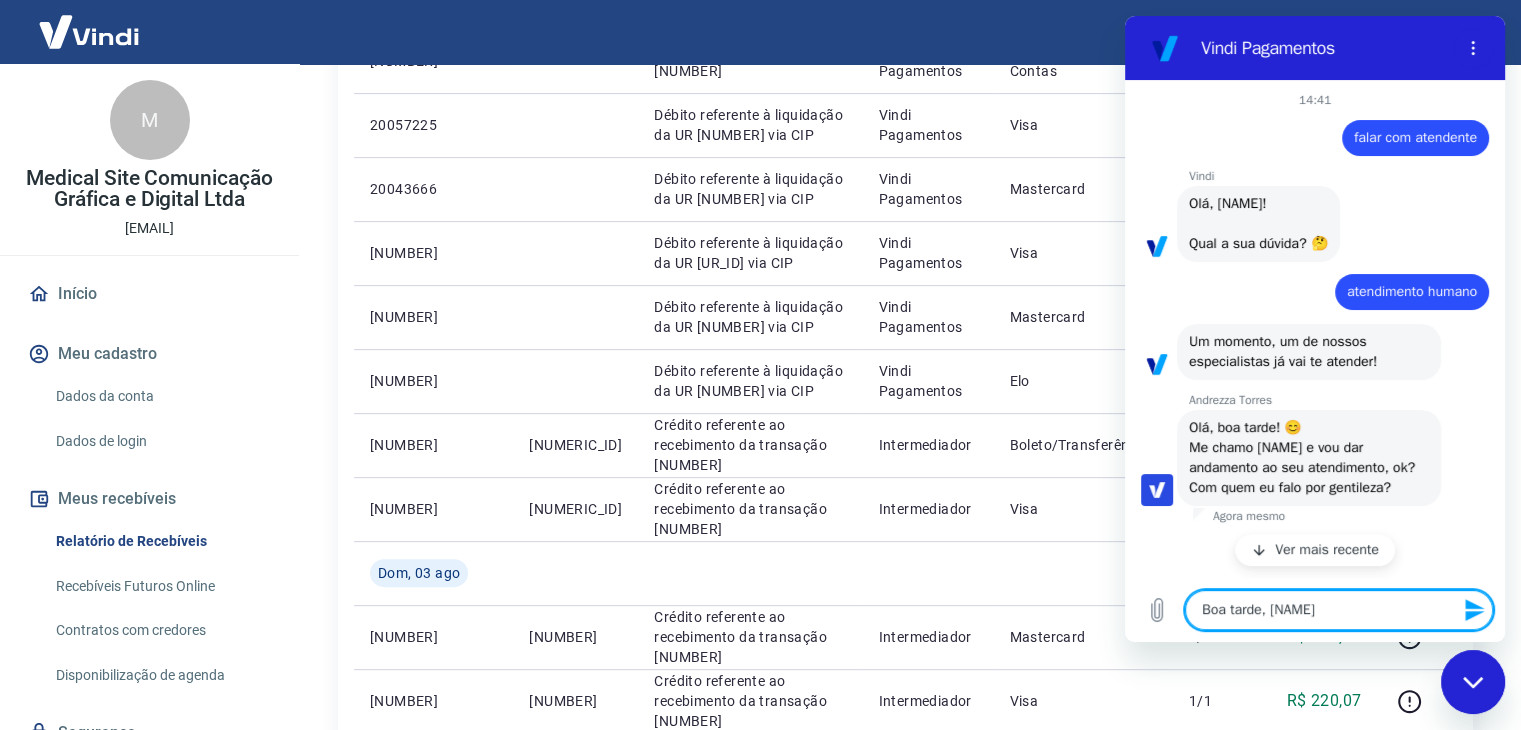 type on "Boa tarde, [NAME]" 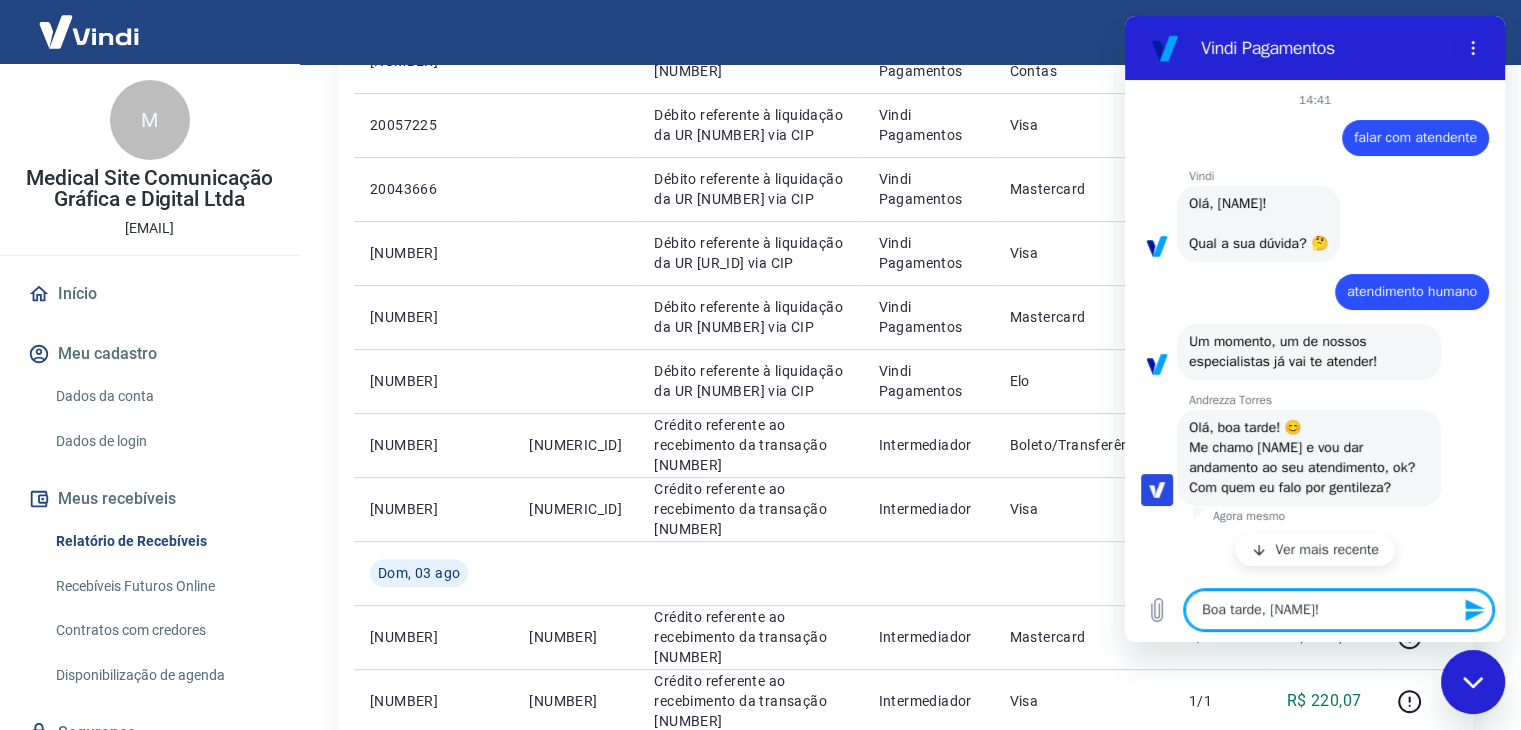 type on "Boa tarde, [NAME]" 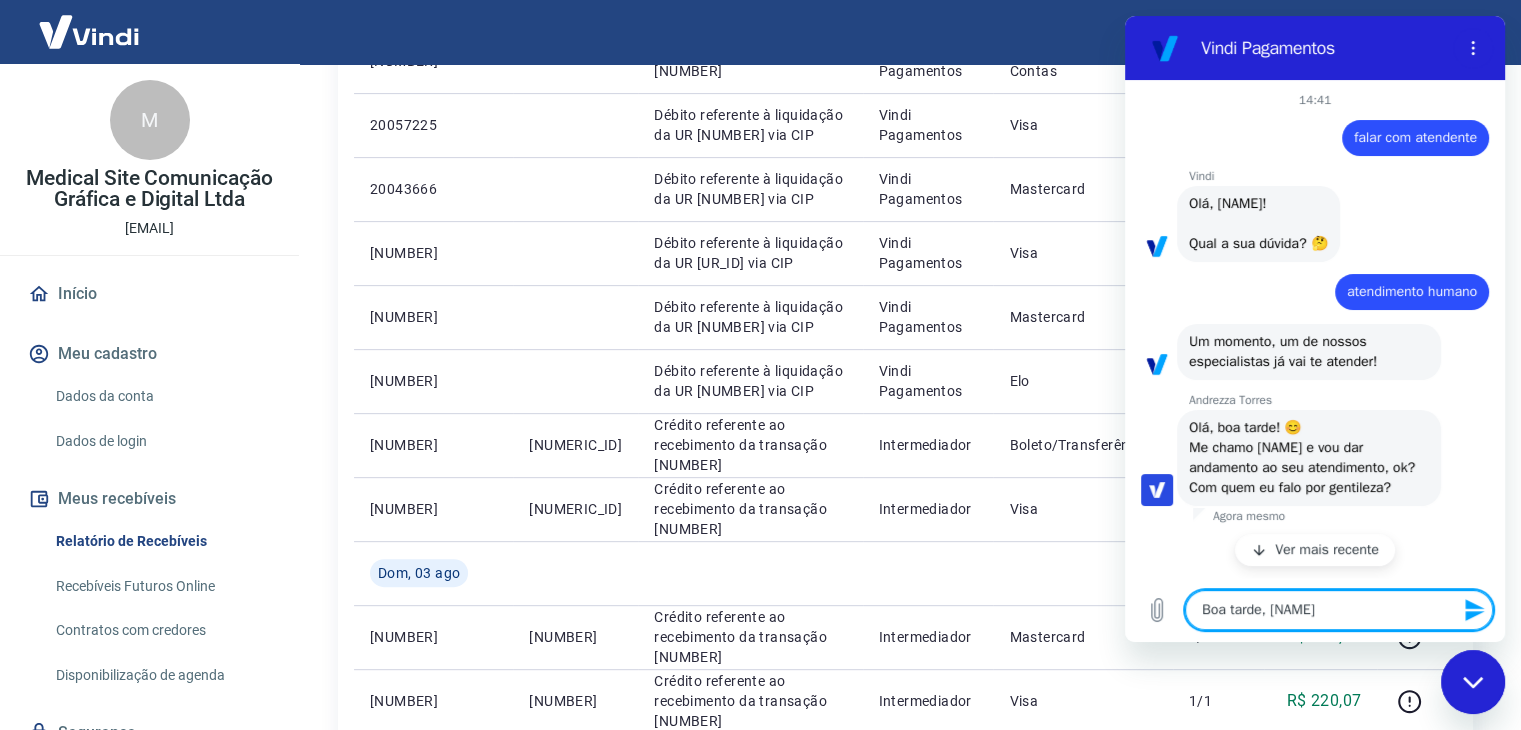 type on "Boa tarde, [NAME]!" 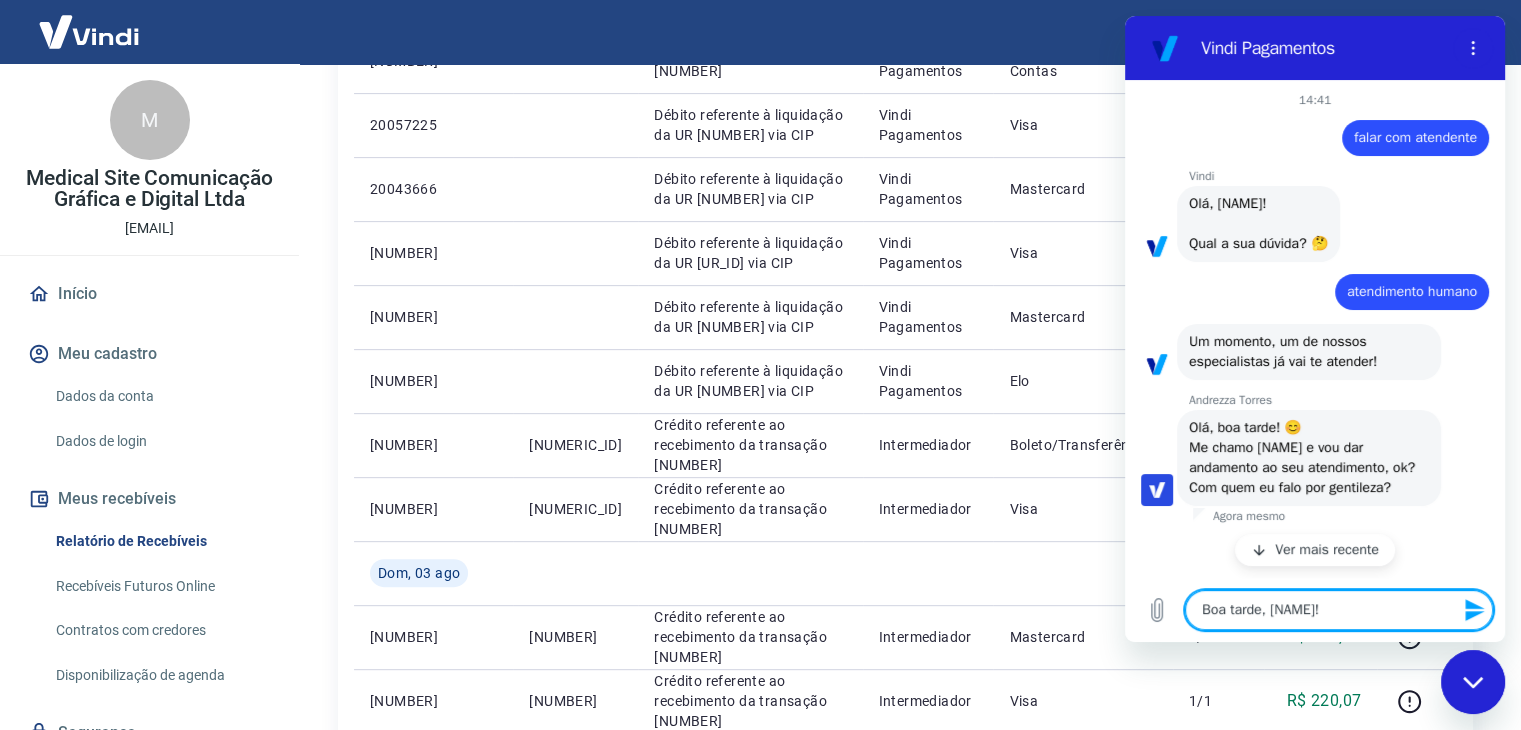 type on "Boa tarde, [NAME]!" 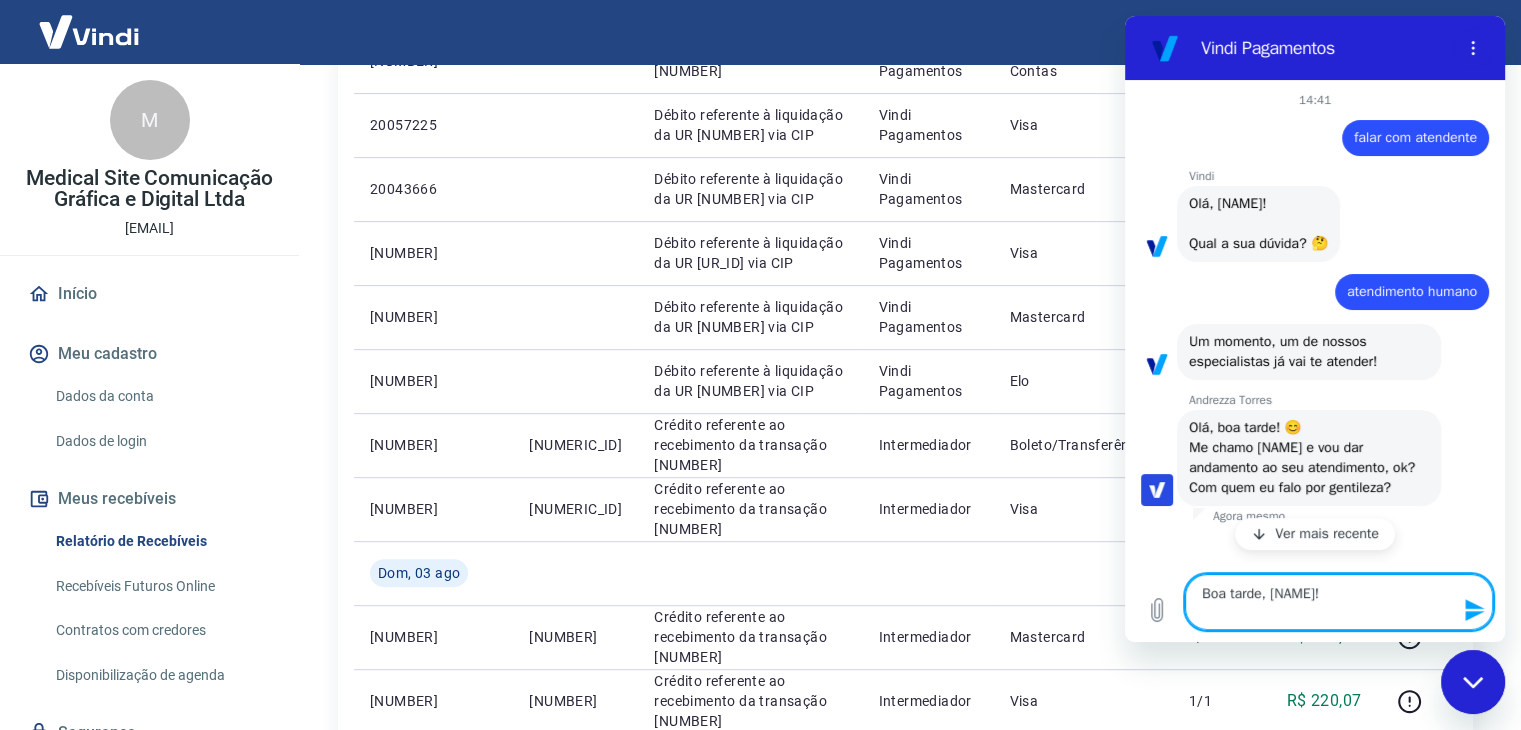 type on "Boa tarde, Andrezza!
M" 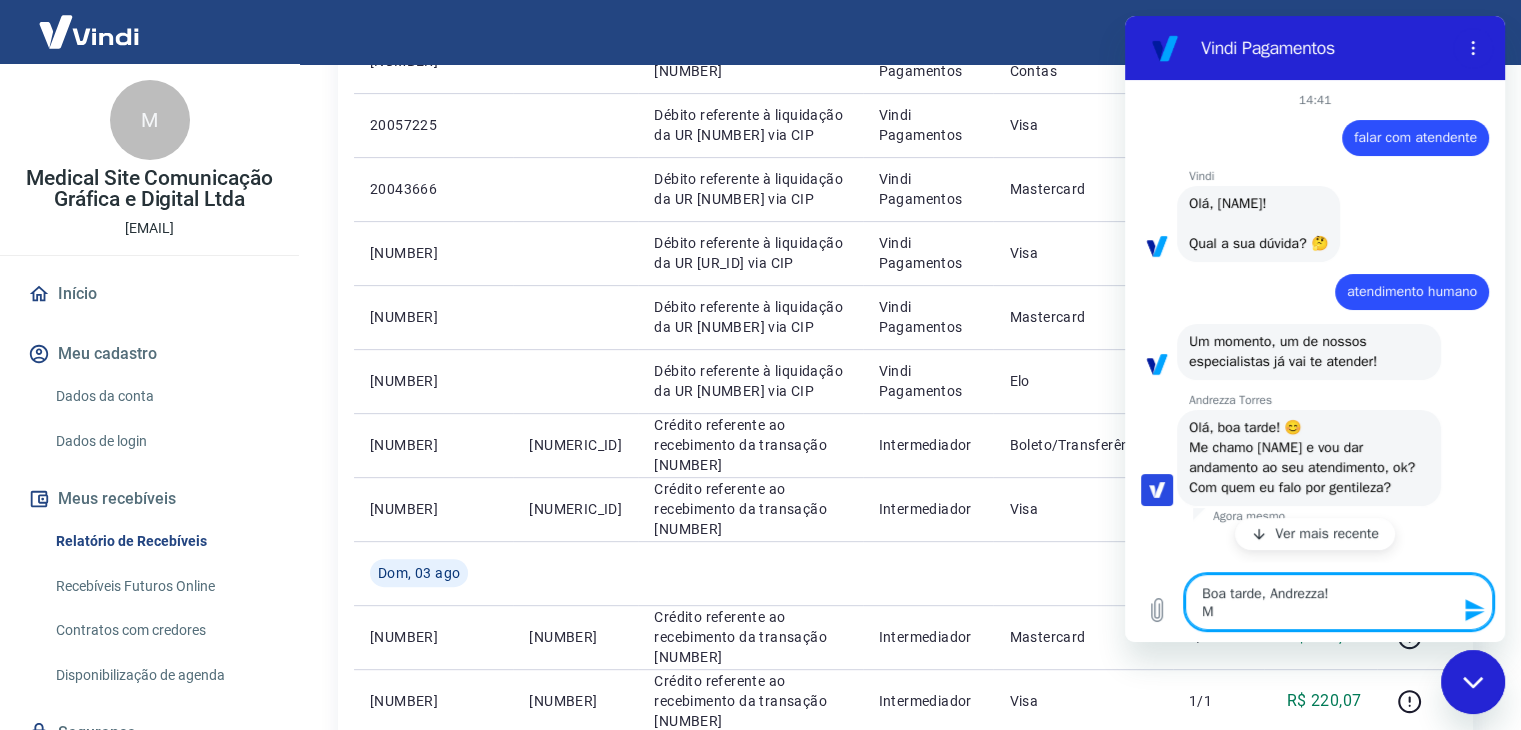 type on "Boa tarde, Andrezza!
Me" 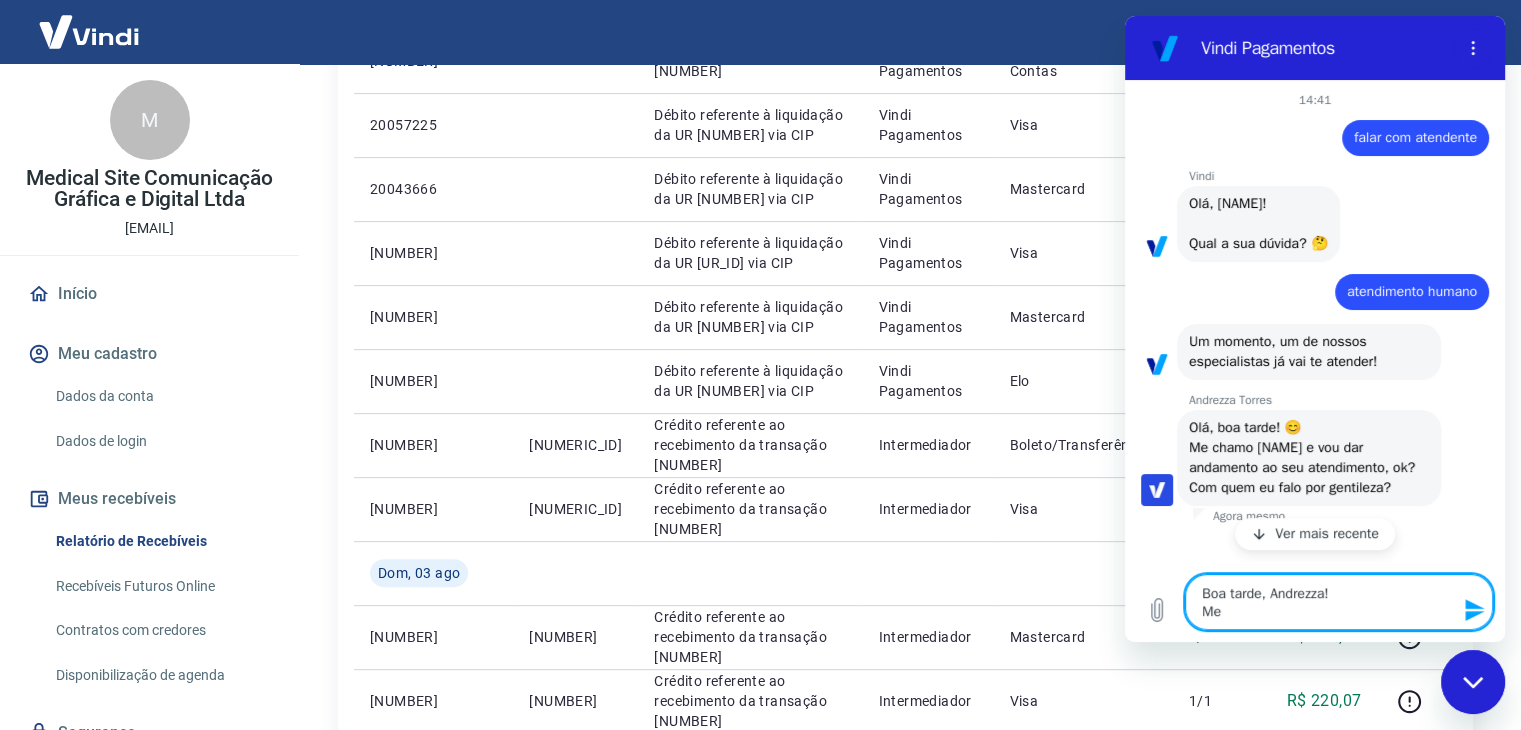 type on "Boa tarde, [NAME]!
Meu" 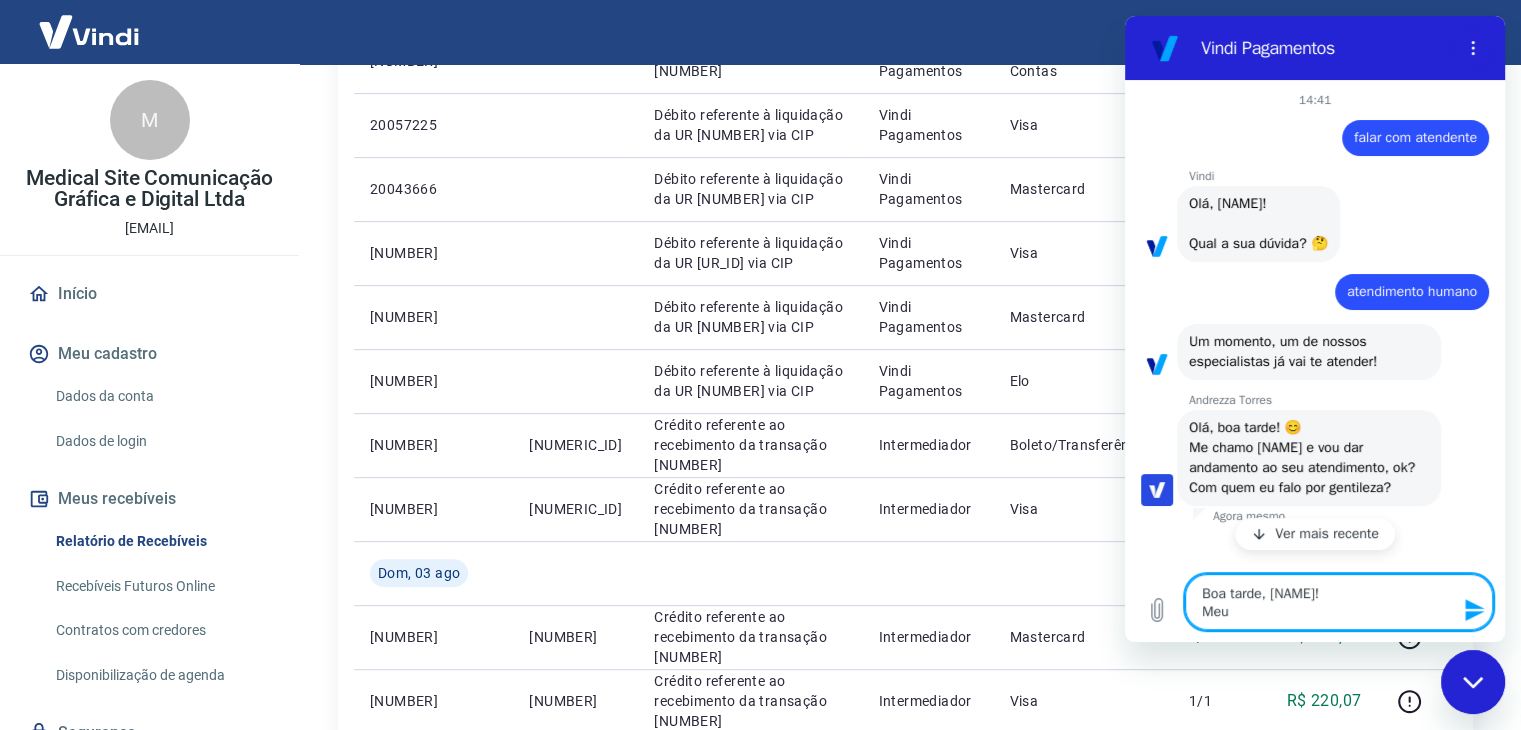 type on "Boa tarde, [NAME]!
Meu" 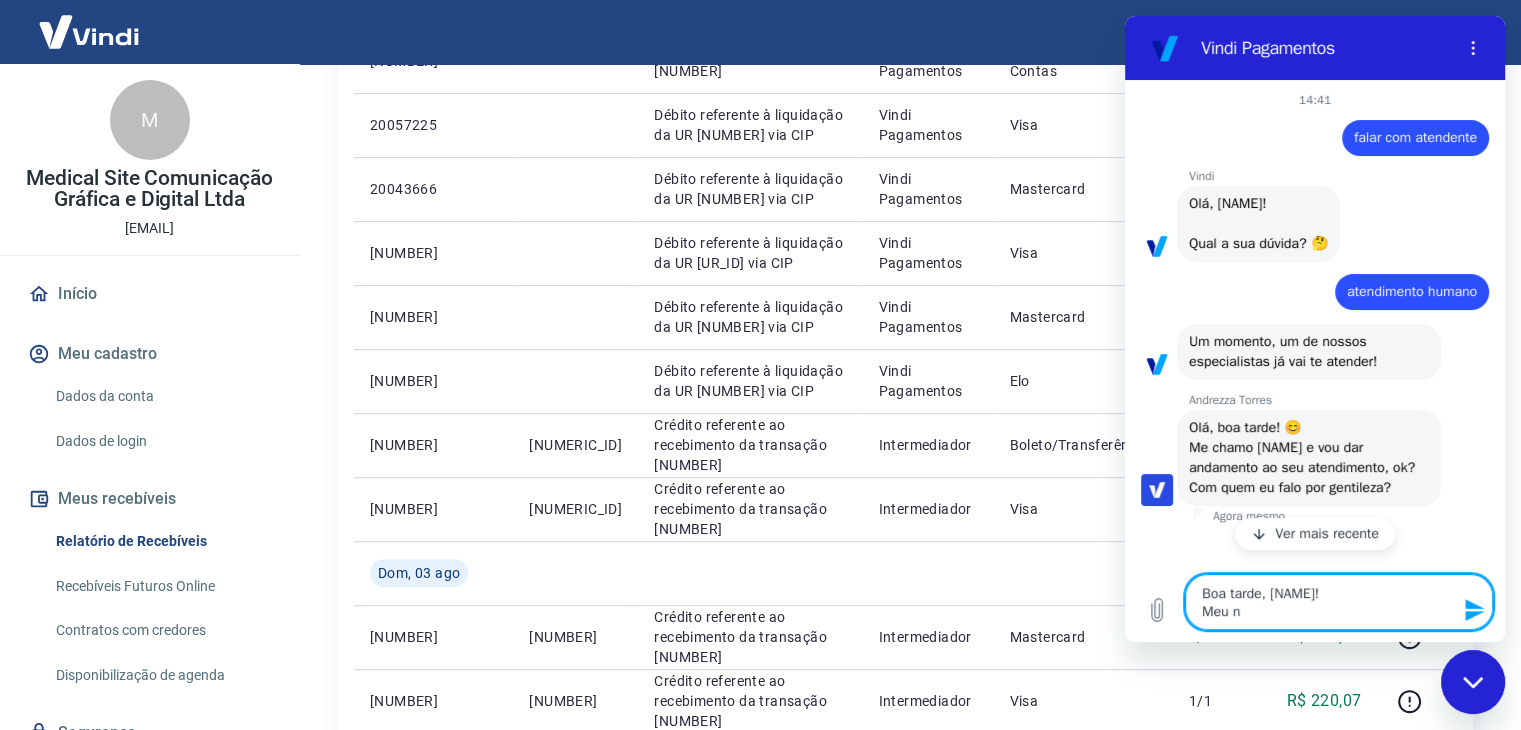 type on "Boa tarde, [NAME]!
Meu no" 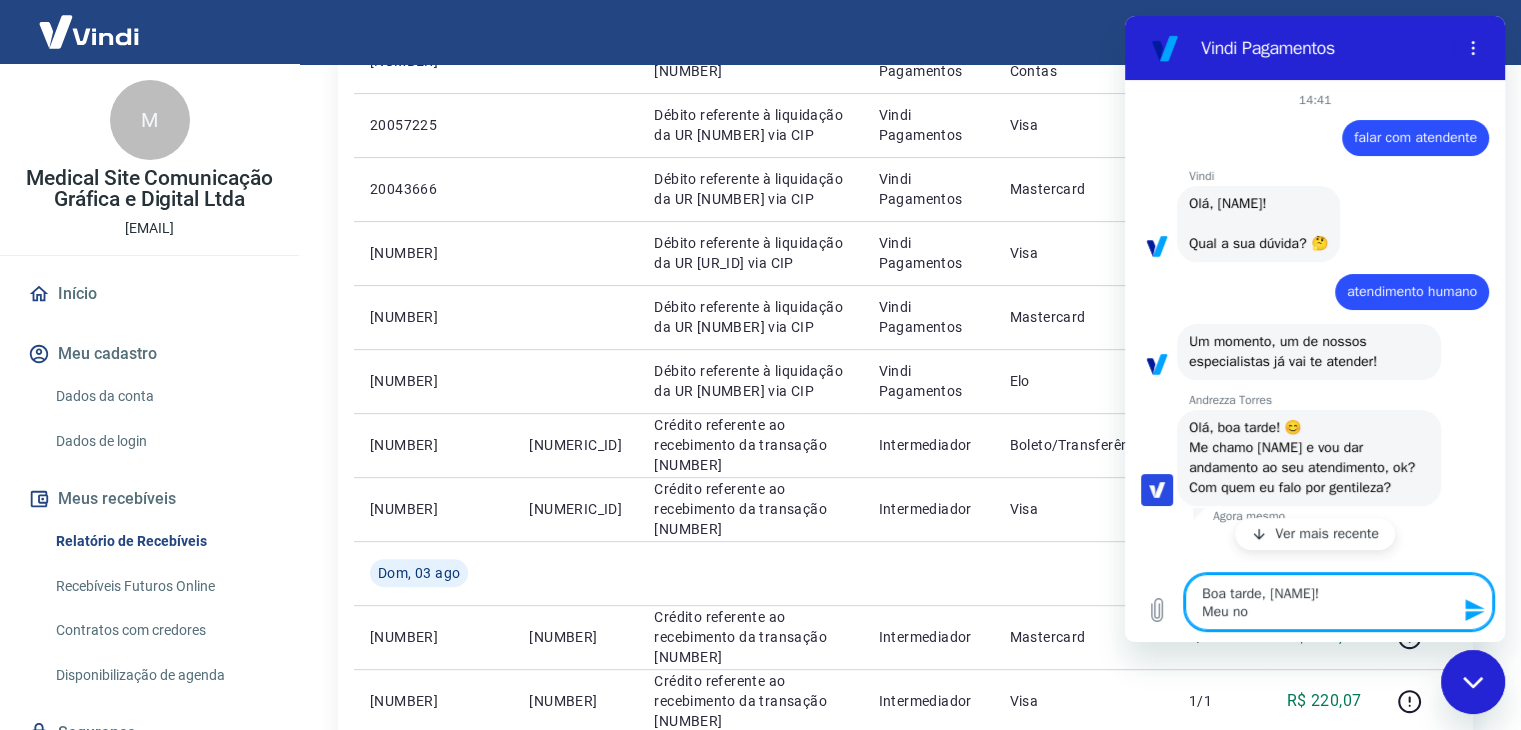 type on "Boa tarde, [NAME]!
Meu nom" 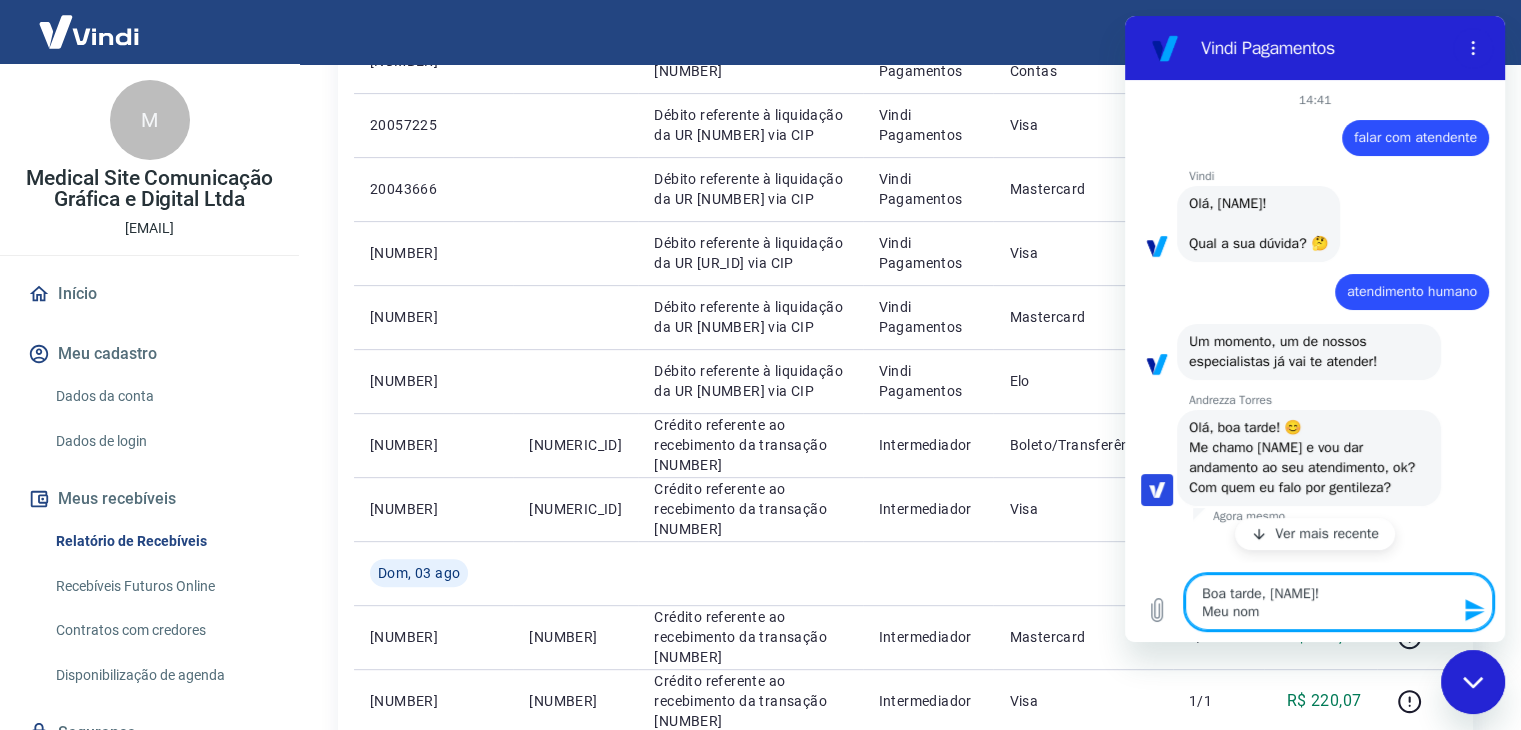 type on "Boa tarde, [NAME]!
Meu nome" 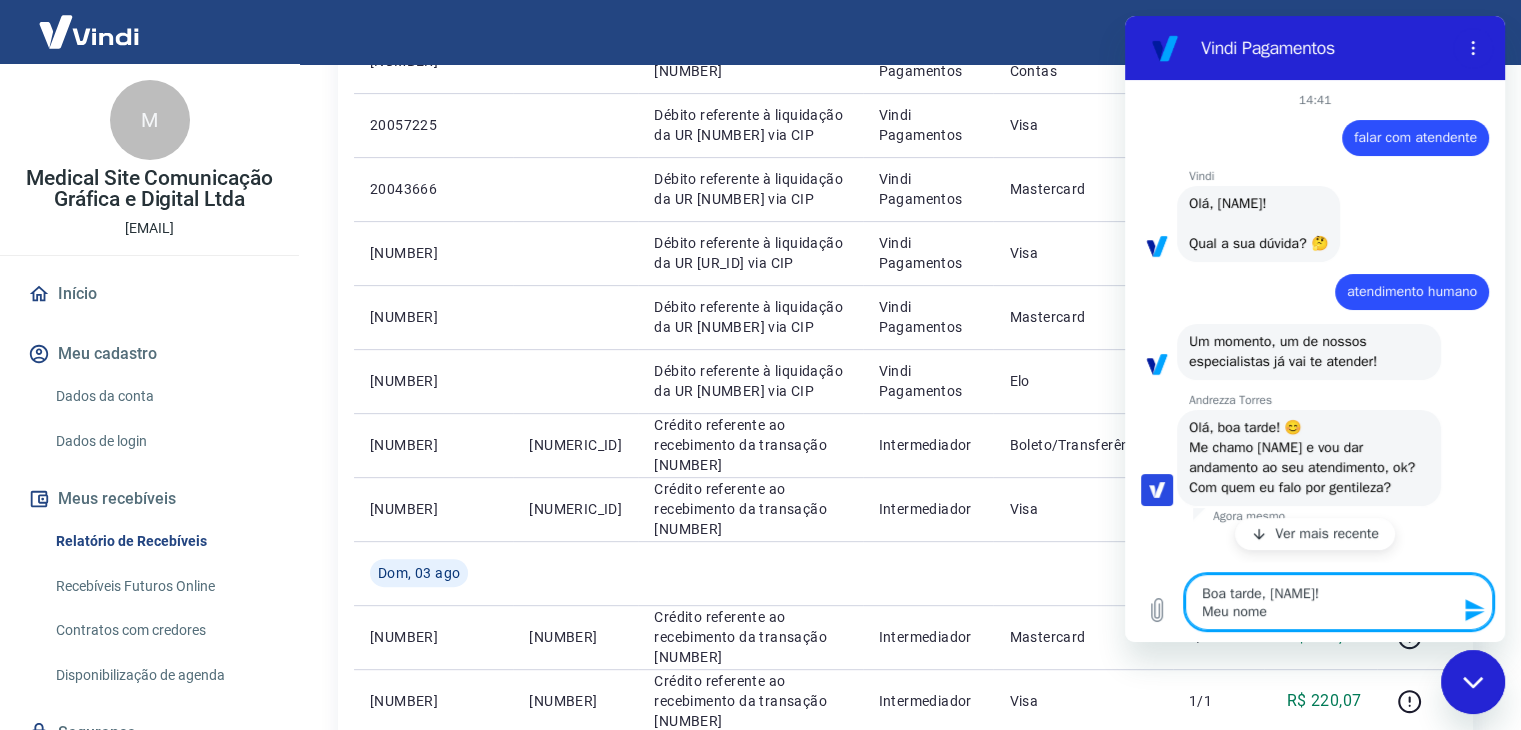 type on "Boa tarde, [NAME]!
Meu nome" 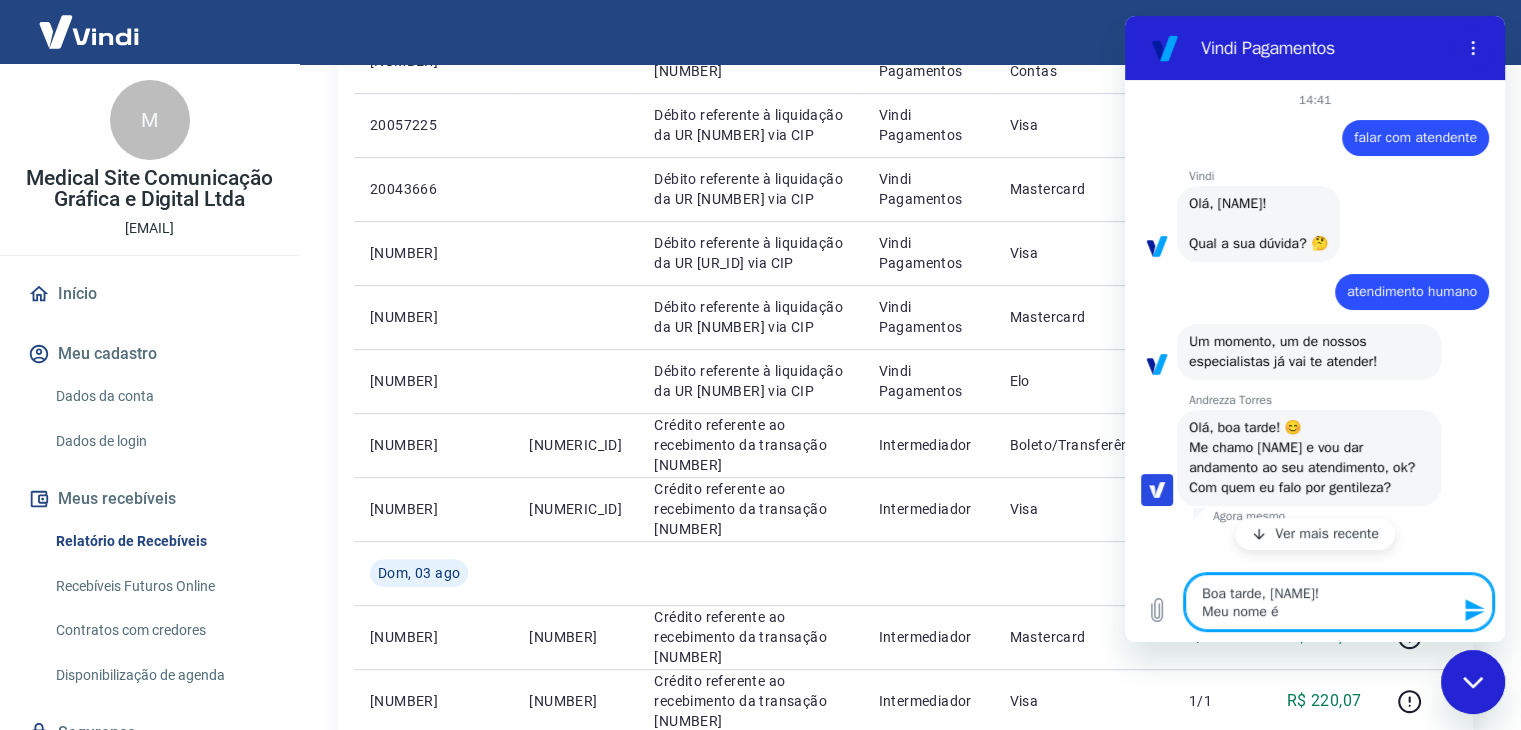 type on "Boa tarde, [NAME]!
Meu nome é" 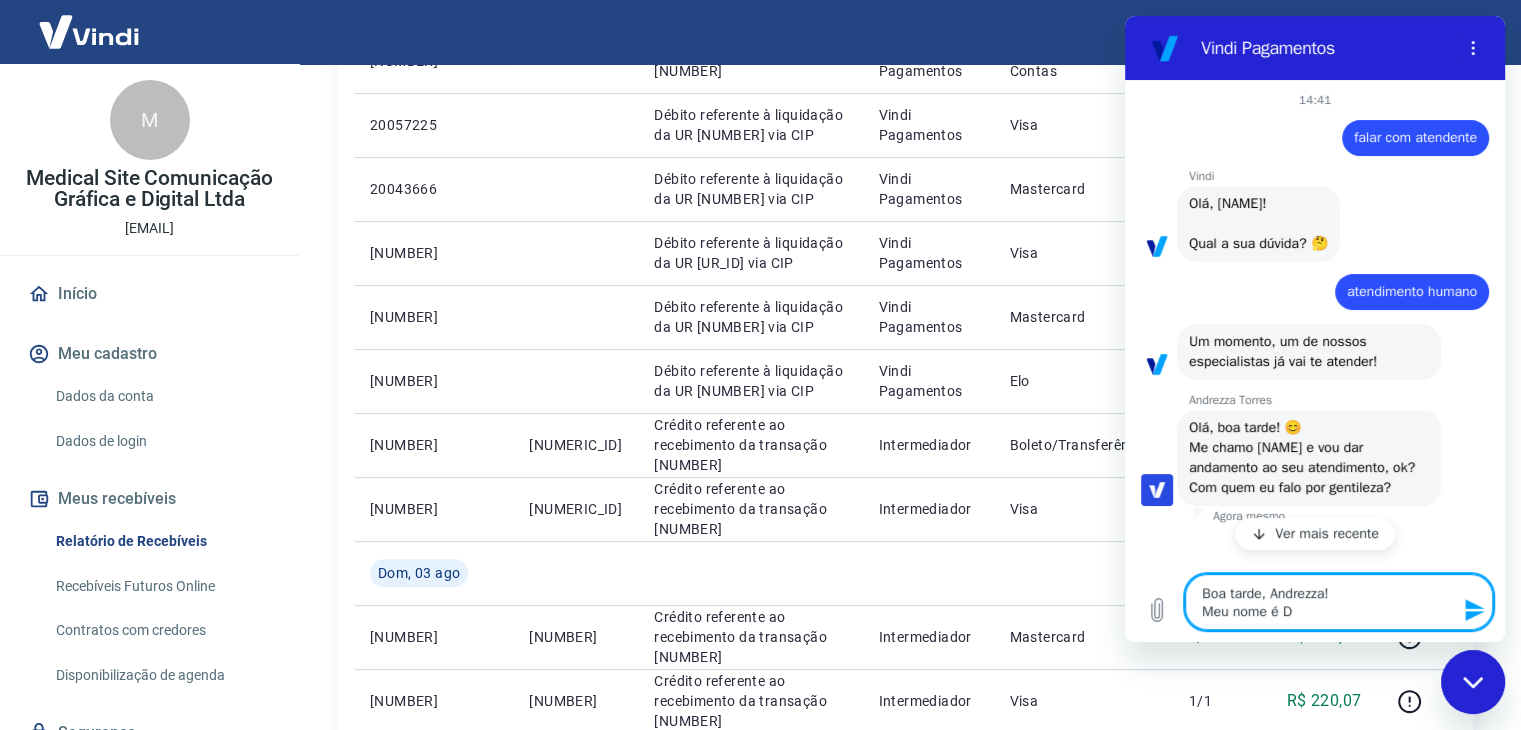 type on "Boa tarde, [NAME]!
Meu nome é Dé" 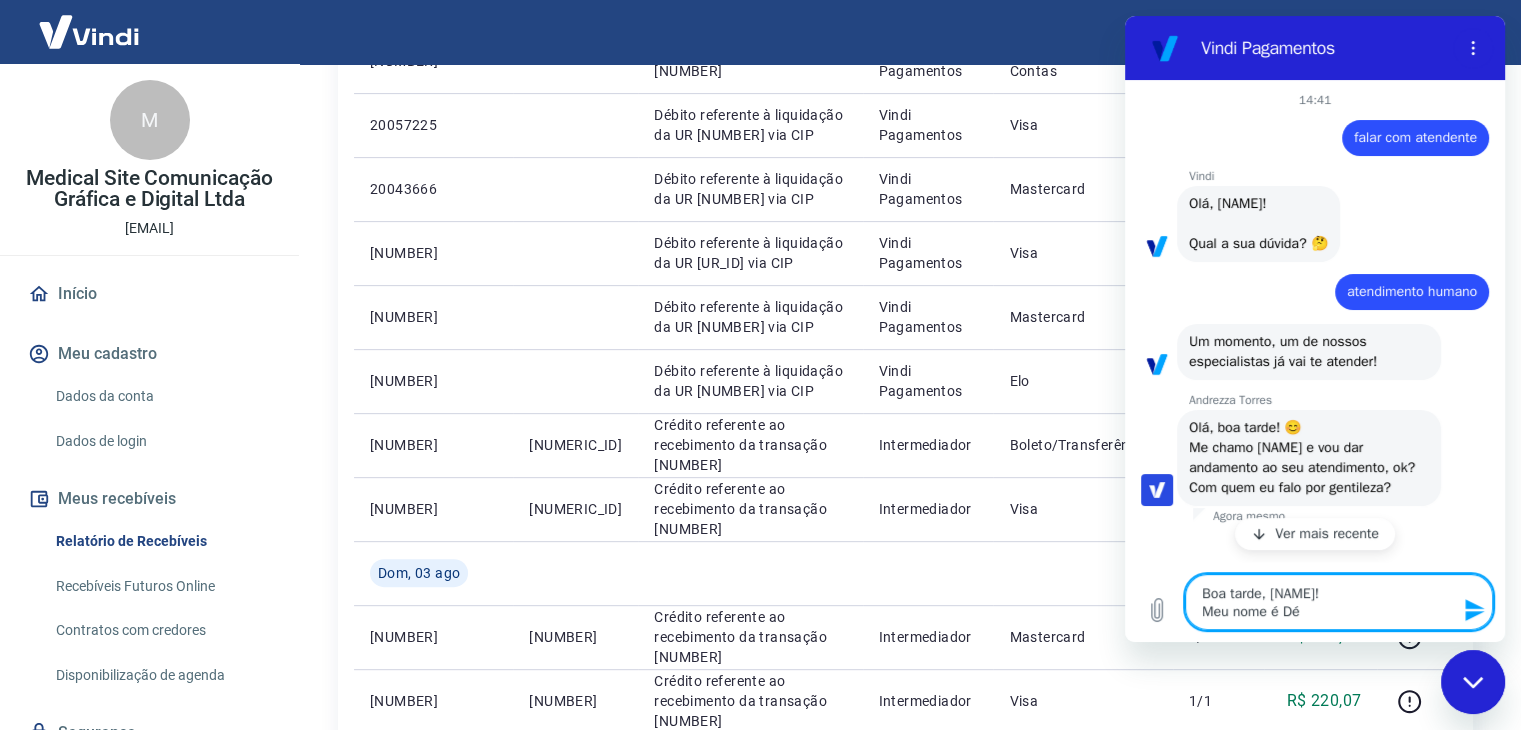 type on "Boa tarde, [NAME]!
Meu n" 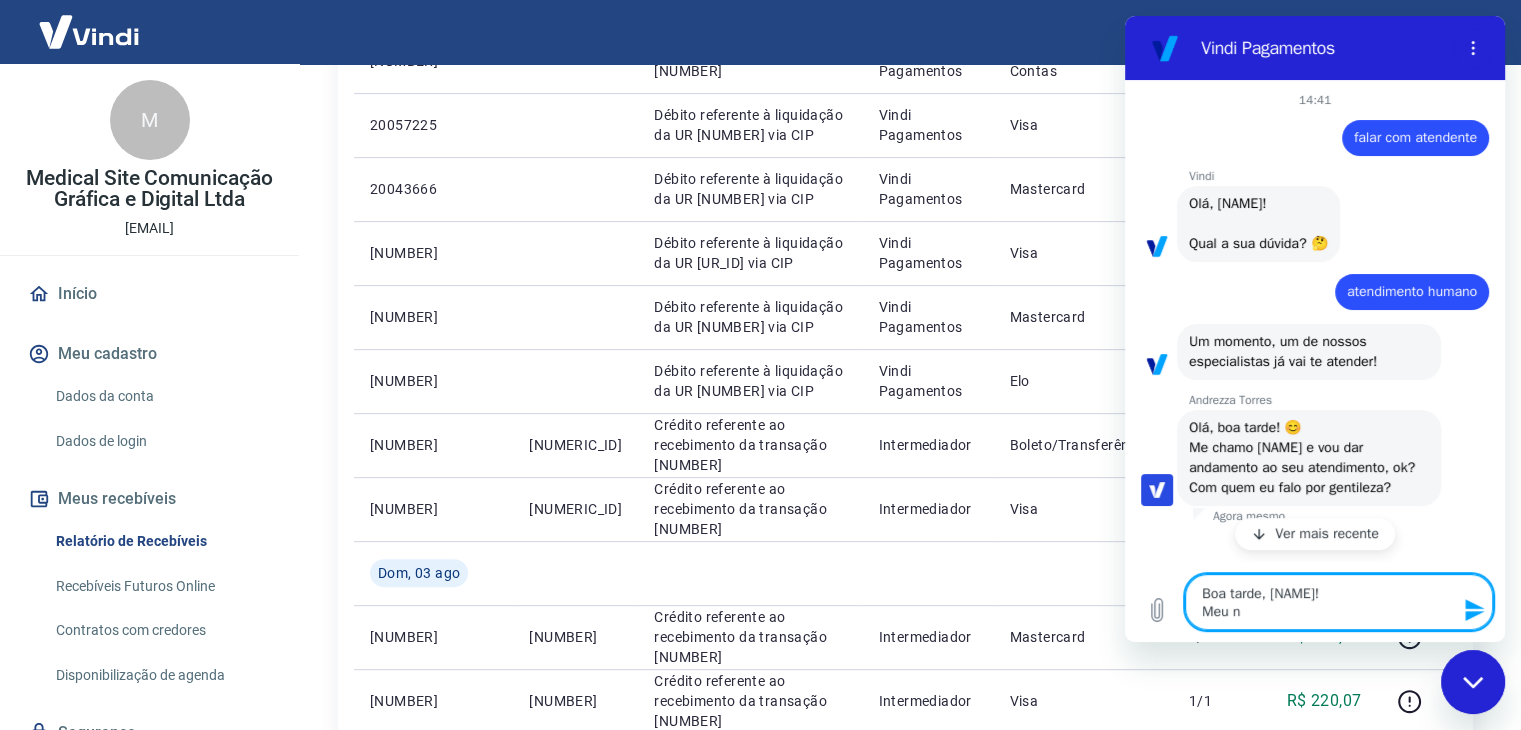 type on "Boa tarde, [NAME]!
Meu nome é [NAME]" 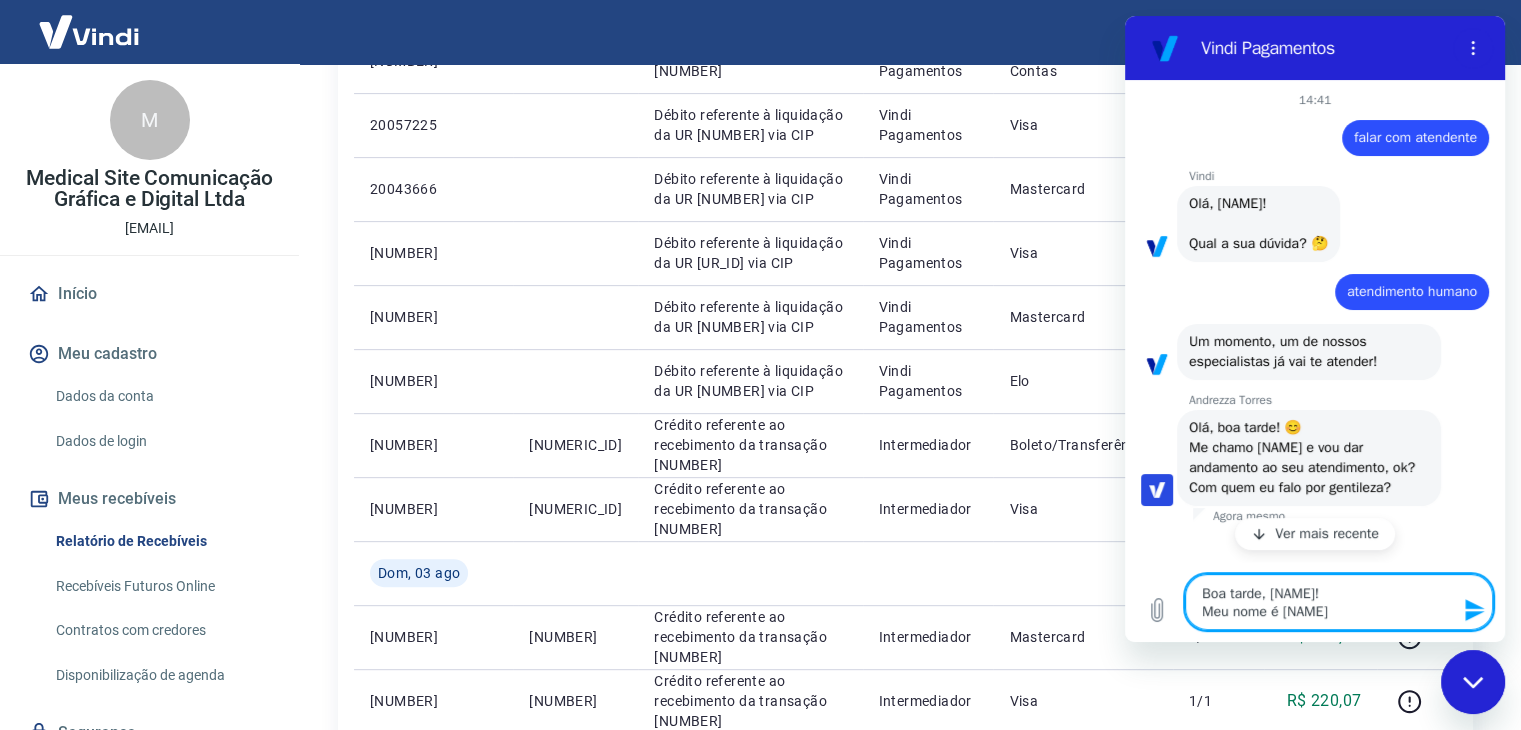 type on "Boa tarde, [NAME]!
Meu nome é Débor" 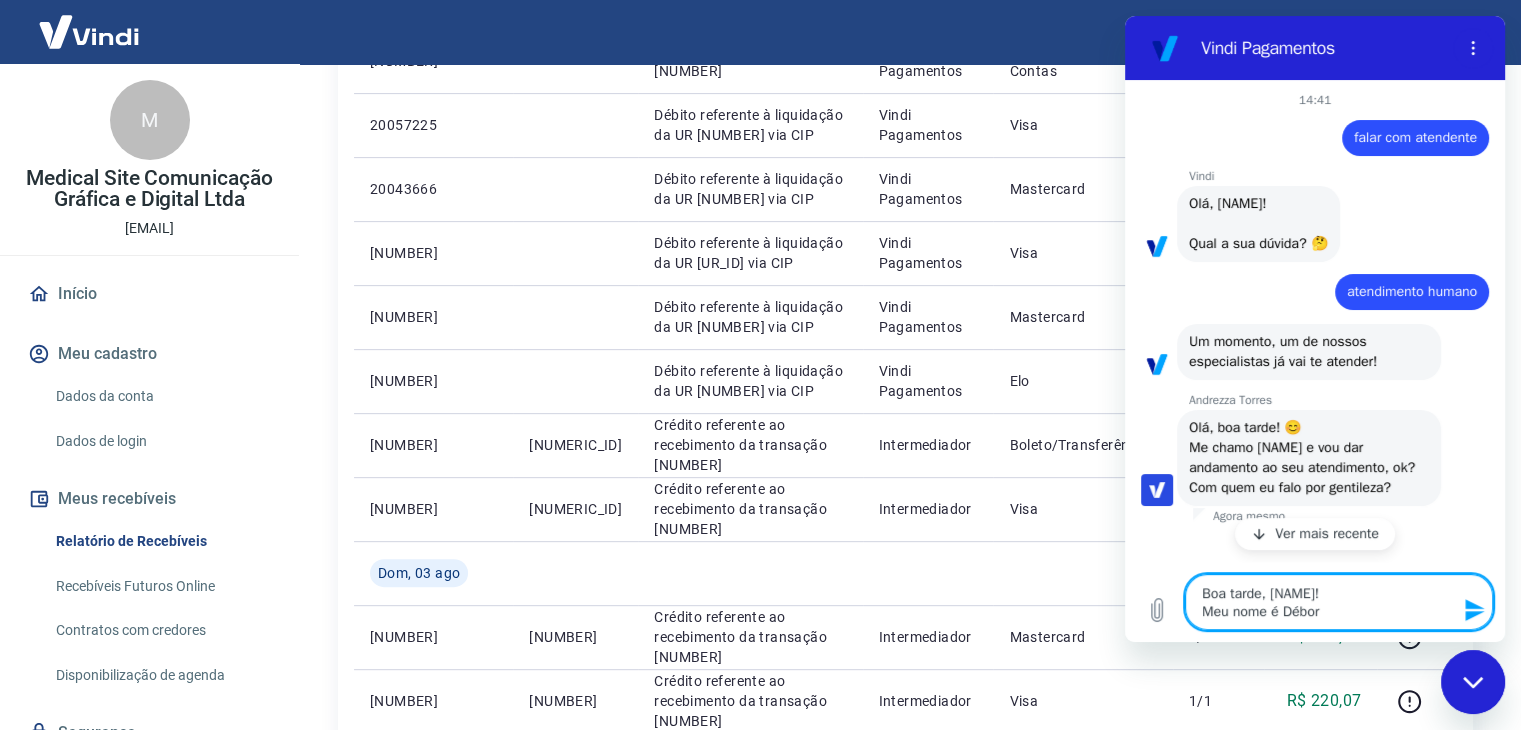 type on "Boa tarde, [NAME]!
Meu nome é [NAME]" 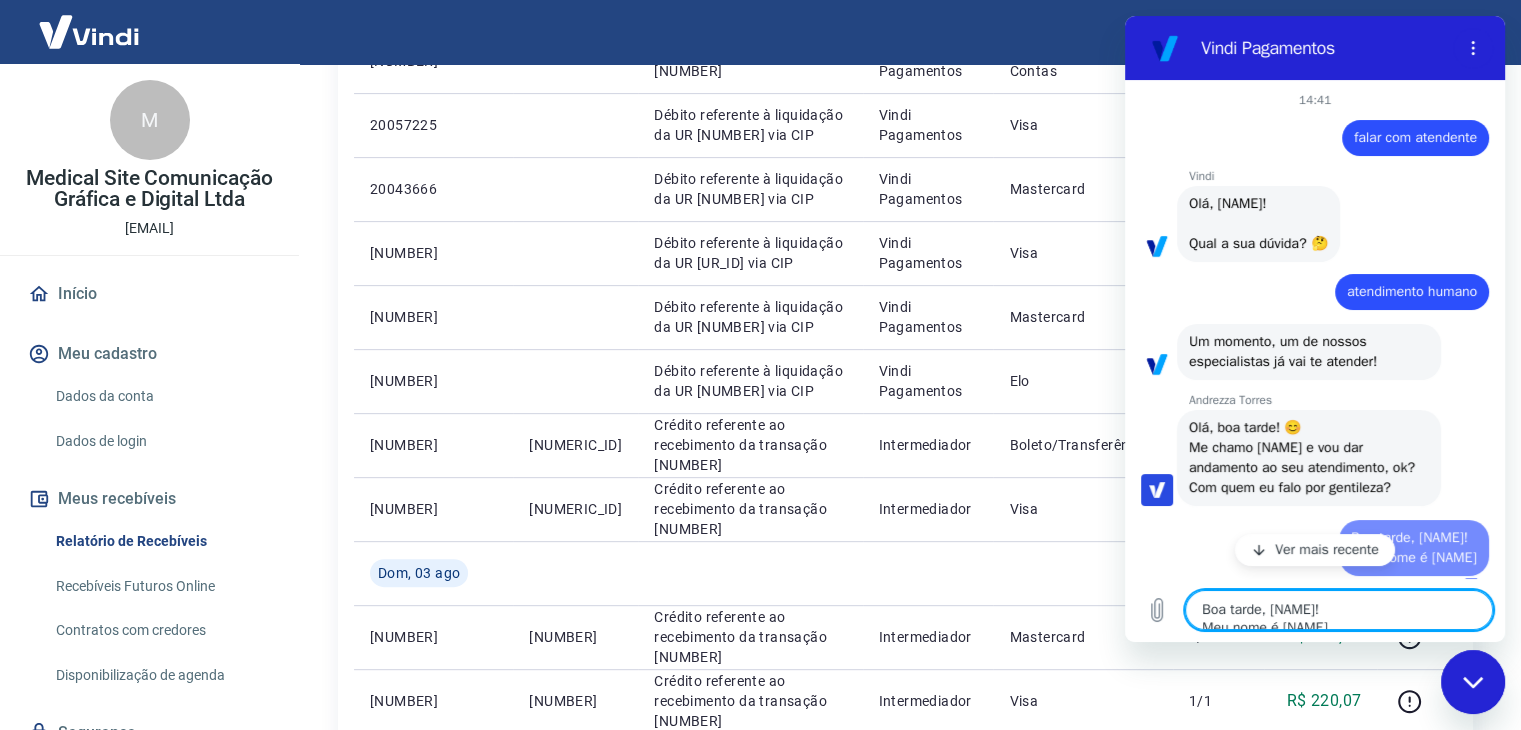 type 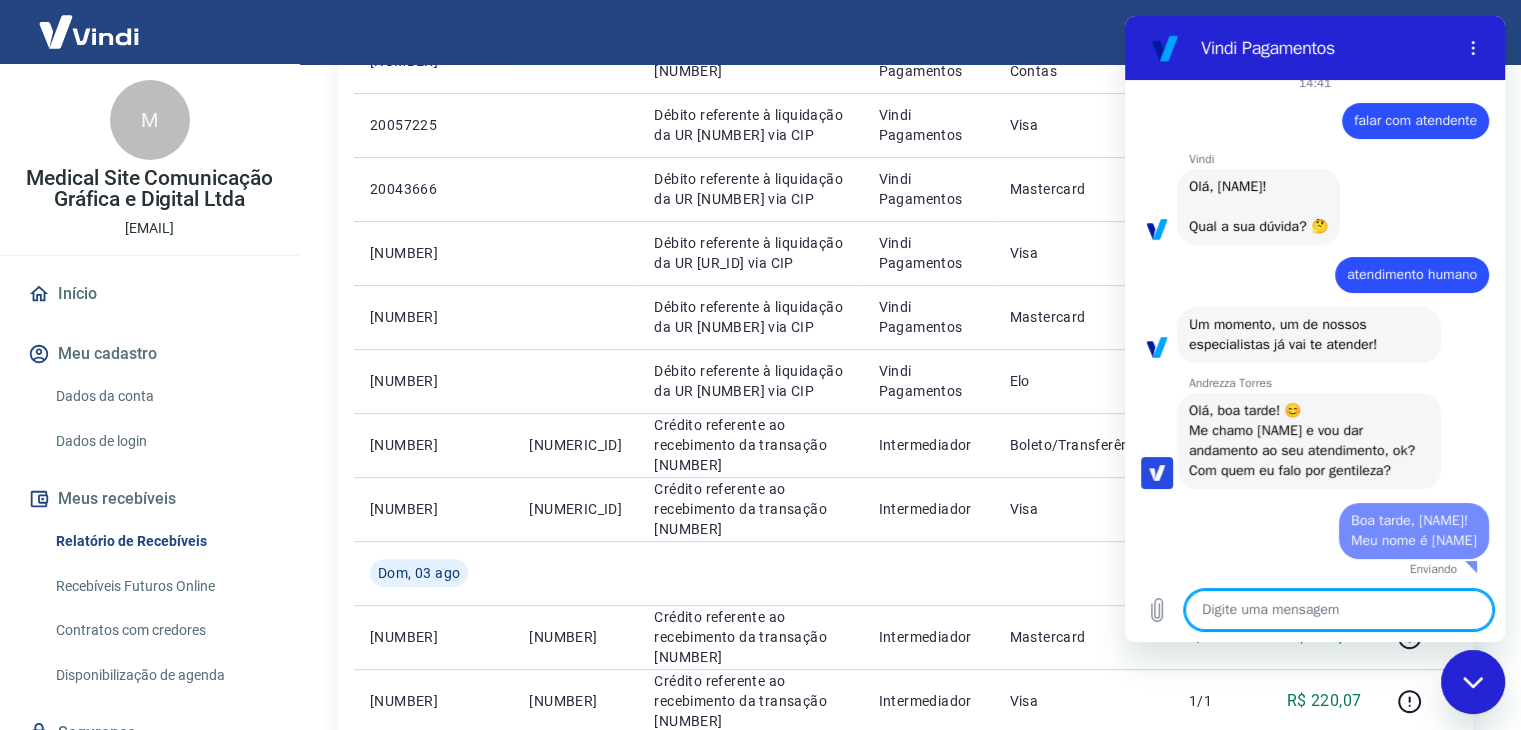 type on "x" 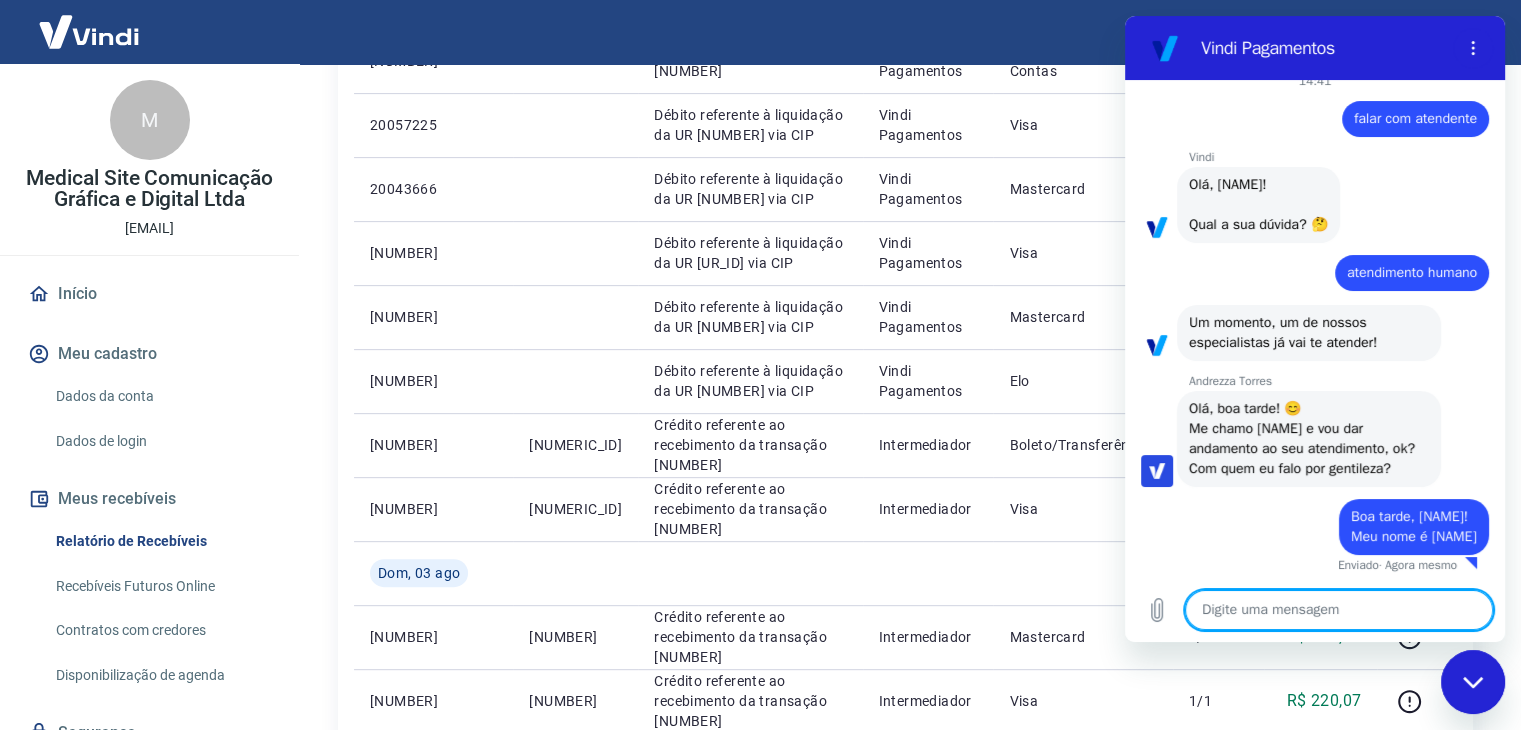 scroll, scrollTop: 59, scrollLeft: 0, axis: vertical 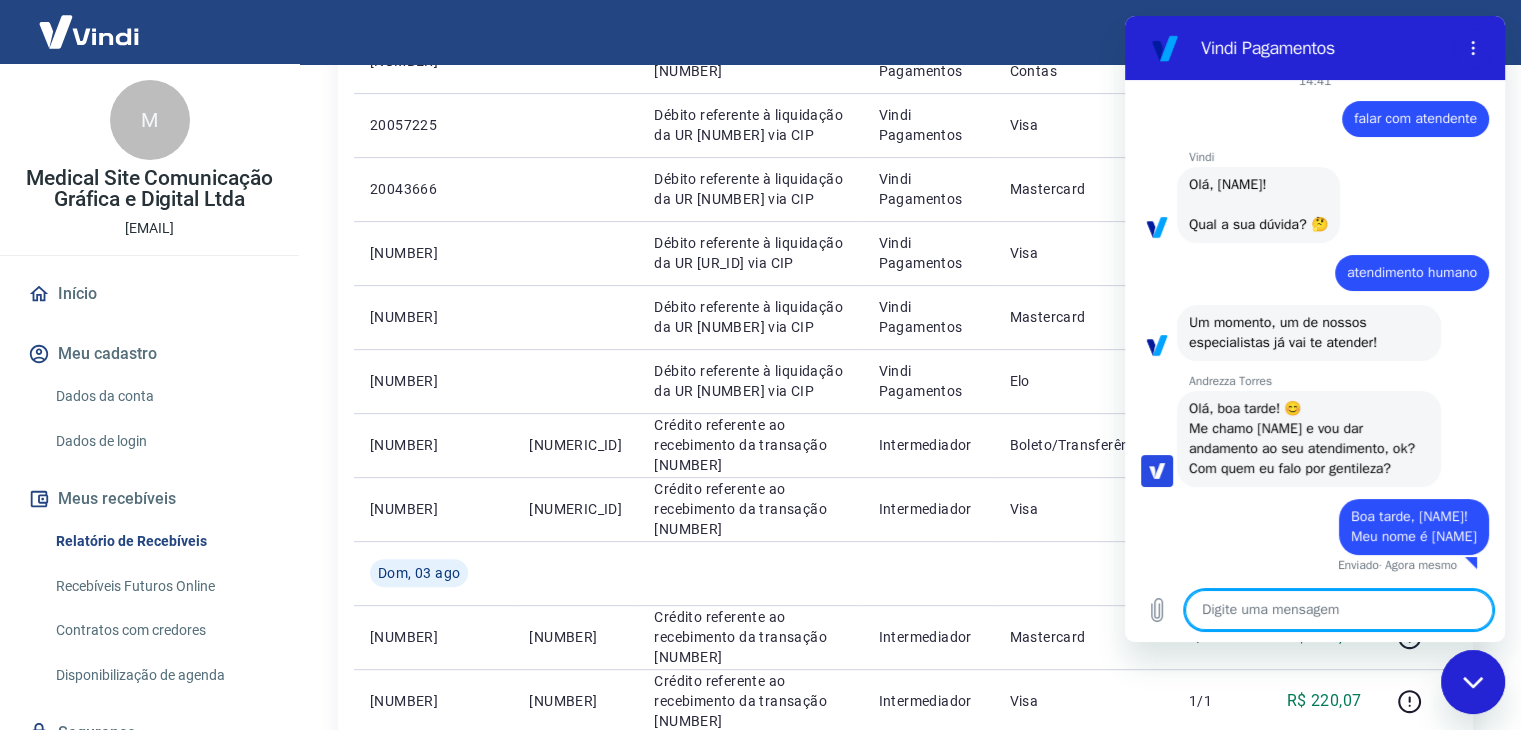 type on "P" 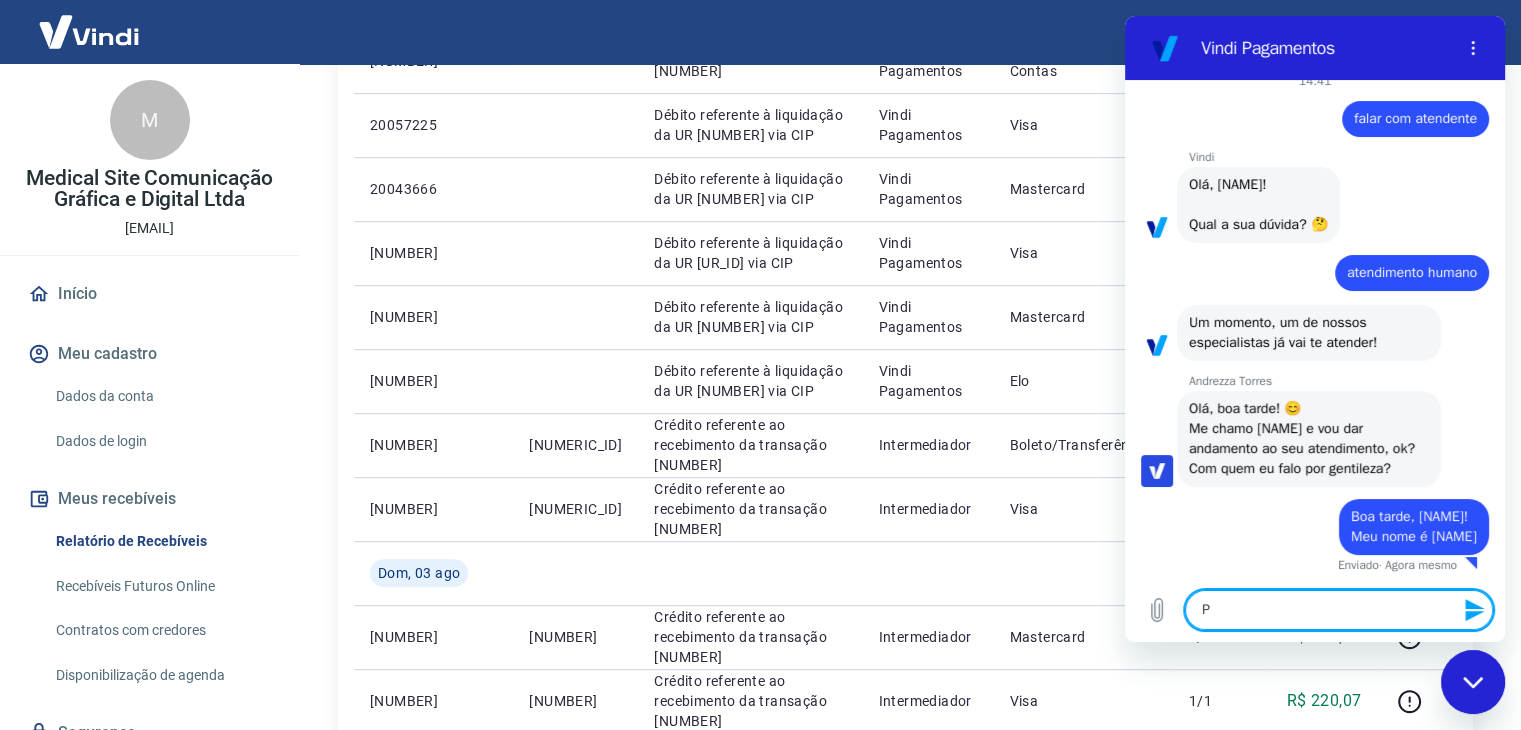 type on "Po" 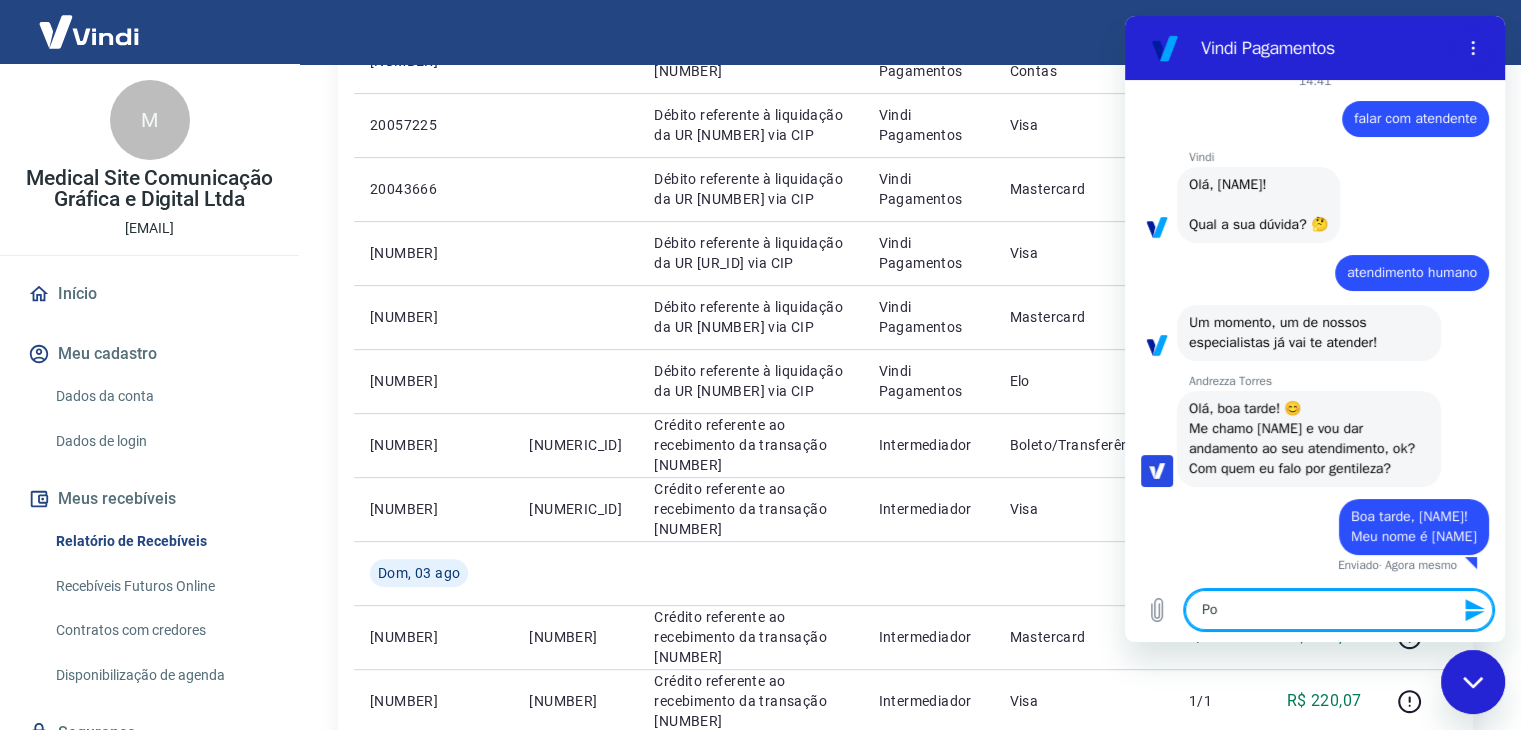 type on "Por" 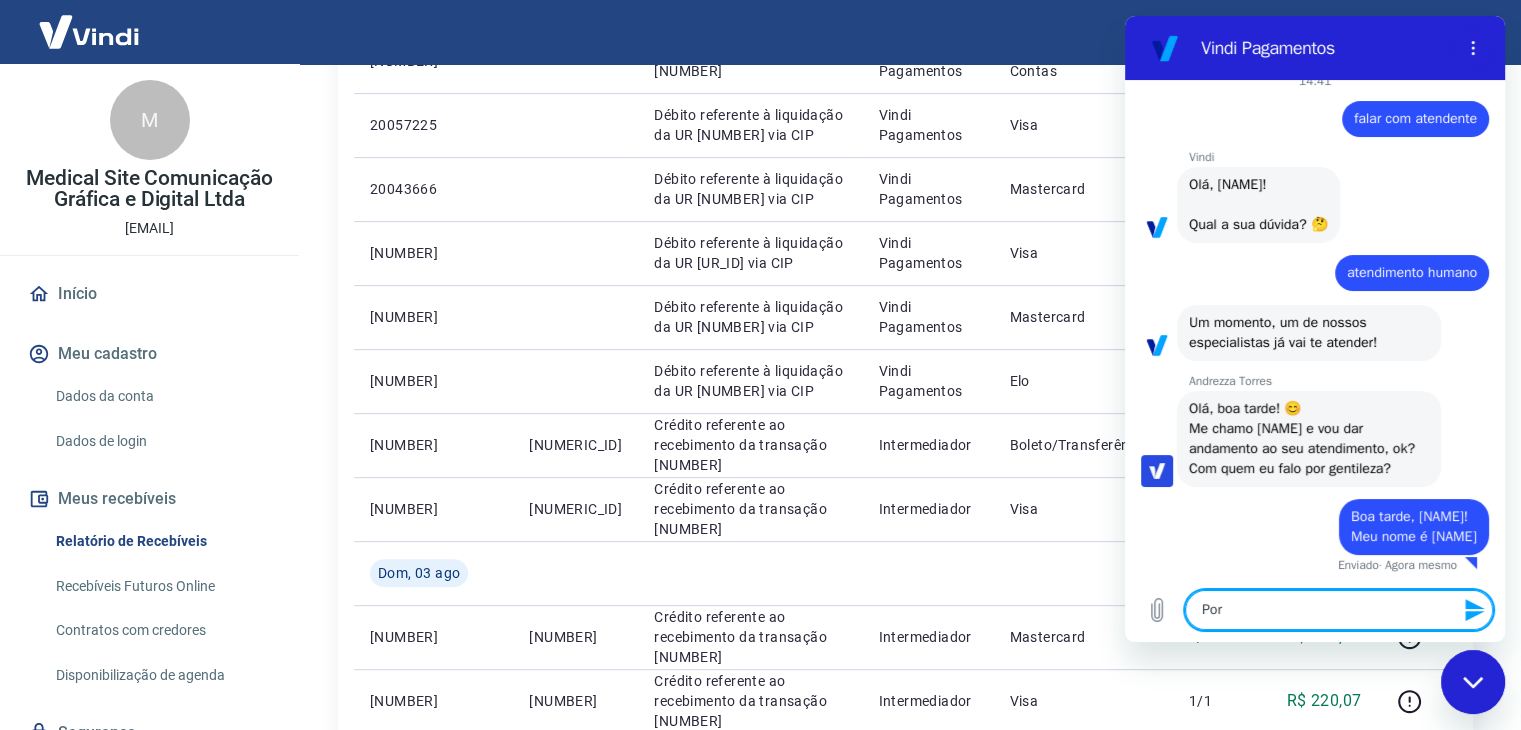 type on "Por" 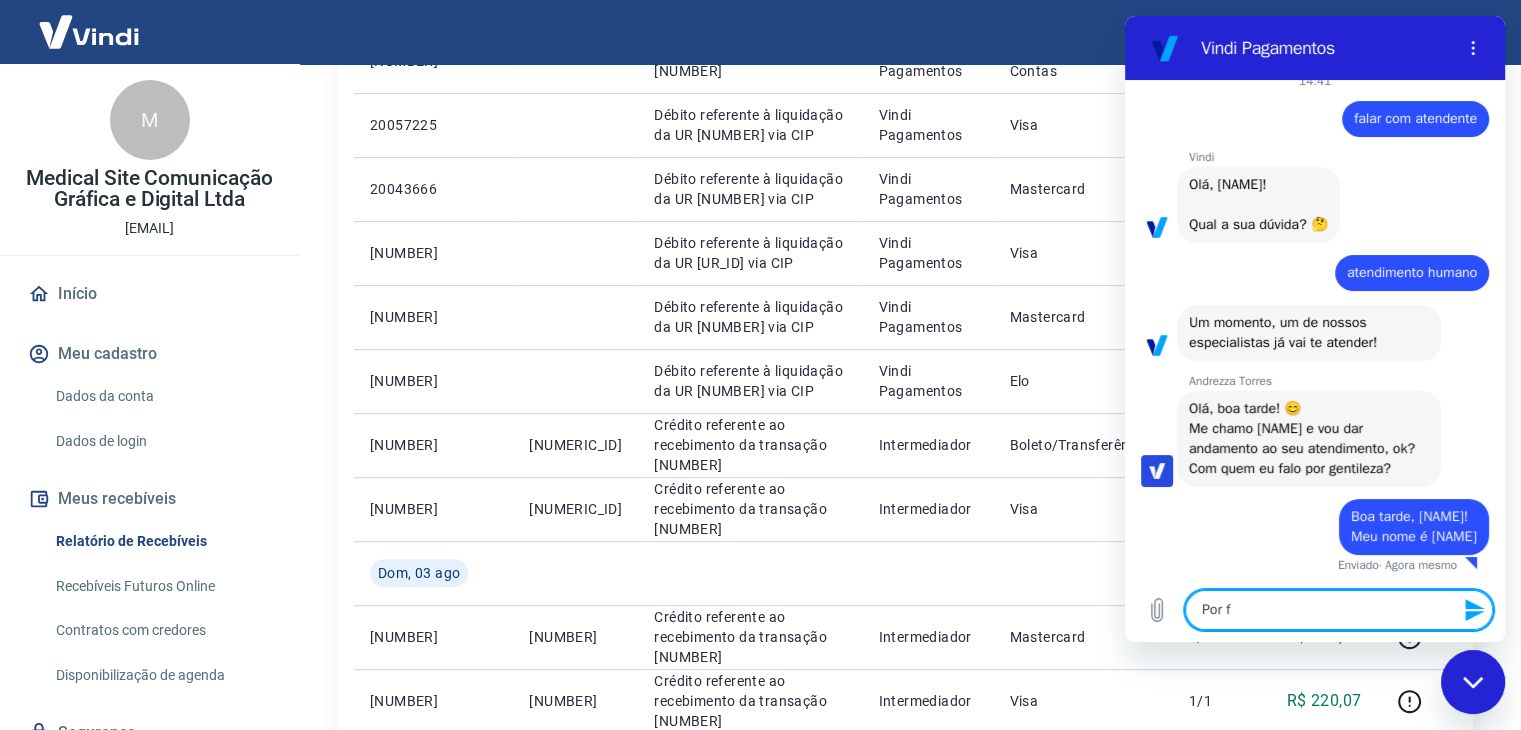 type on "Por fa" 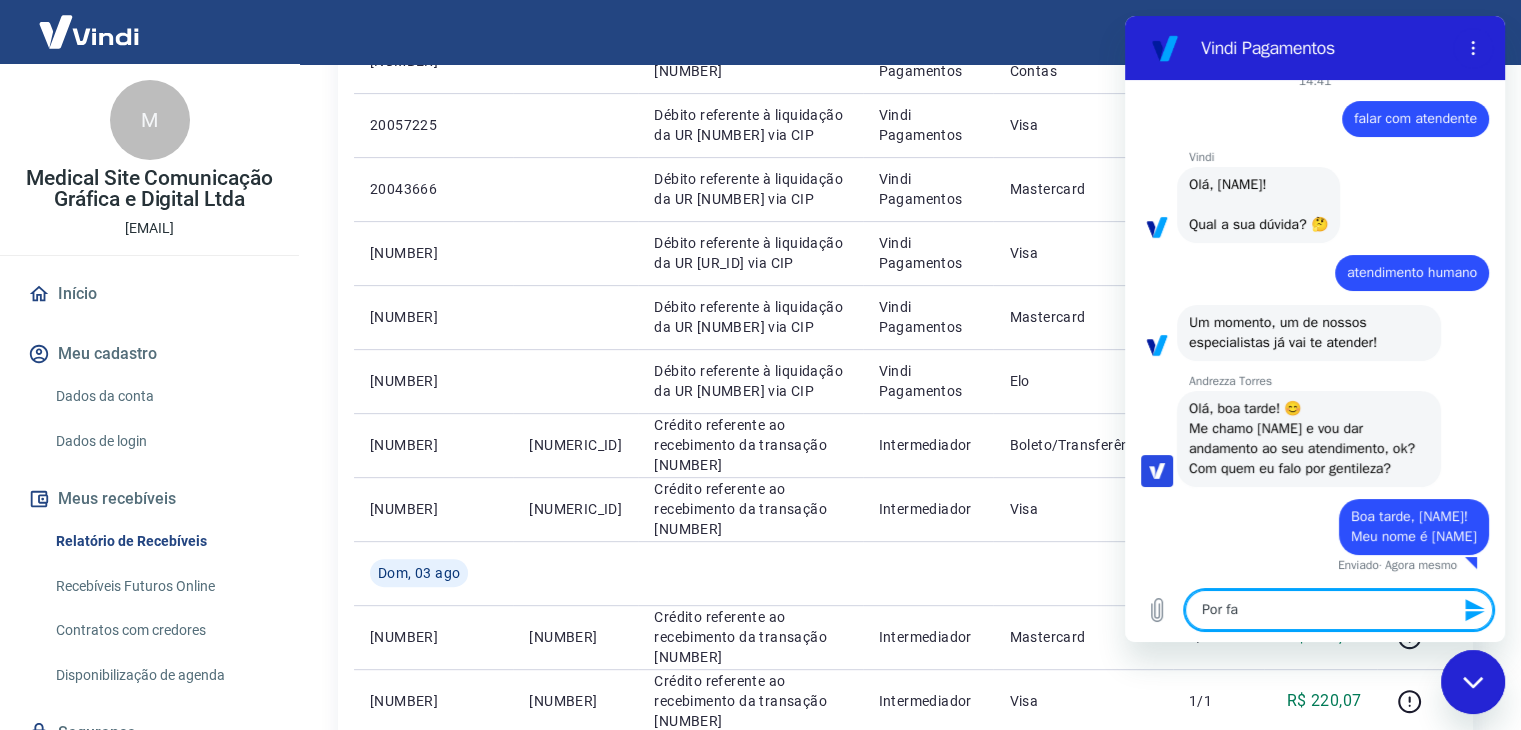 type on "Por fav" 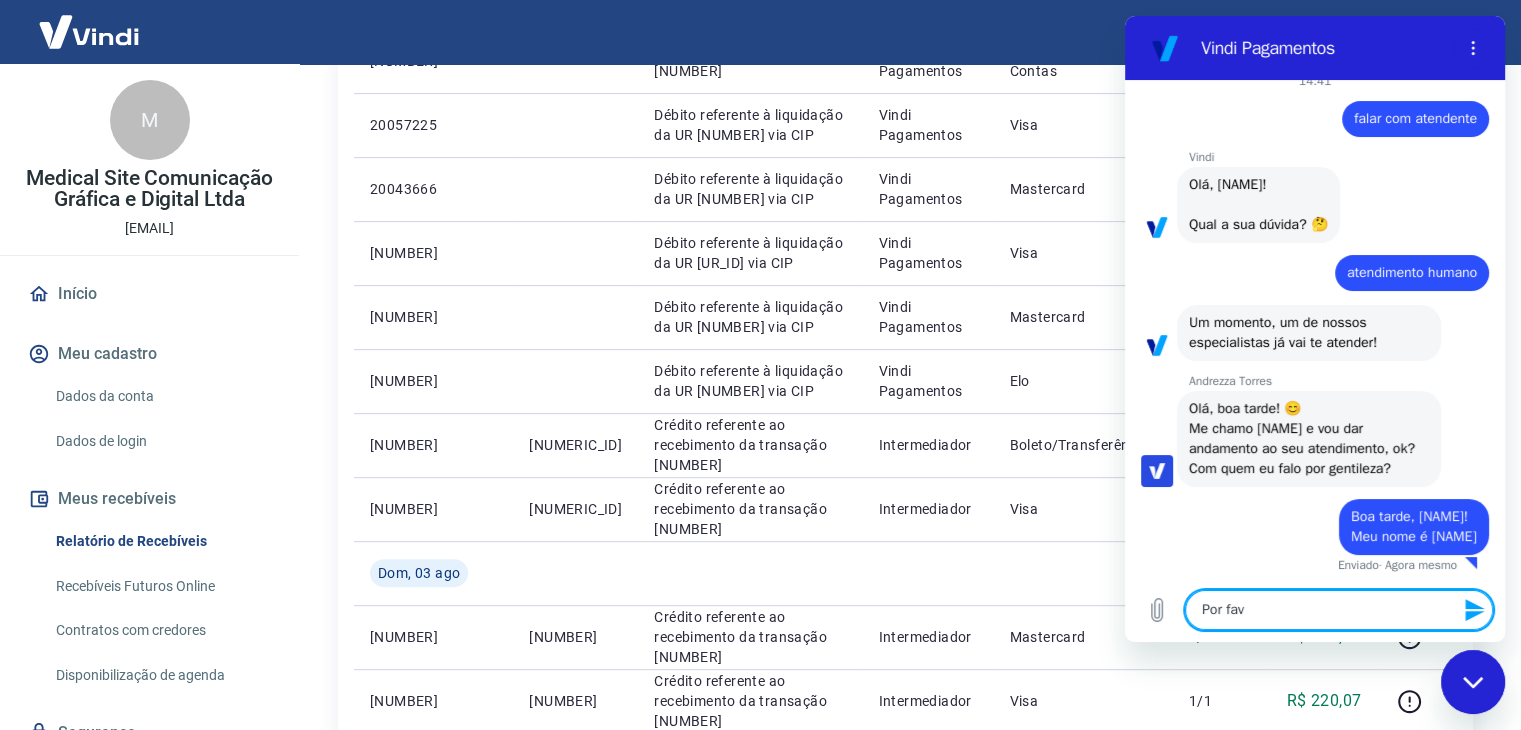 type on "Por favo" 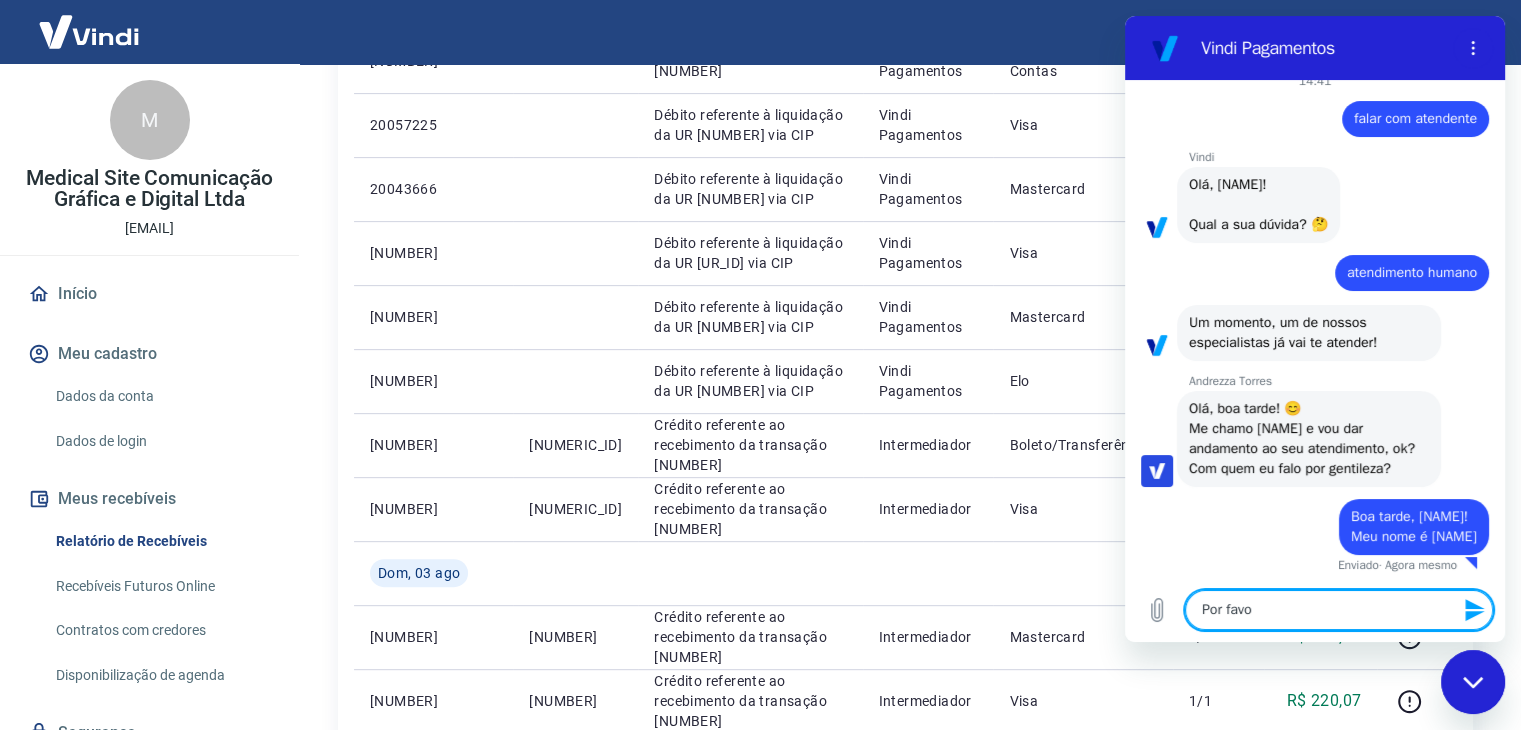 type on "Por favor" 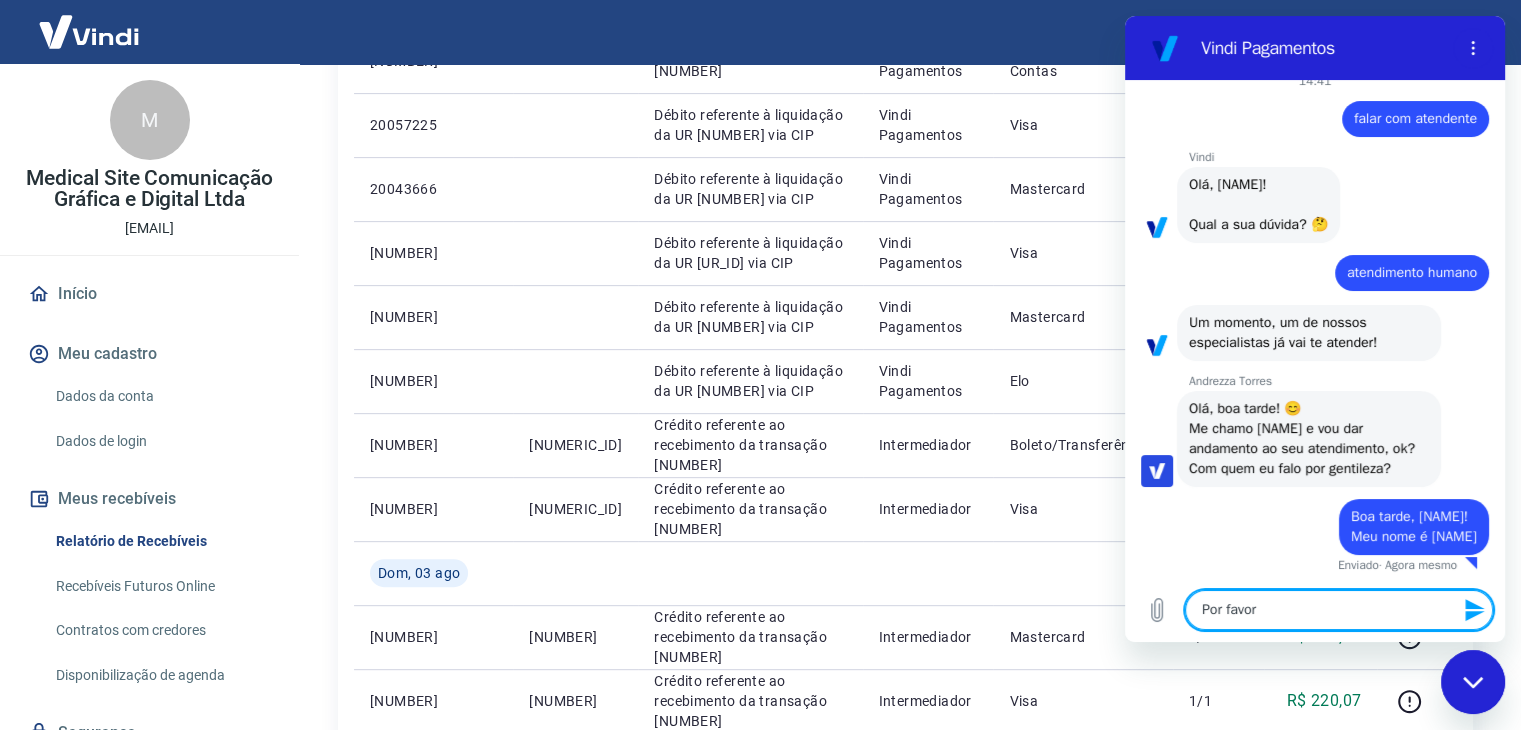 type on "Por favor," 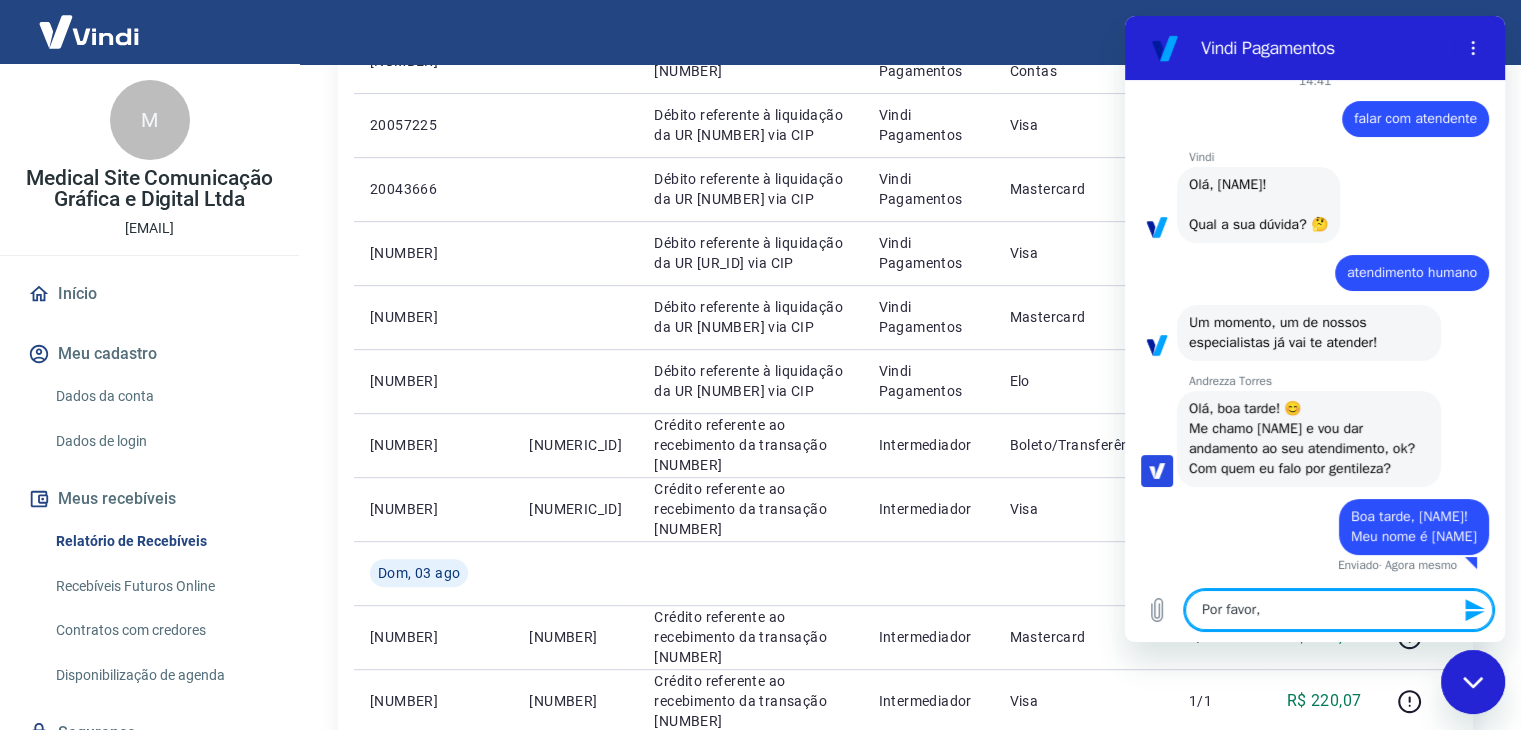type on "Por favor," 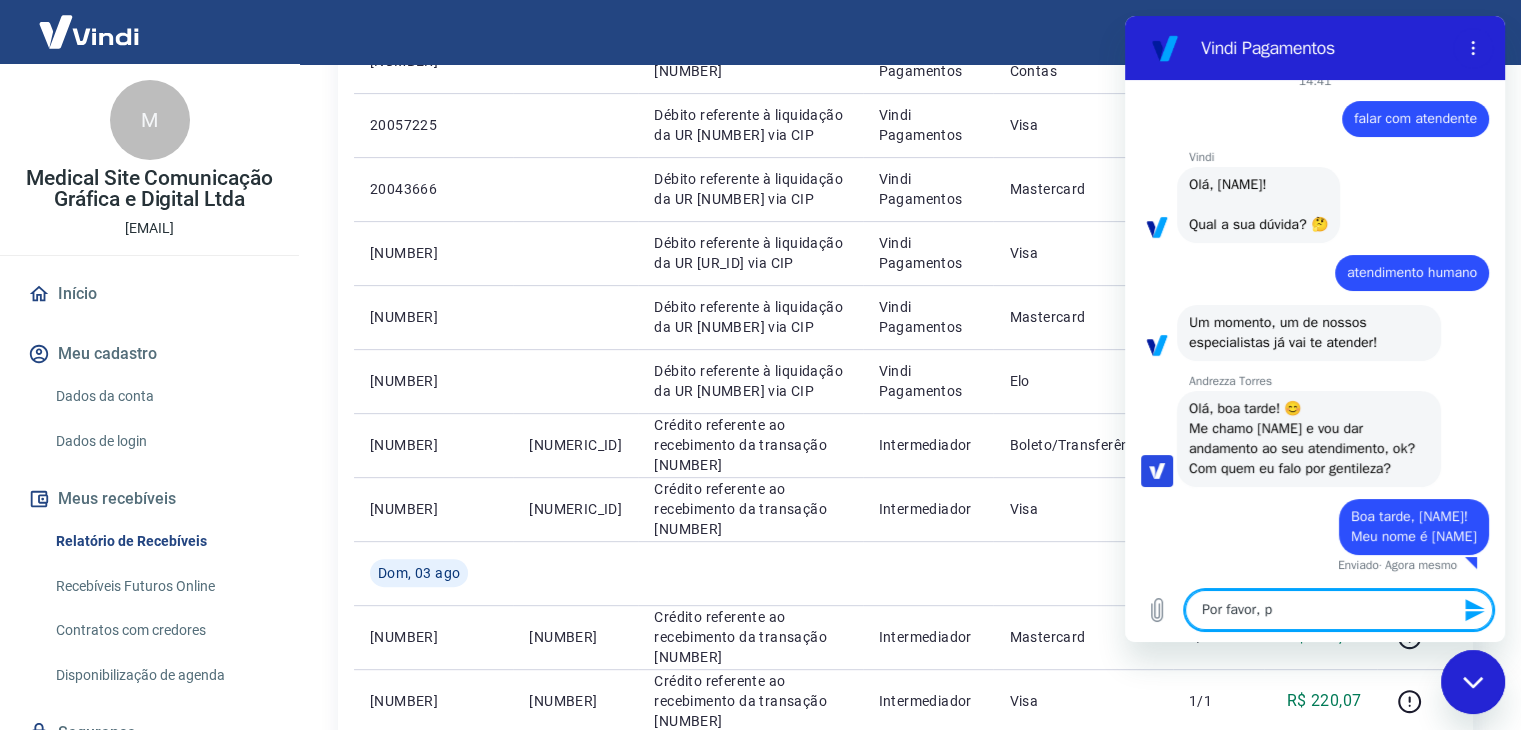 type on "Por favor, pr" 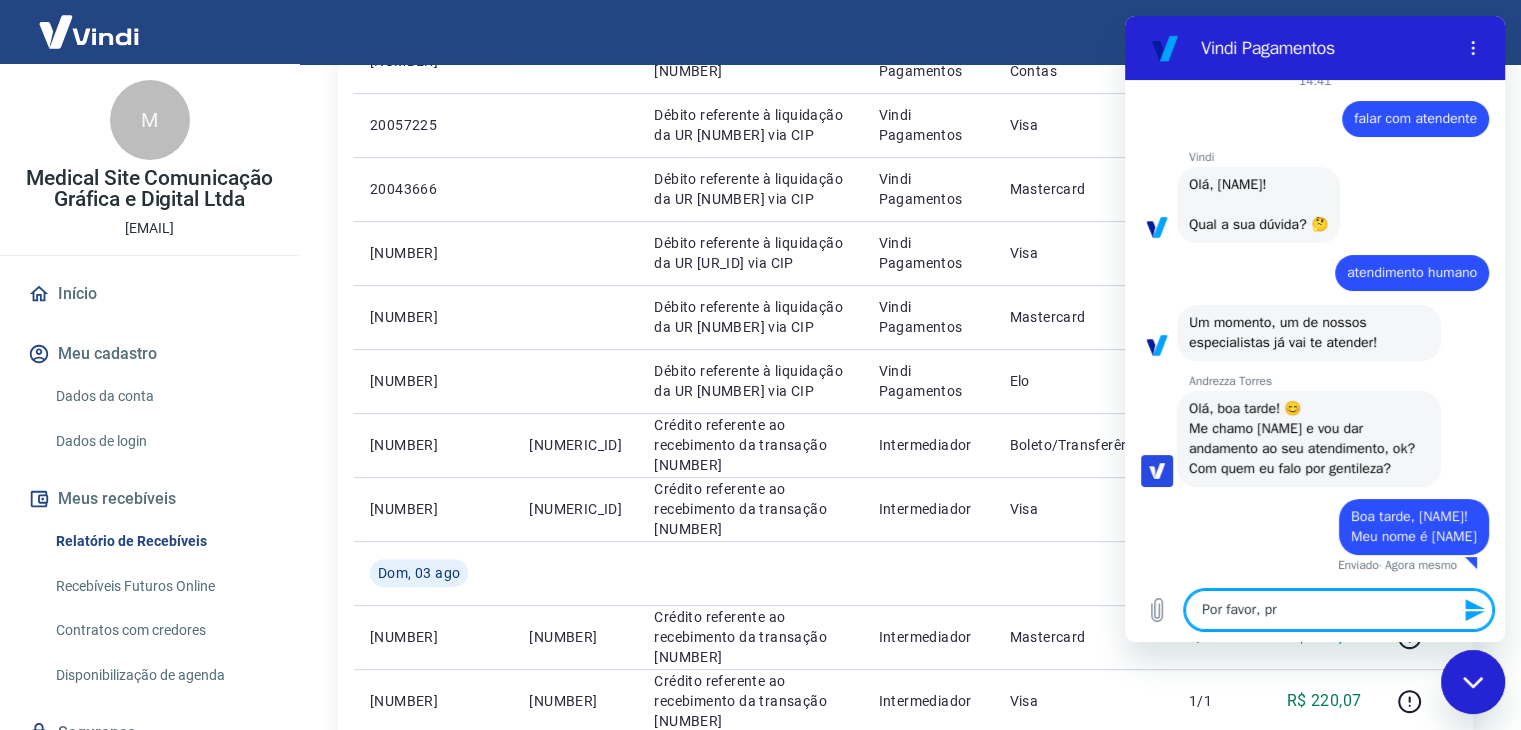type on "Por favor, pre" 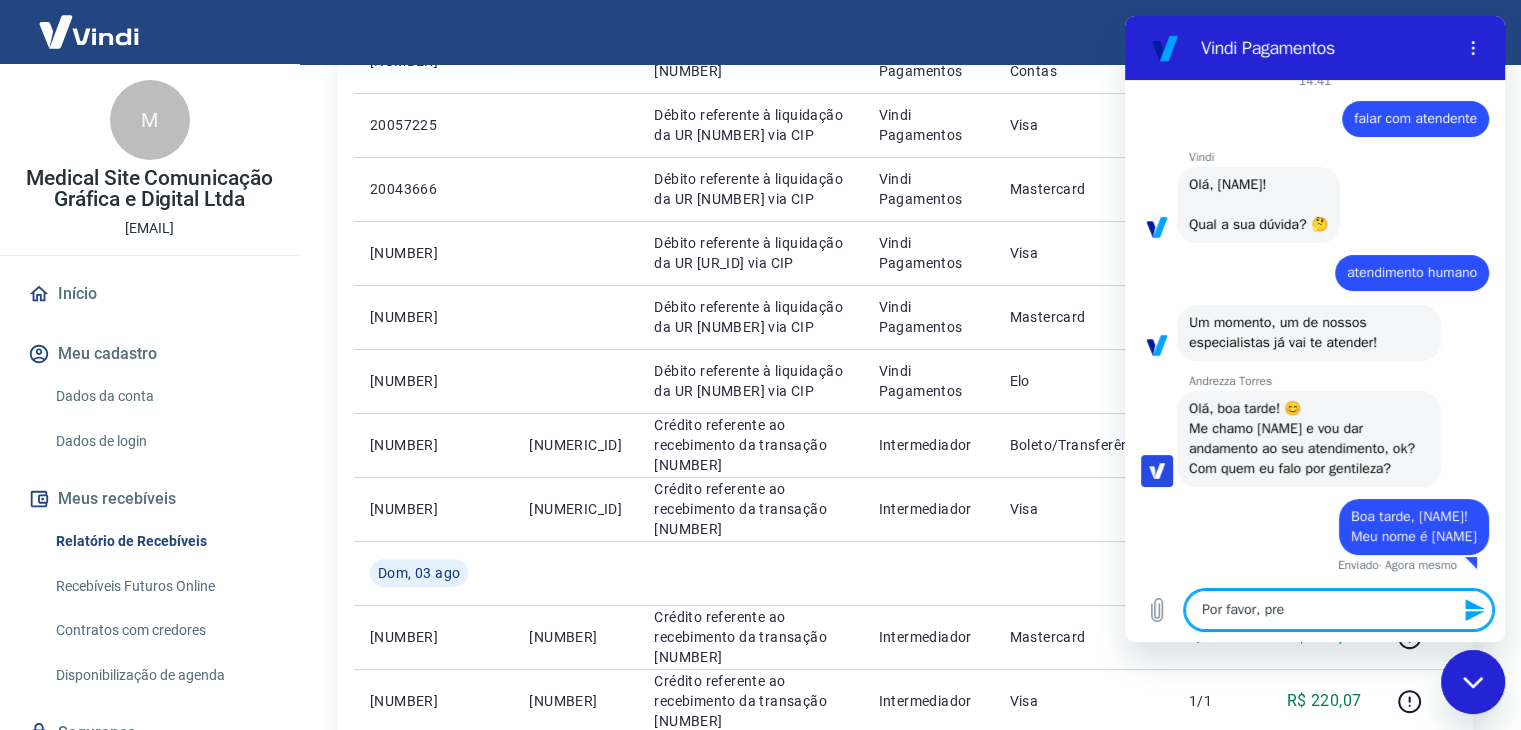 type on "Por favor, prec" 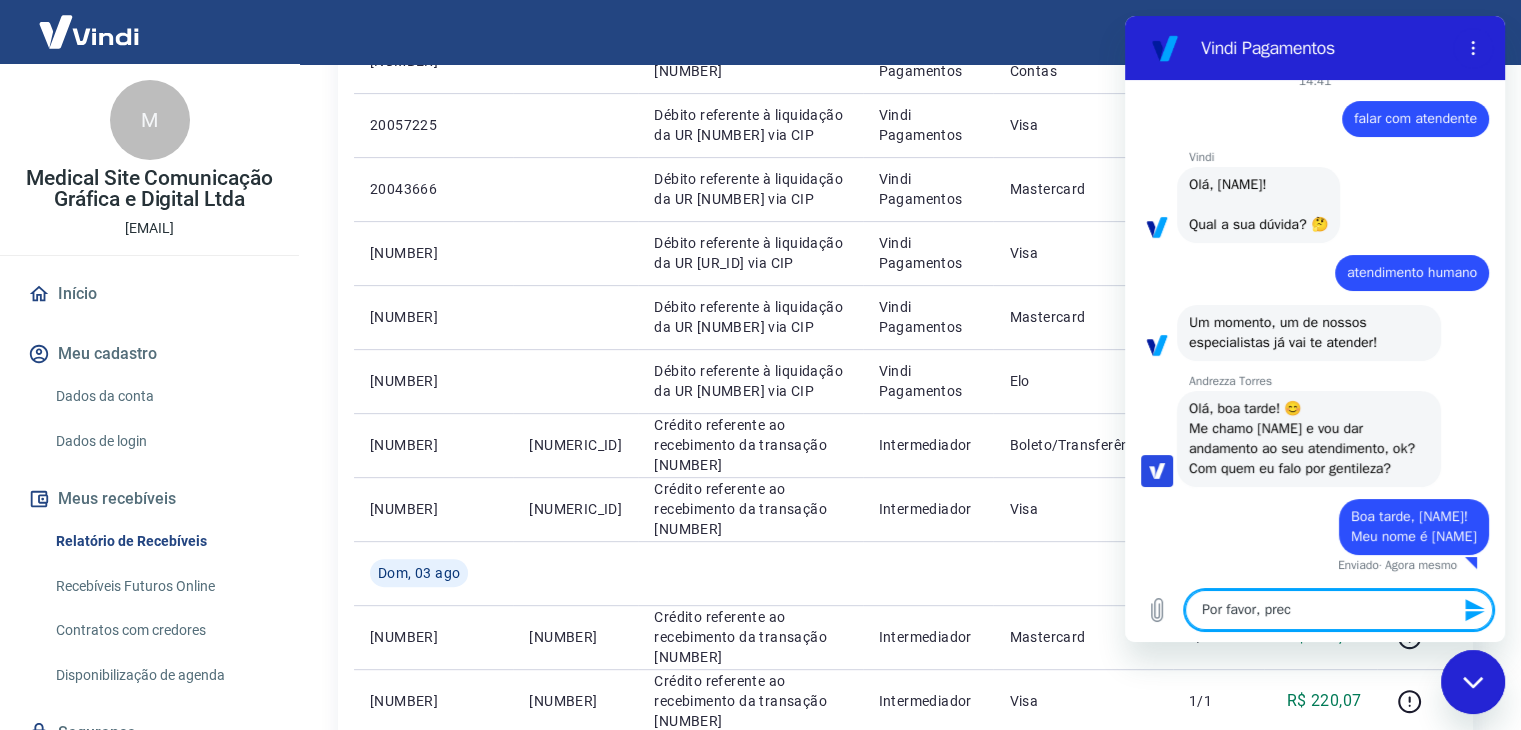 type on "x" 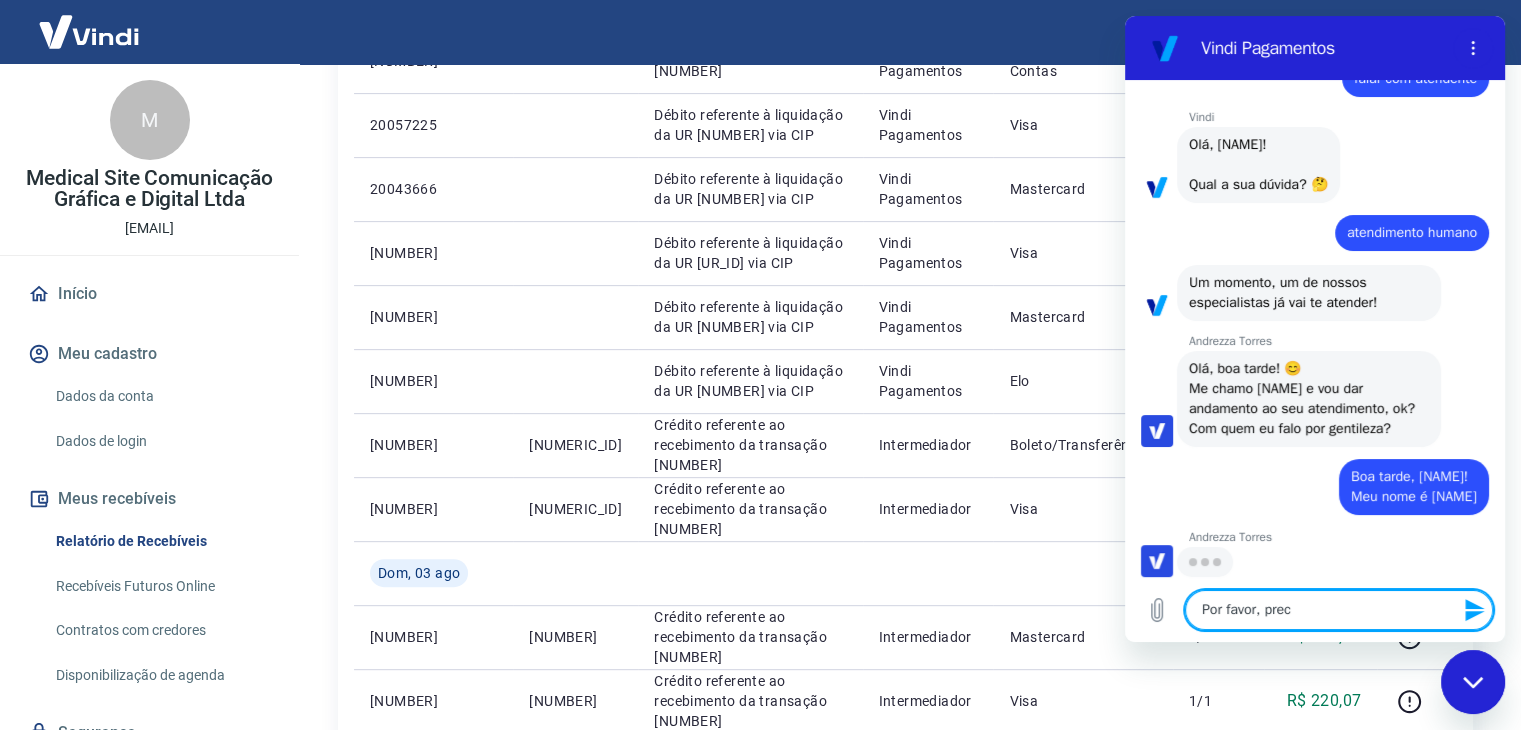 type on "Por favor, preci" 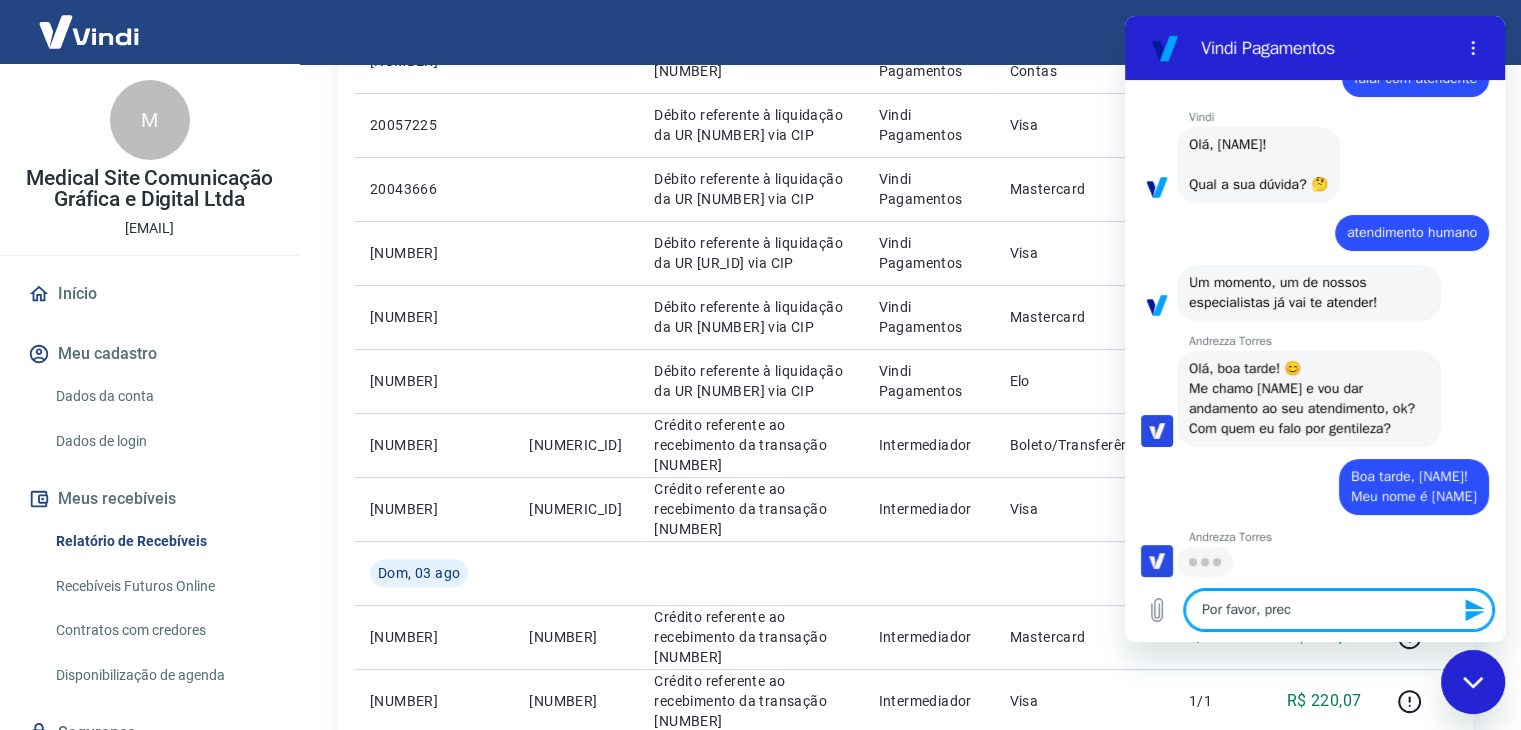 type on "x" 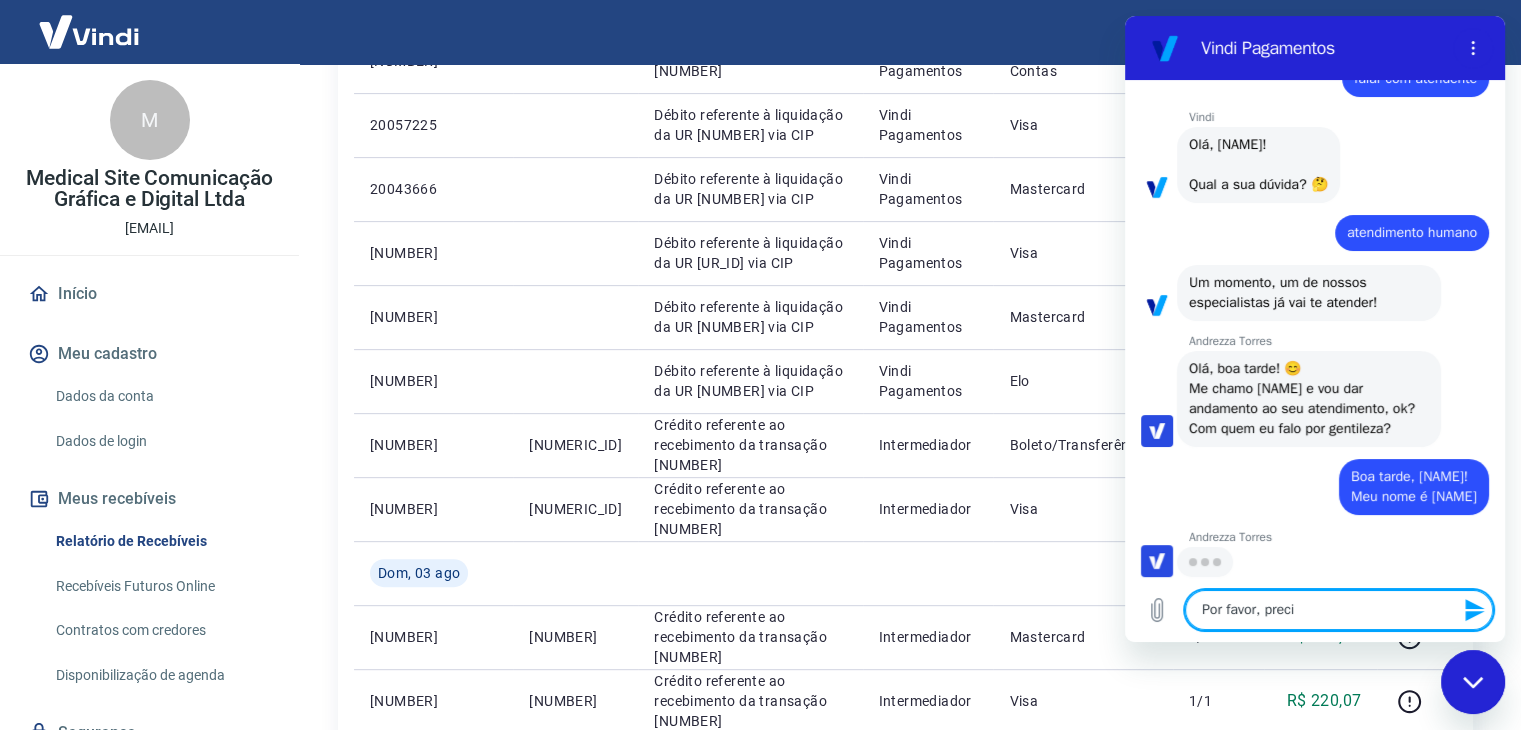 type on "Por favor, precis" 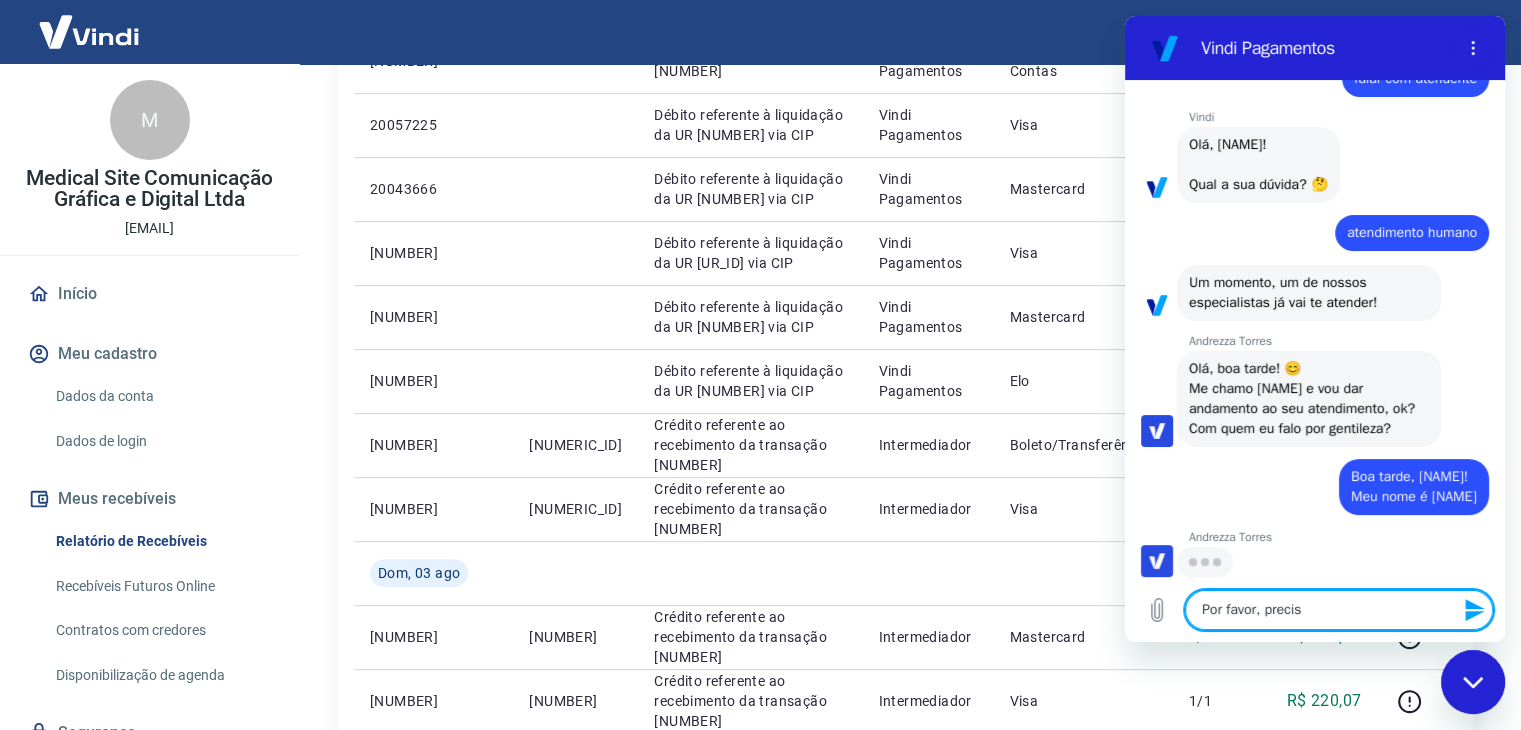 type on "Por favor, preciso" 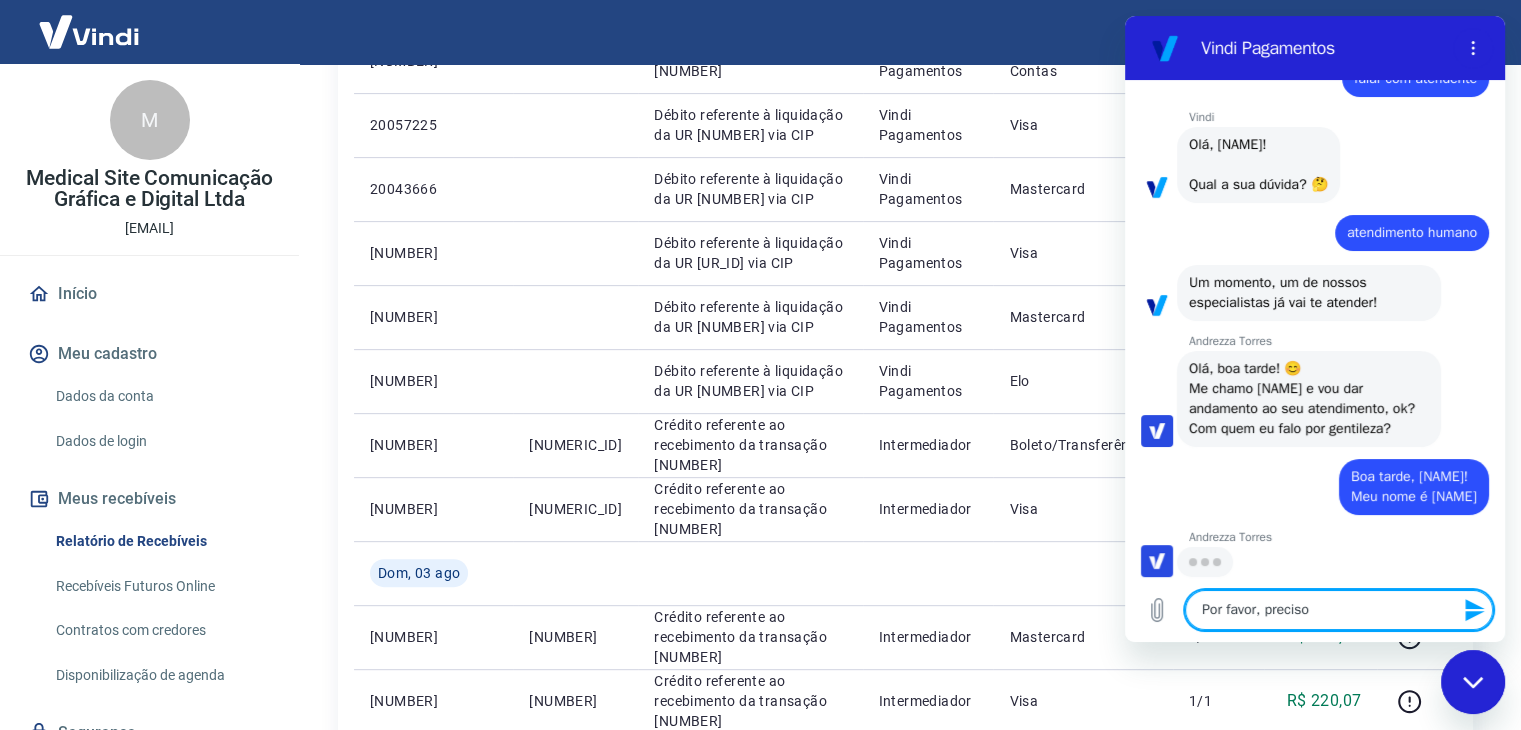 scroll, scrollTop: 97, scrollLeft: 0, axis: vertical 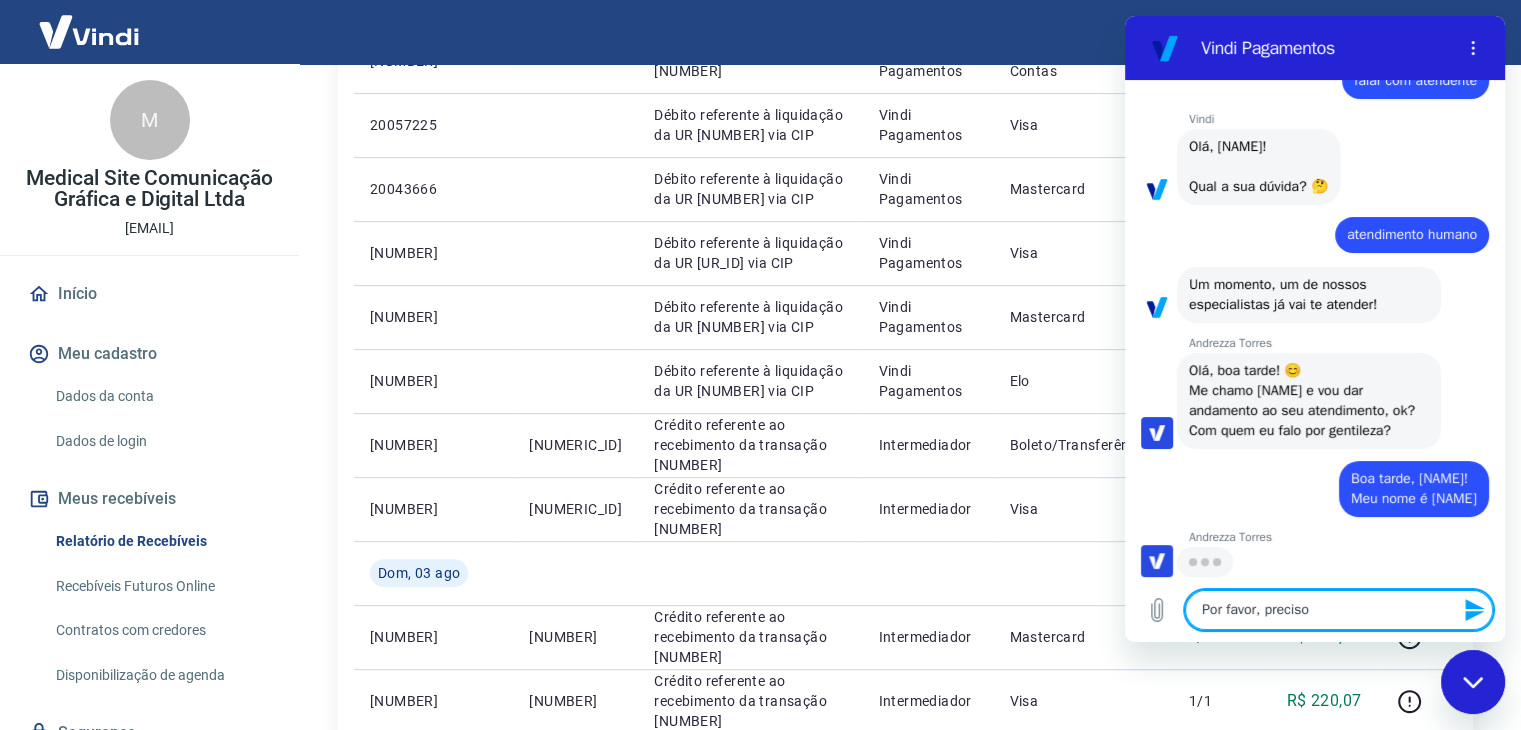 type on "Por favor, preciso s" 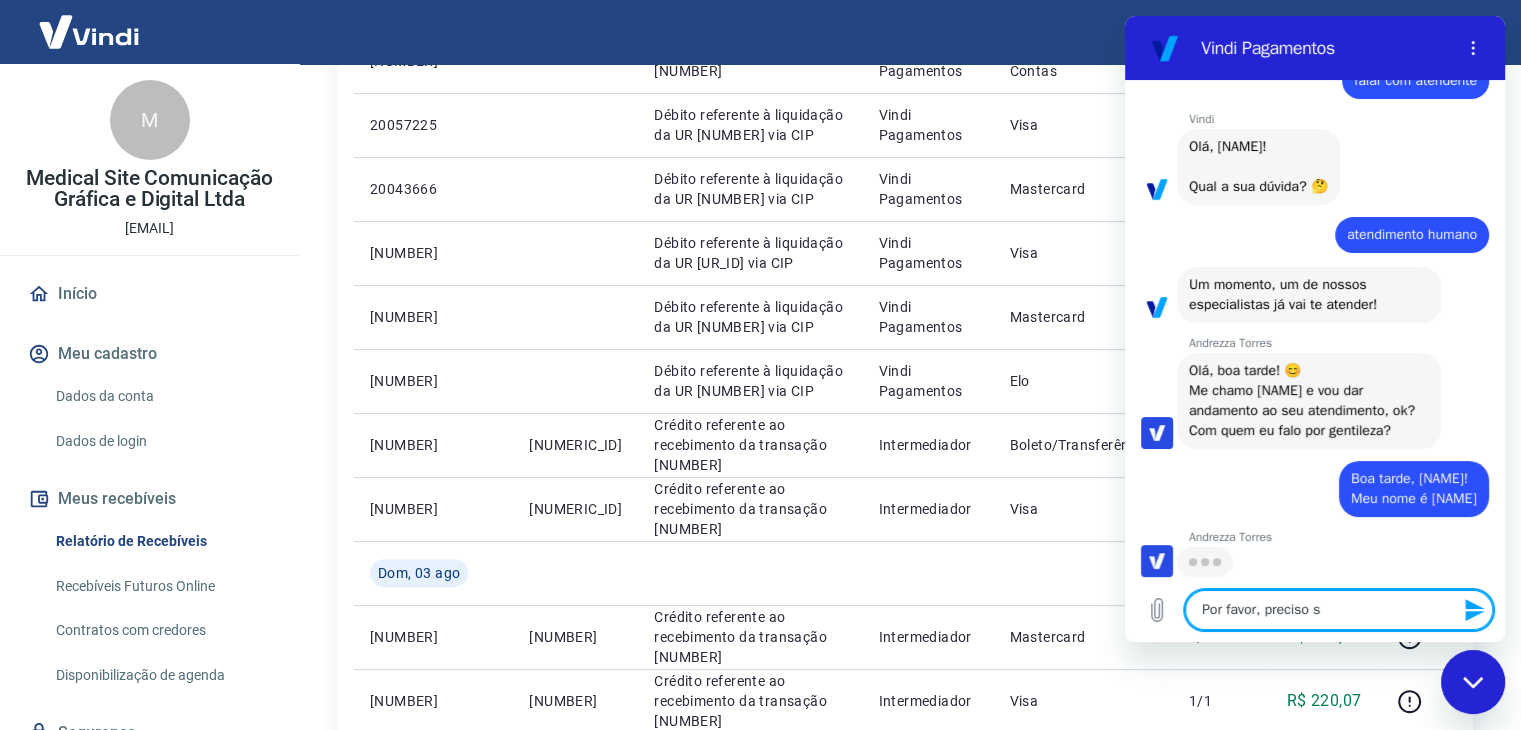 type on "Por favor, preciso sa" 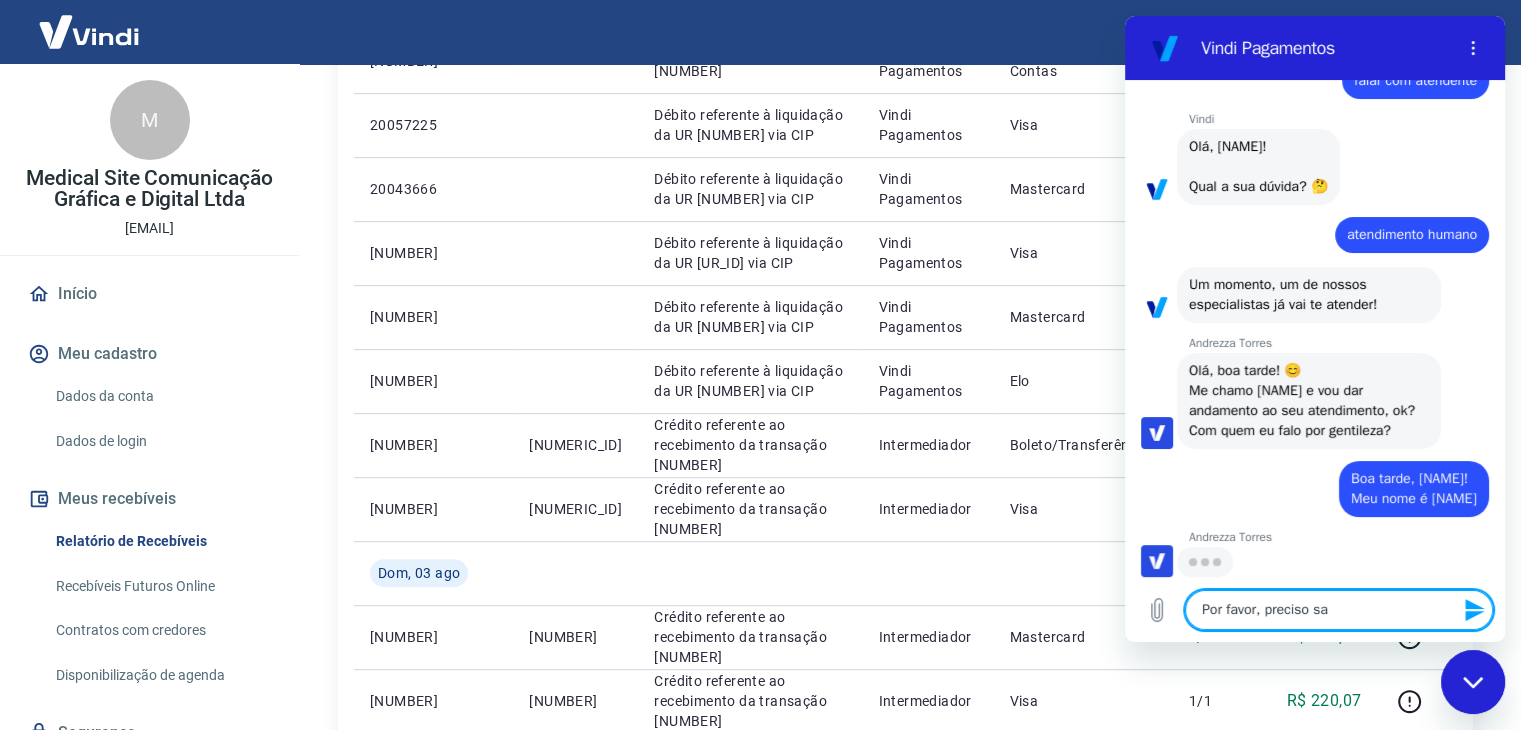 type on "Por favor, preciso sab" 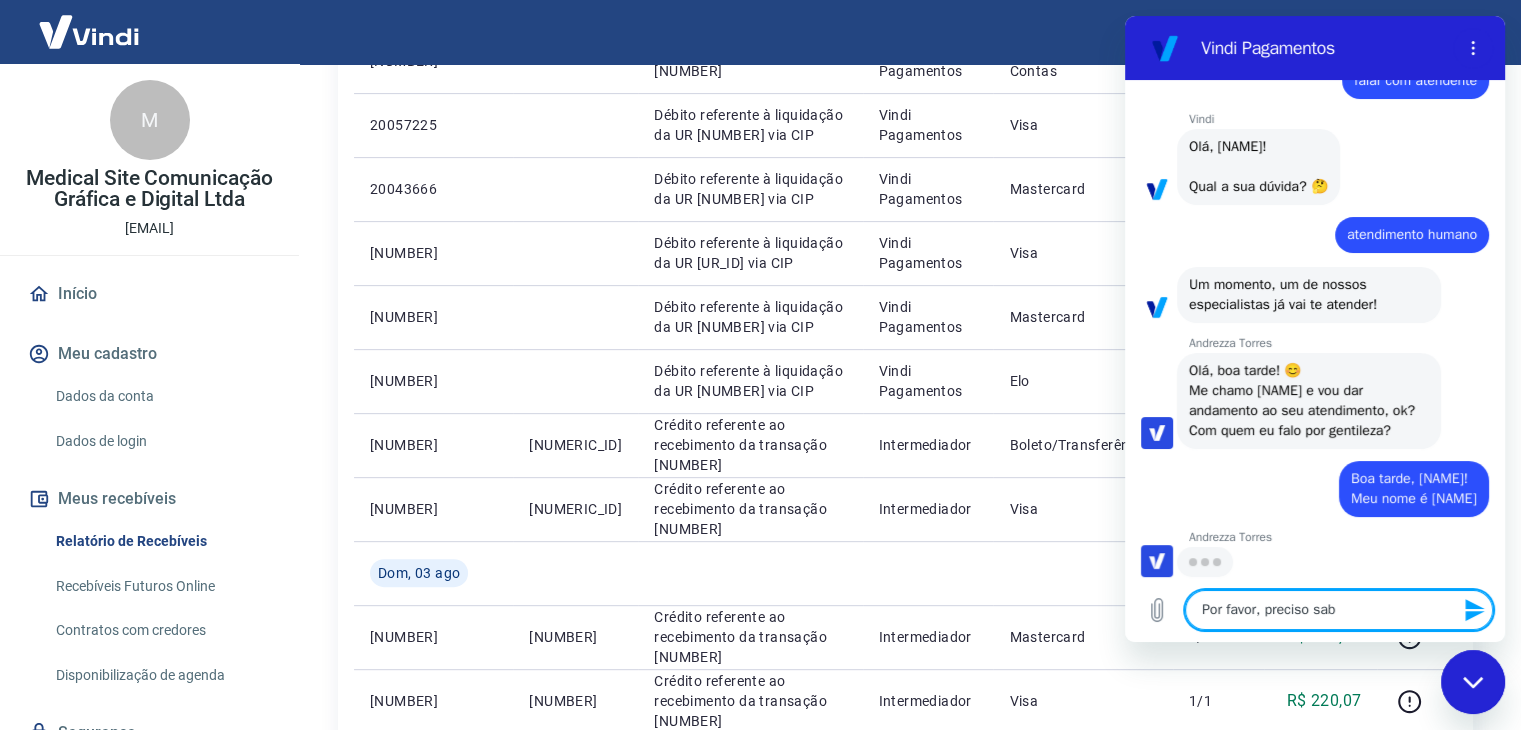 type 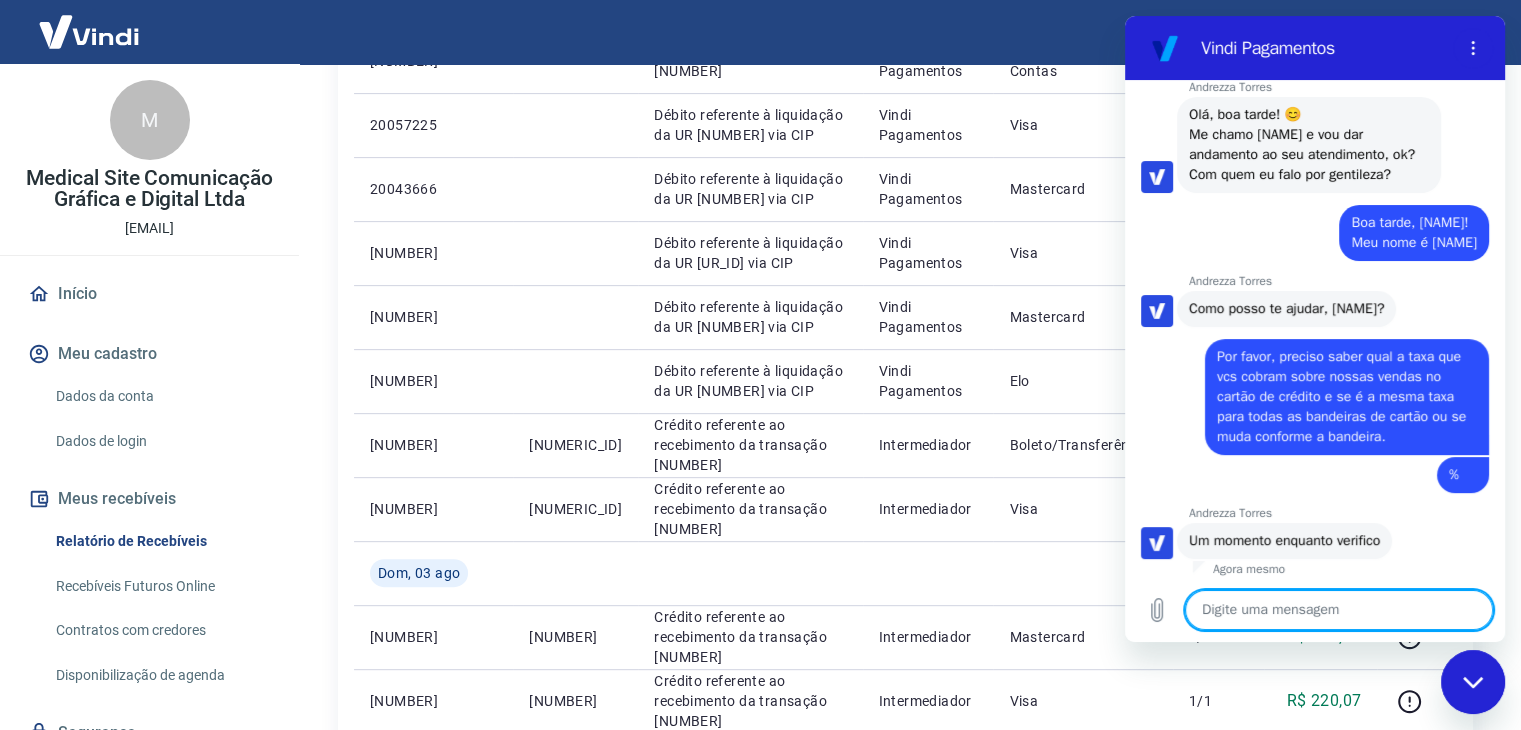 scroll, scrollTop: 357, scrollLeft: 0, axis: vertical 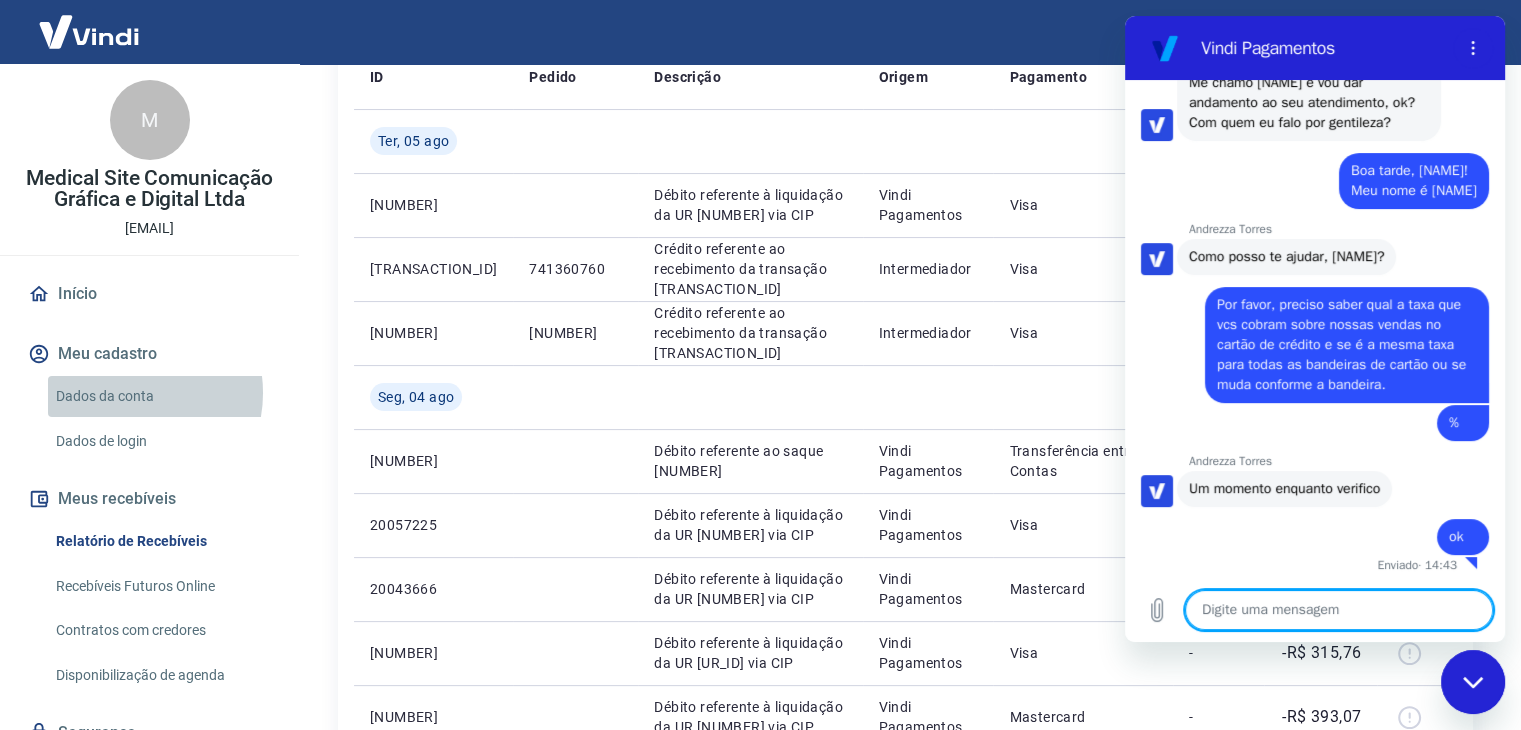 click on "Dados da conta" at bounding box center (161, 396) 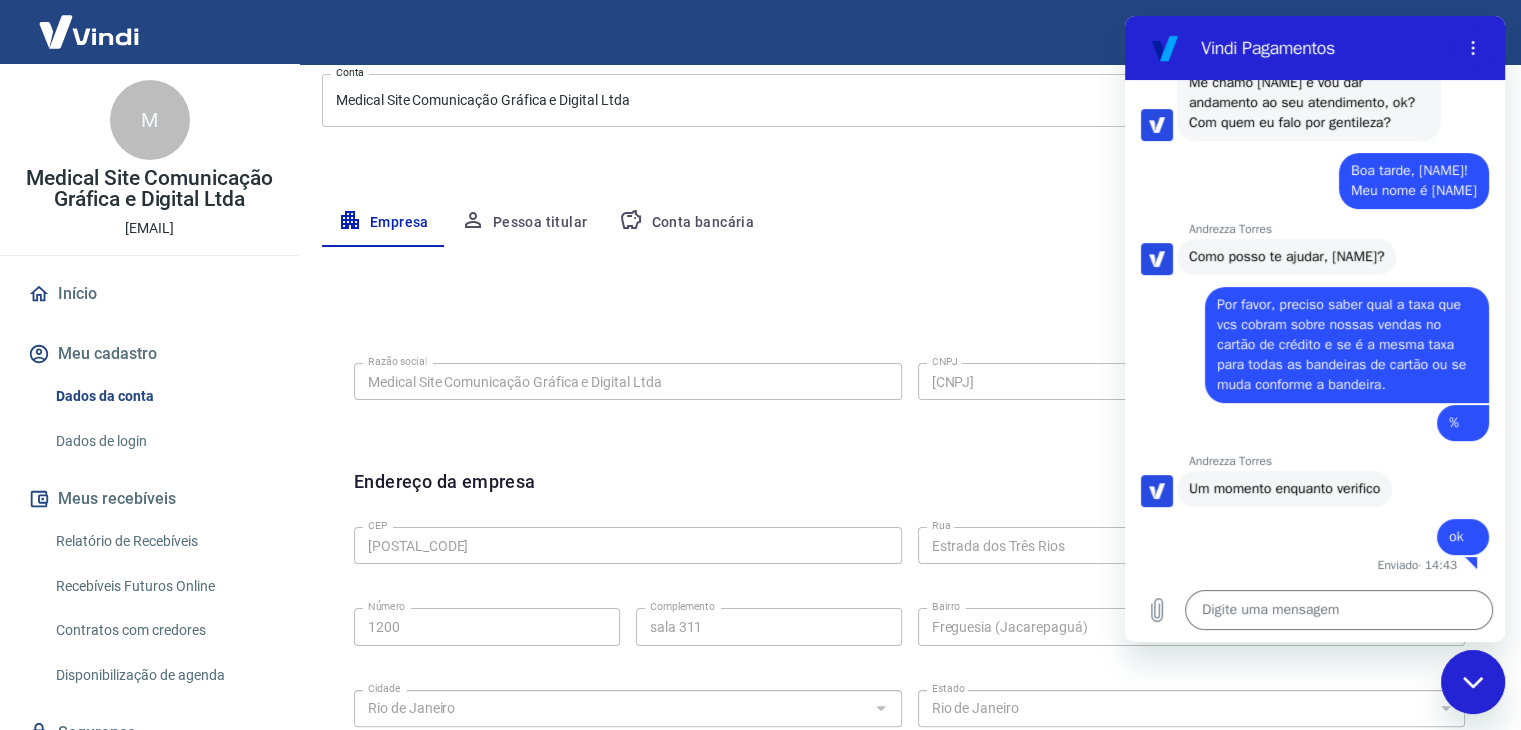 scroll, scrollTop: 212, scrollLeft: 0, axis: vertical 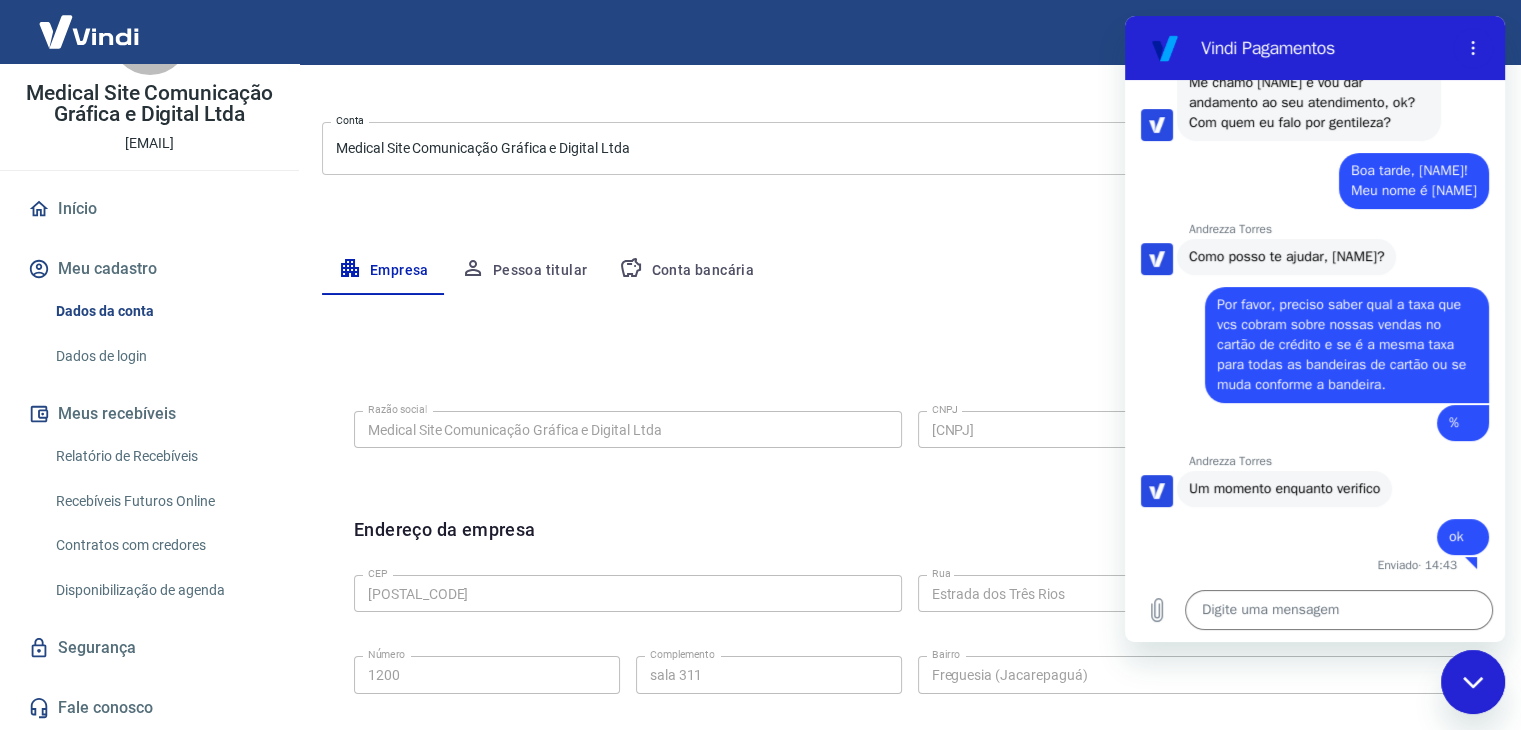 click on "Relatório de Recebíveis" at bounding box center [161, 456] 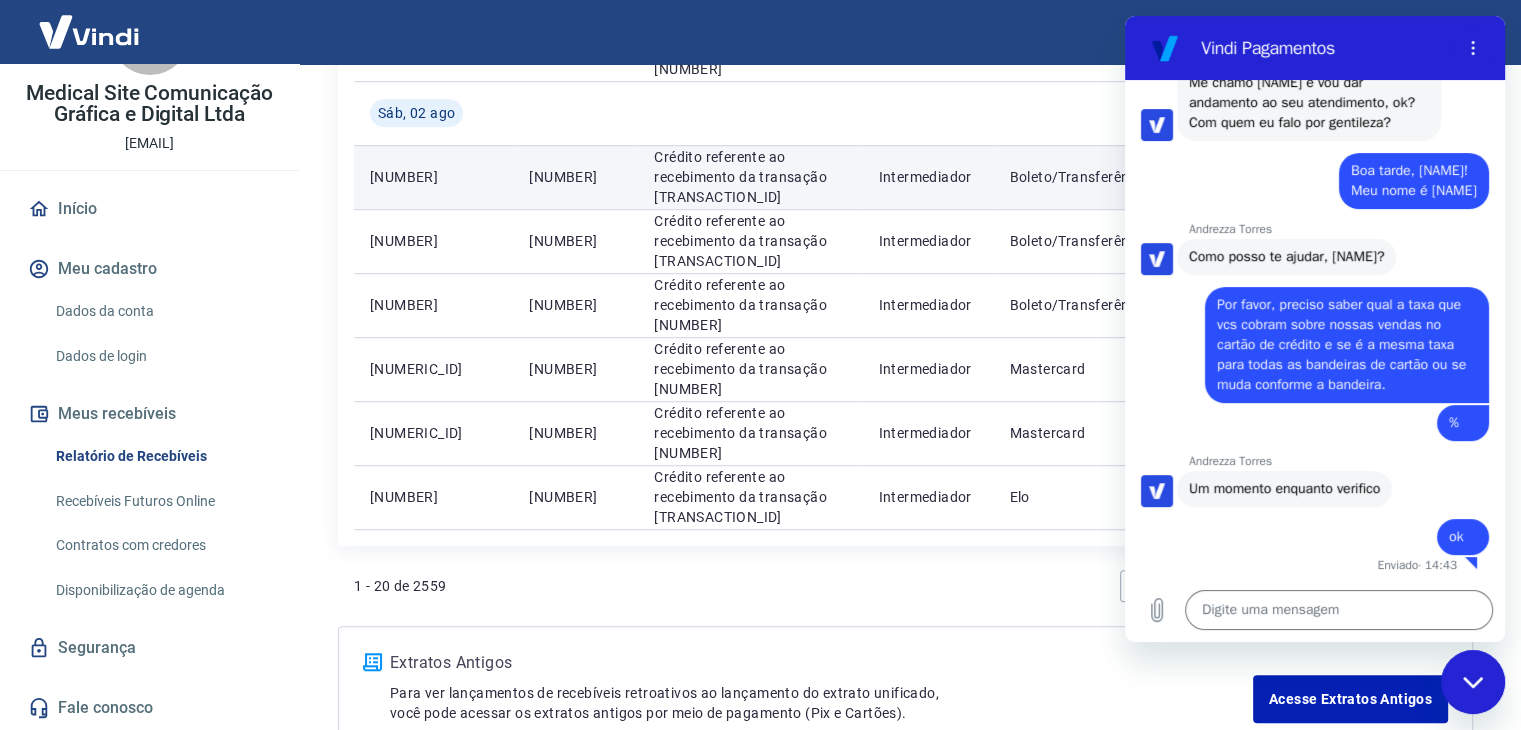 scroll, scrollTop: 1543, scrollLeft: 0, axis: vertical 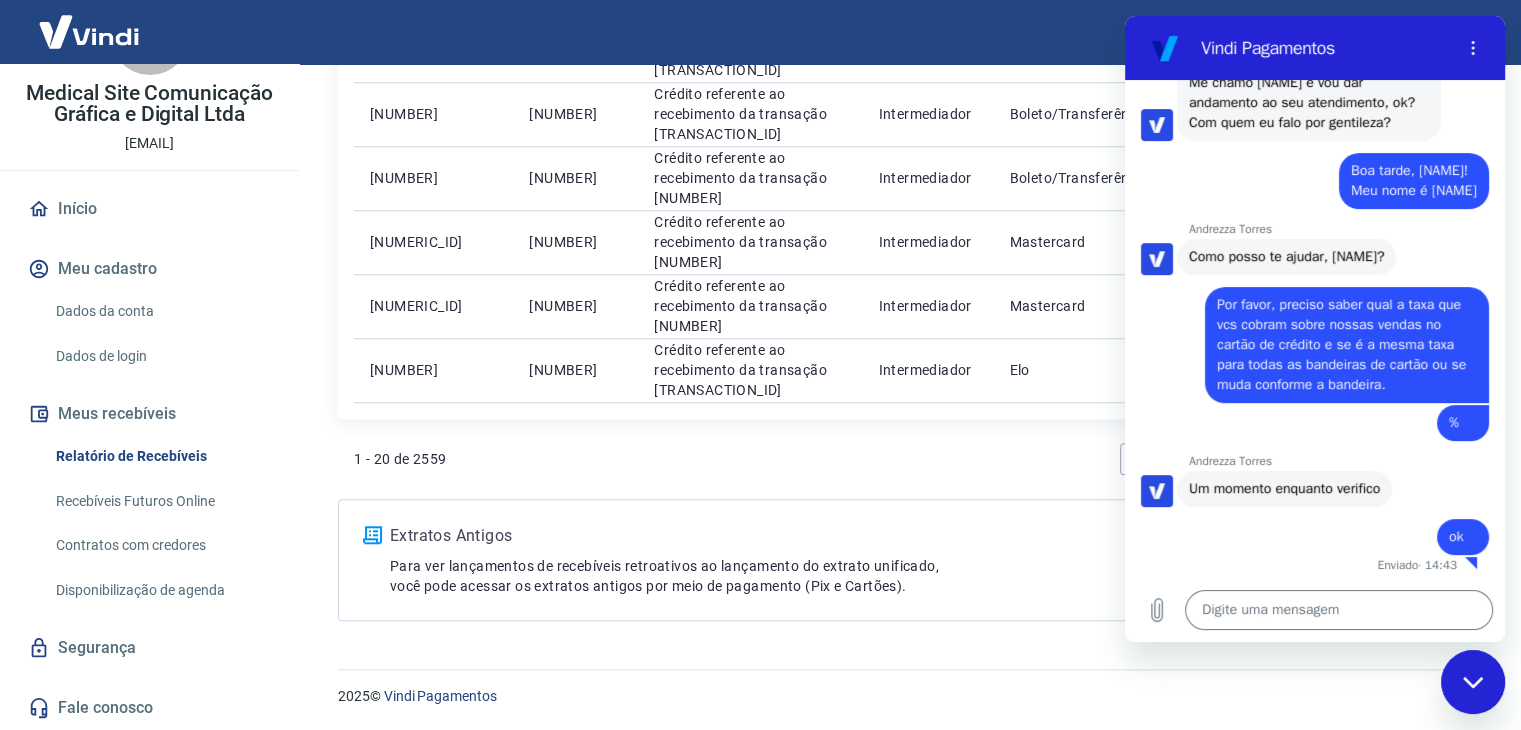 click on "Contratos com credores" at bounding box center [161, 545] 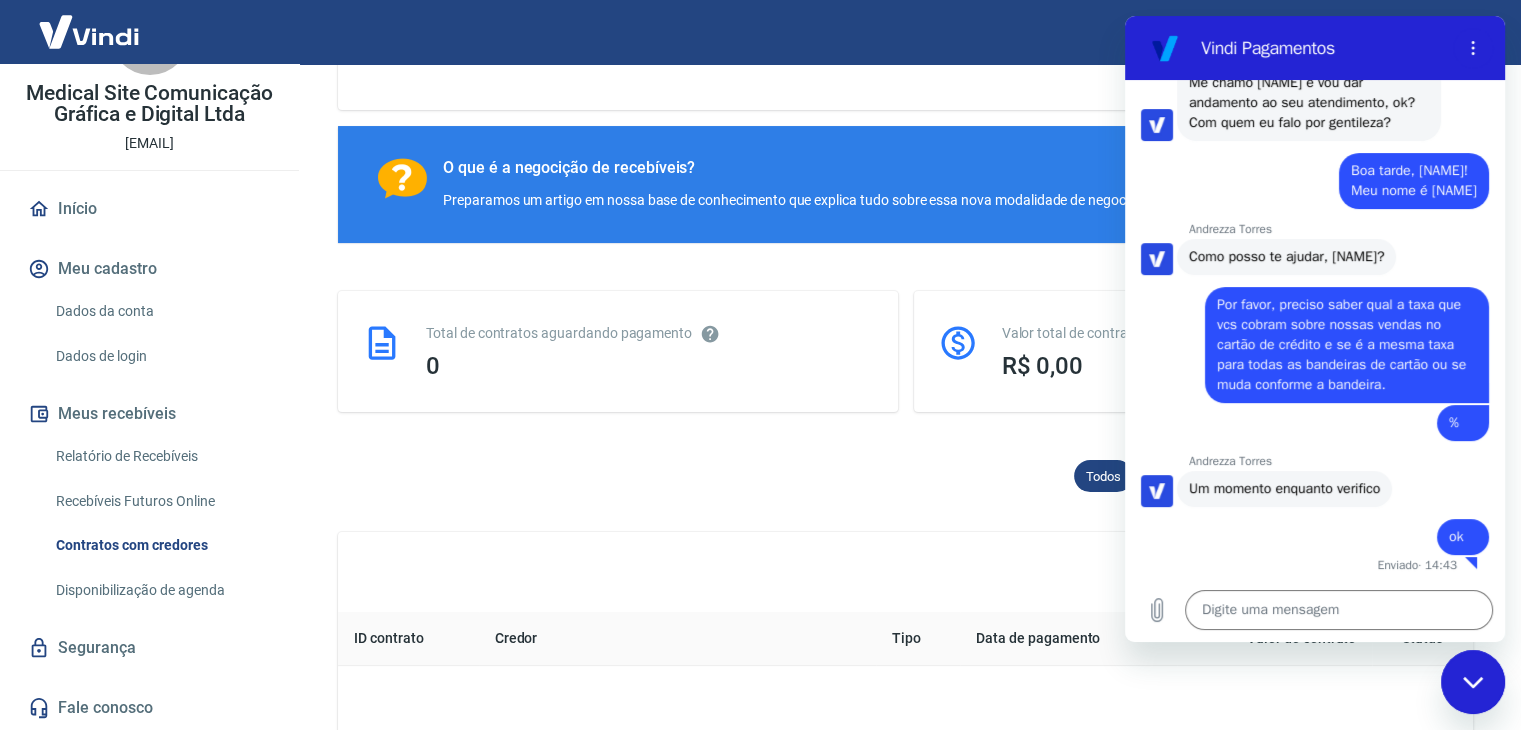scroll, scrollTop: 0, scrollLeft: 0, axis: both 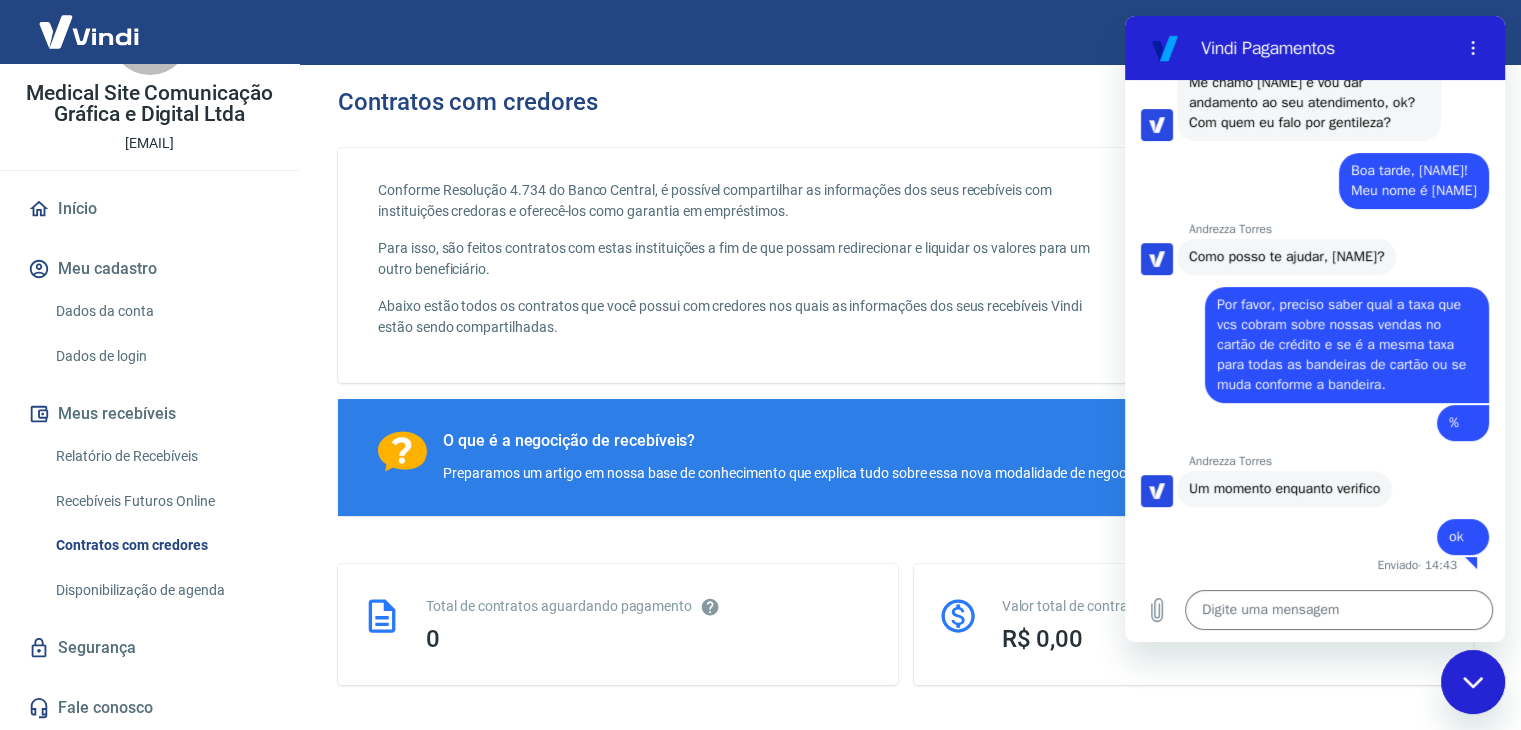 click on "Segurança" at bounding box center [149, 648] 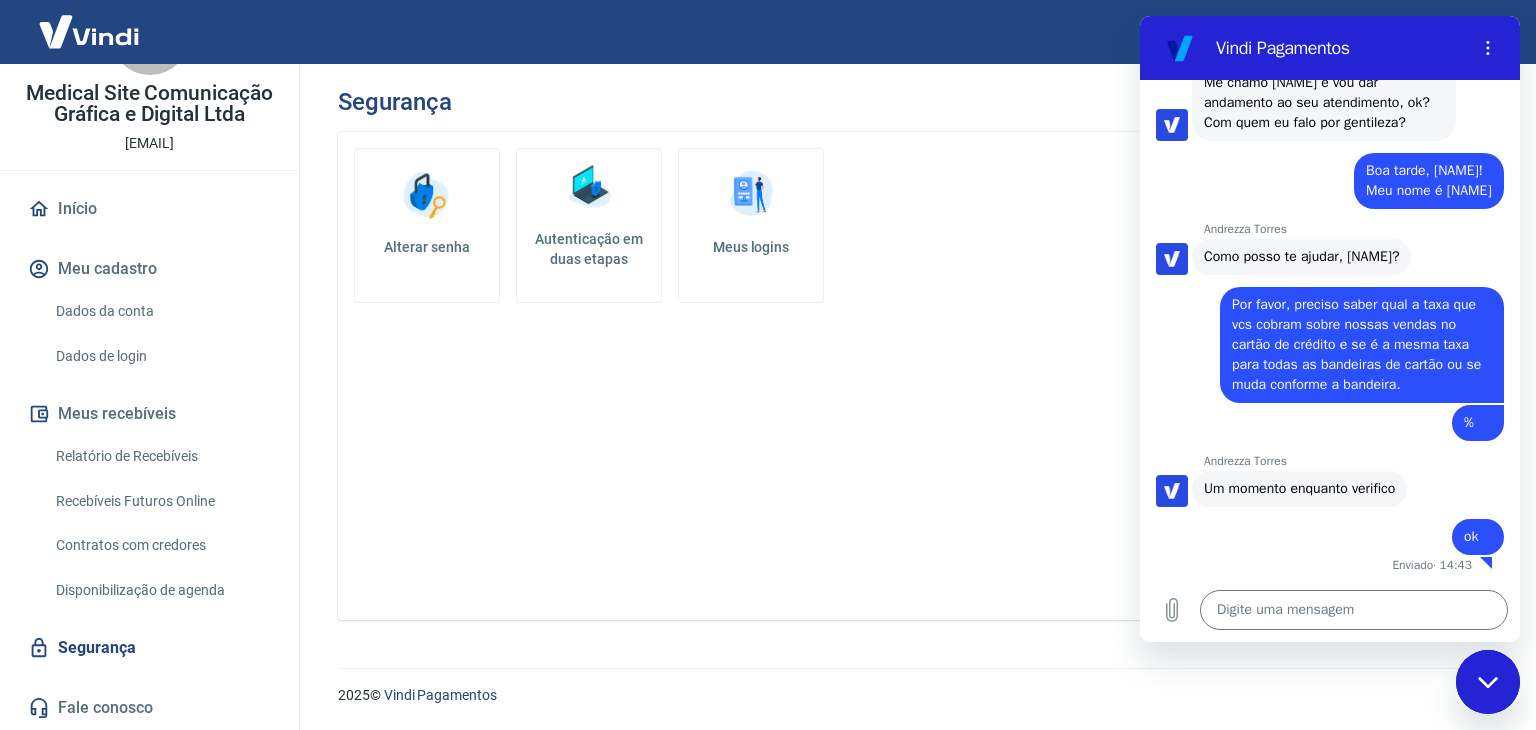 click on "Relatório de Recebíveis" at bounding box center (161, 456) 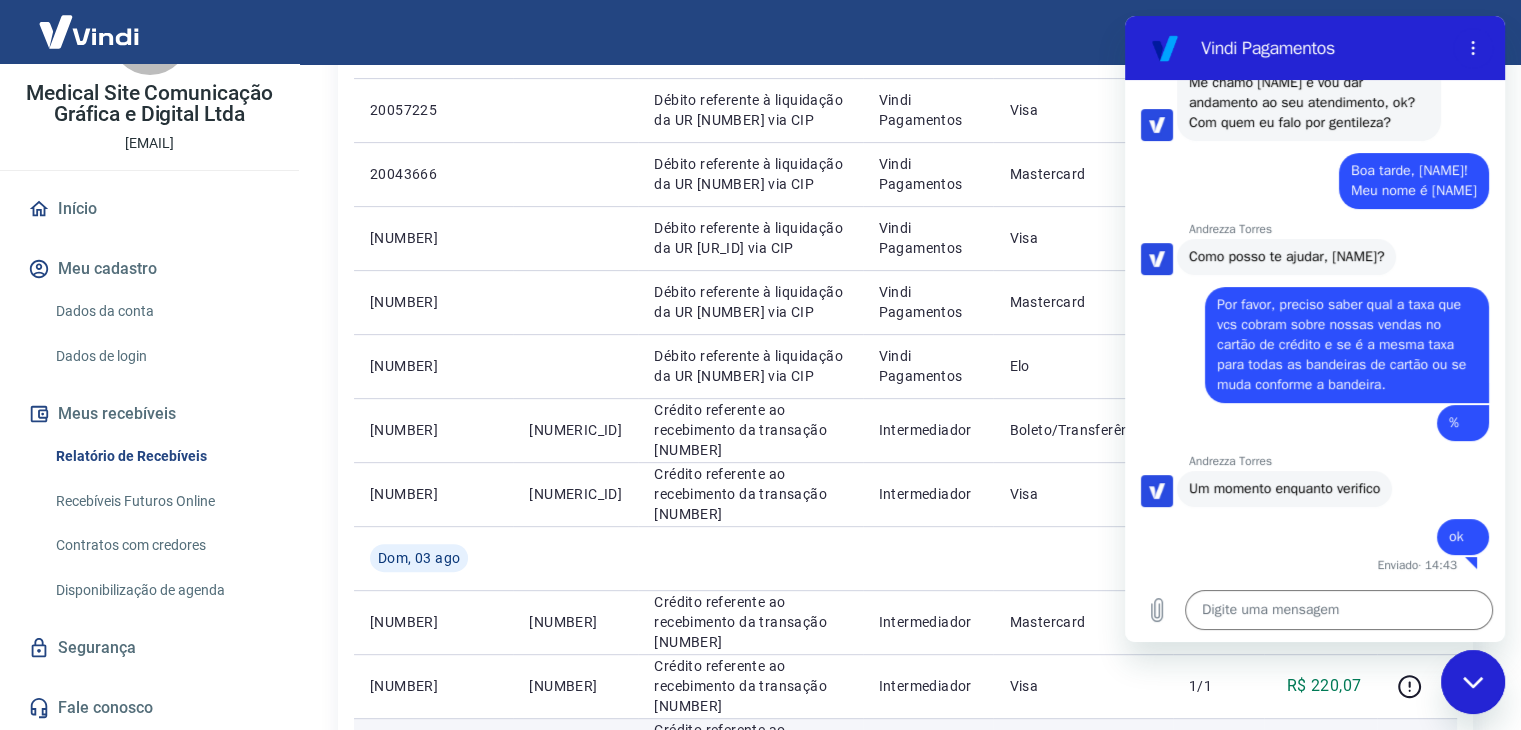 scroll, scrollTop: 800, scrollLeft: 0, axis: vertical 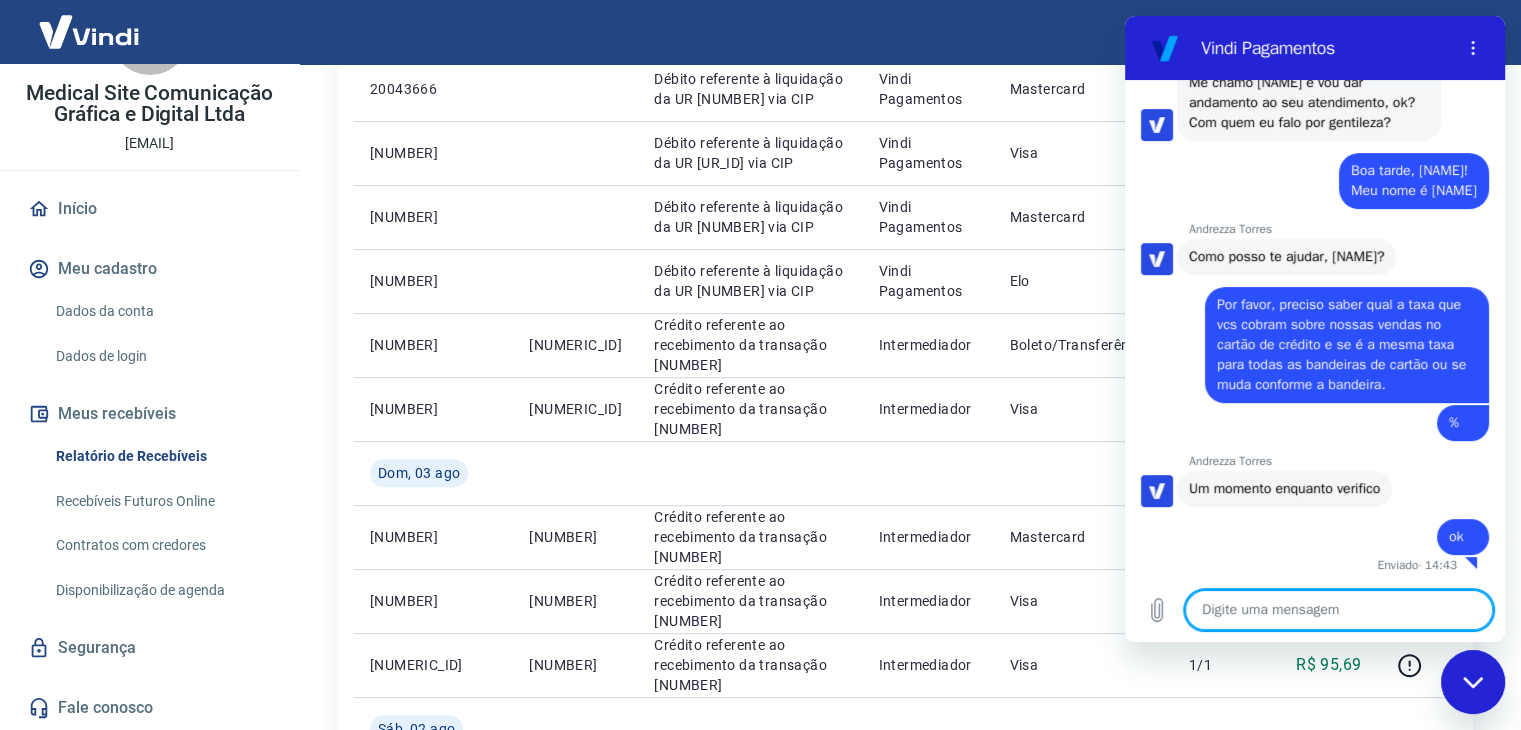 click at bounding box center [1339, 610] 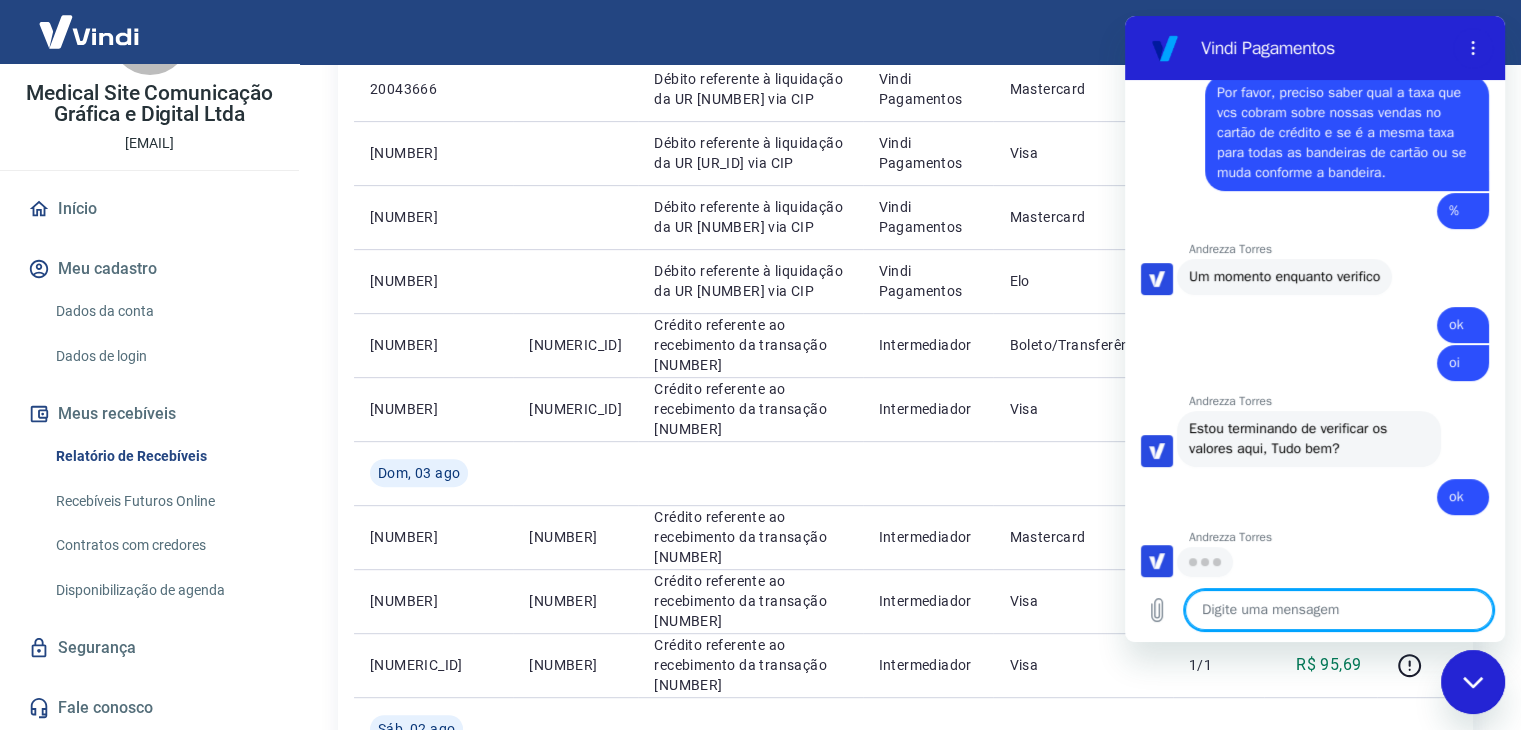scroll, scrollTop: 615, scrollLeft: 0, axis: vertical 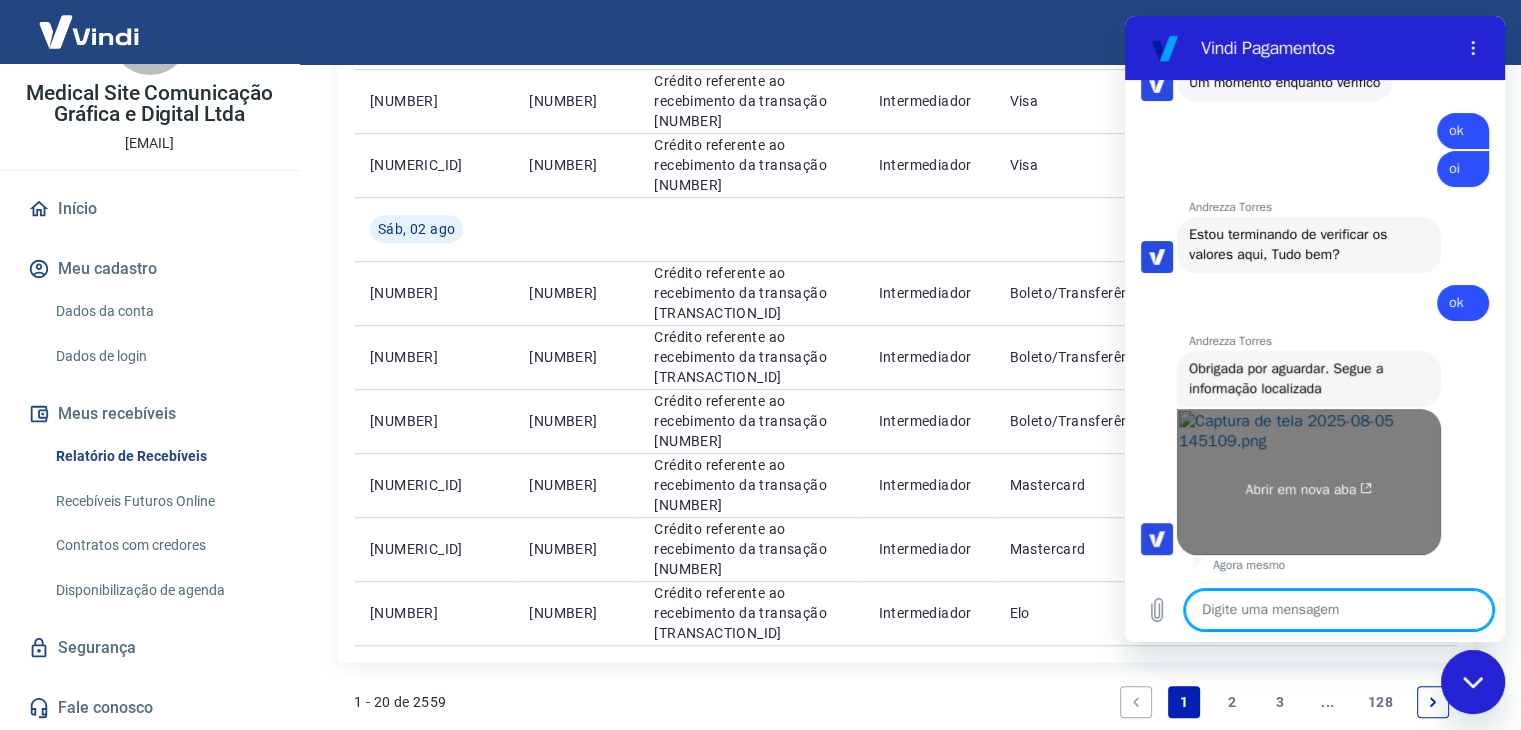 click on "Abrir em nova aba" at bounding box center [1309, 490] 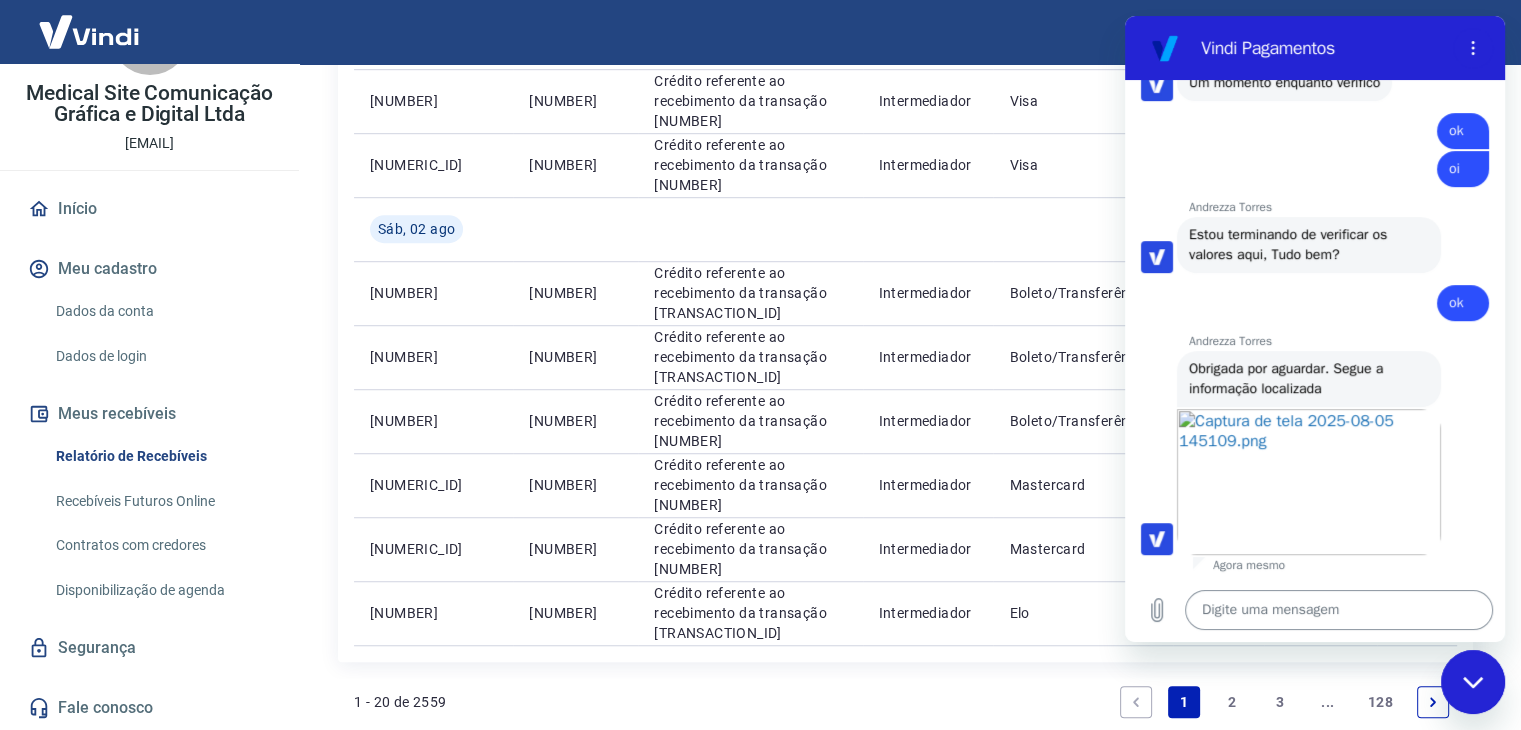 click at bounding box center [1339, 610] 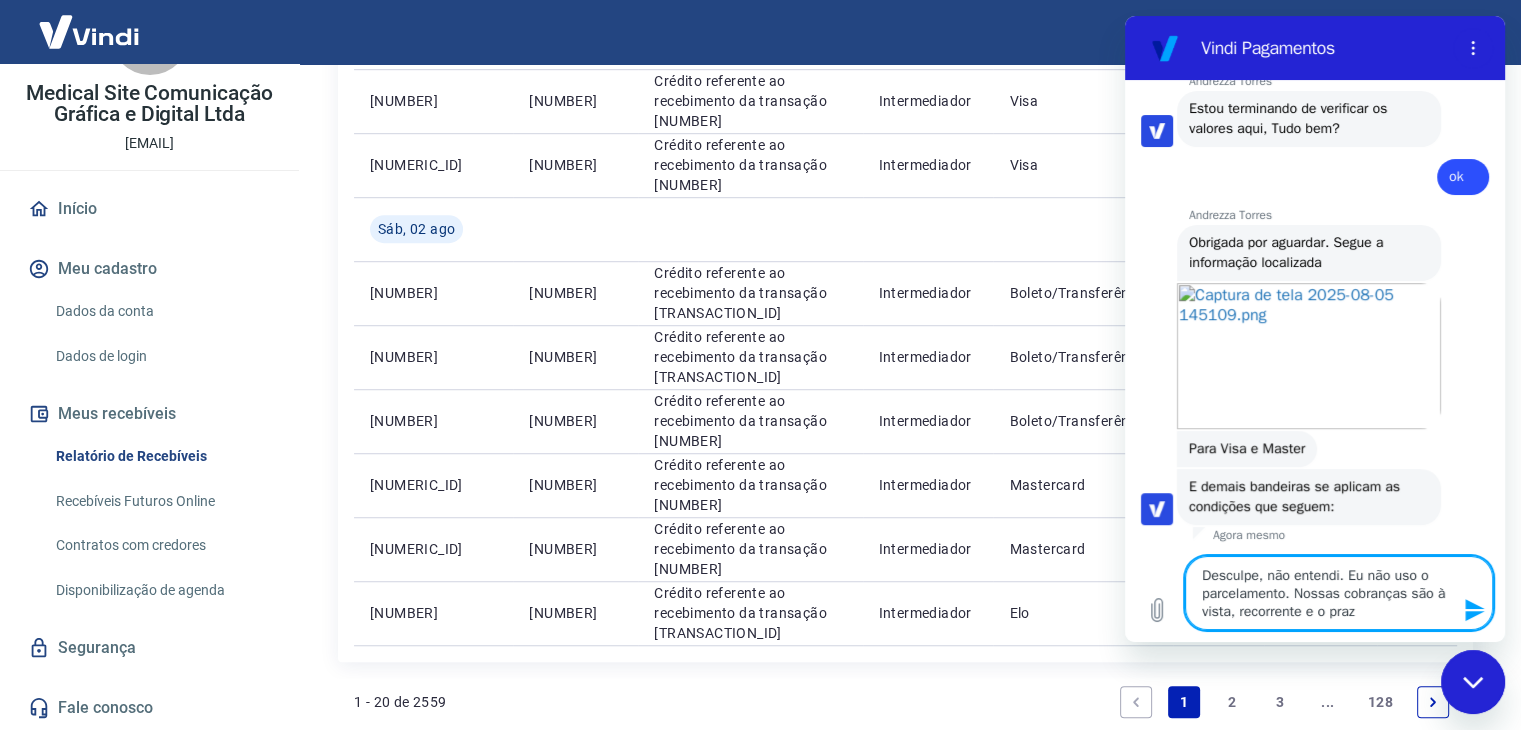 scroll, scrollTop: 940, scrollLeft: 0, axis: vertical 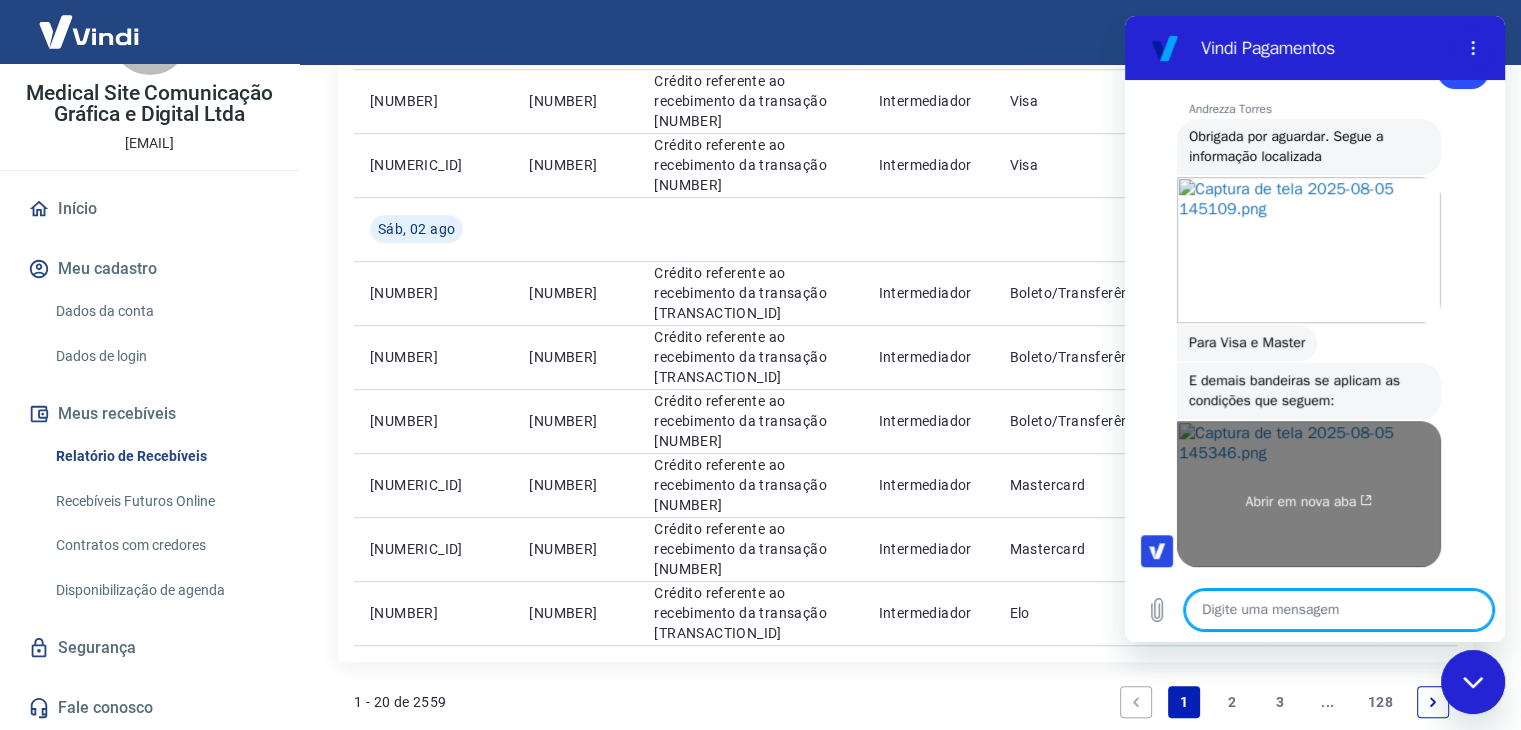 click on "Abrir em nova aba" at bounding box center (1309, 494) 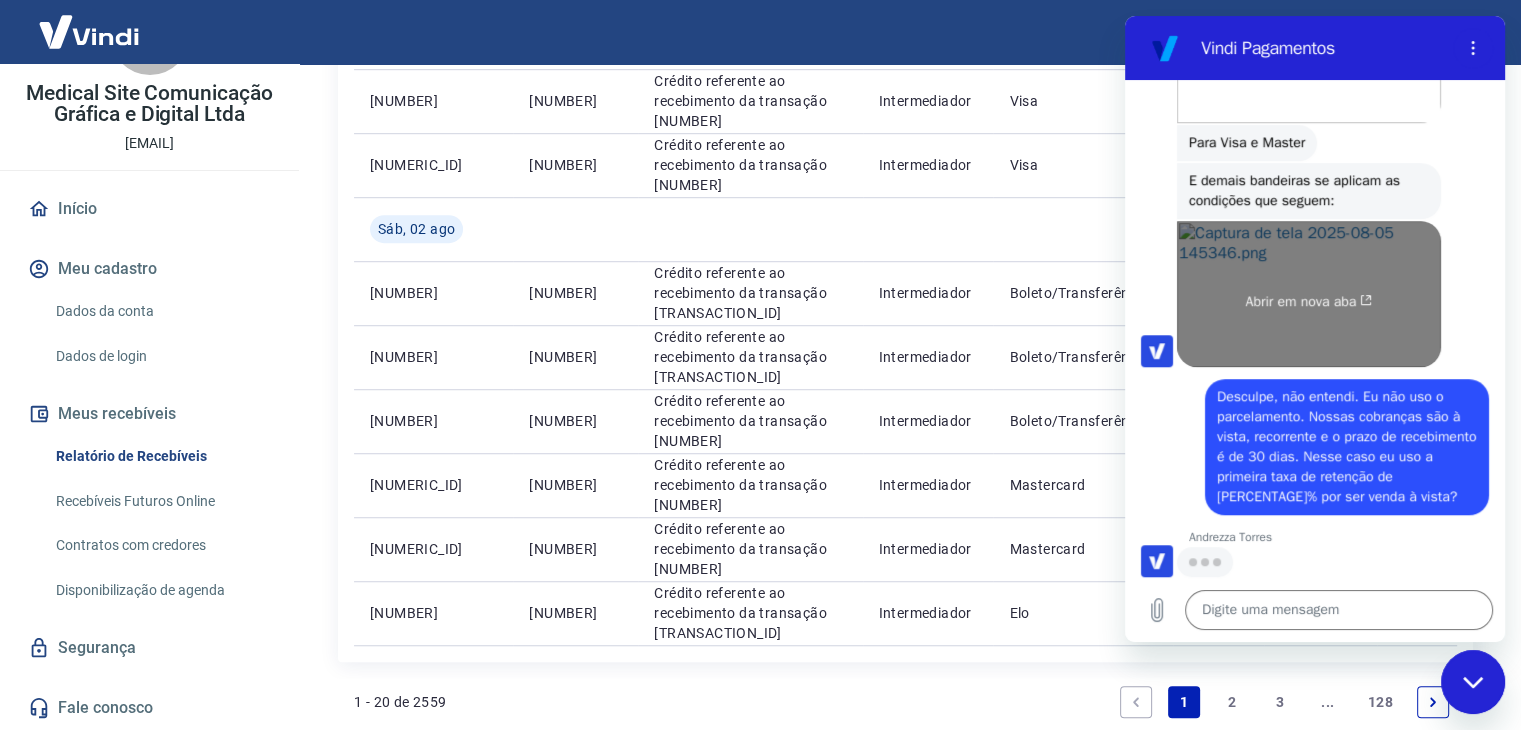 scroll, scrollTop: 1241, scrollLeft: 0, axis: vertical 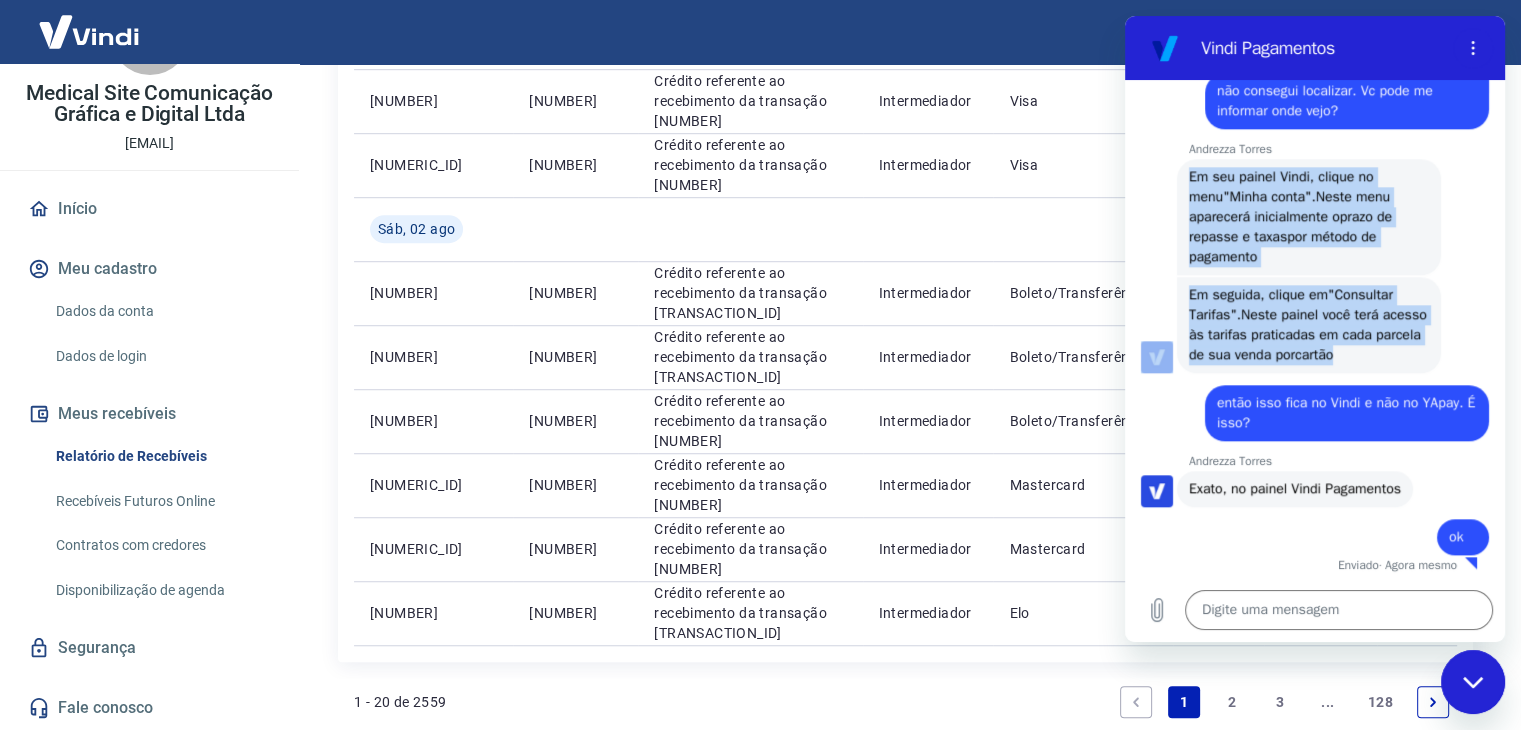 drag, startPoint x: 1190, startPoint y: 180, endPoint x: 1416, endPoint y: 368, distance: 293.97278 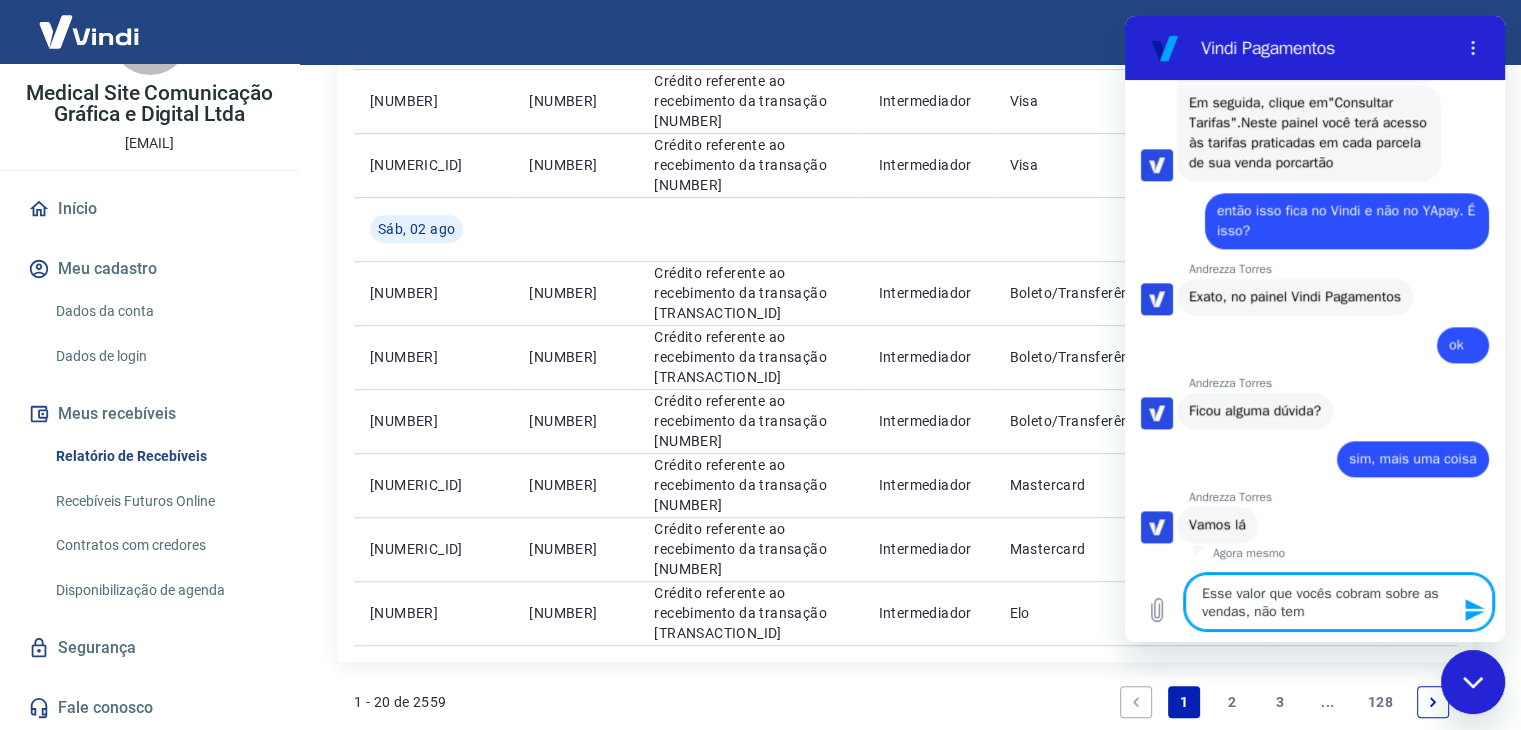 scroll, scrollTop: 2211, scrollLeft: 0, axis: vertical 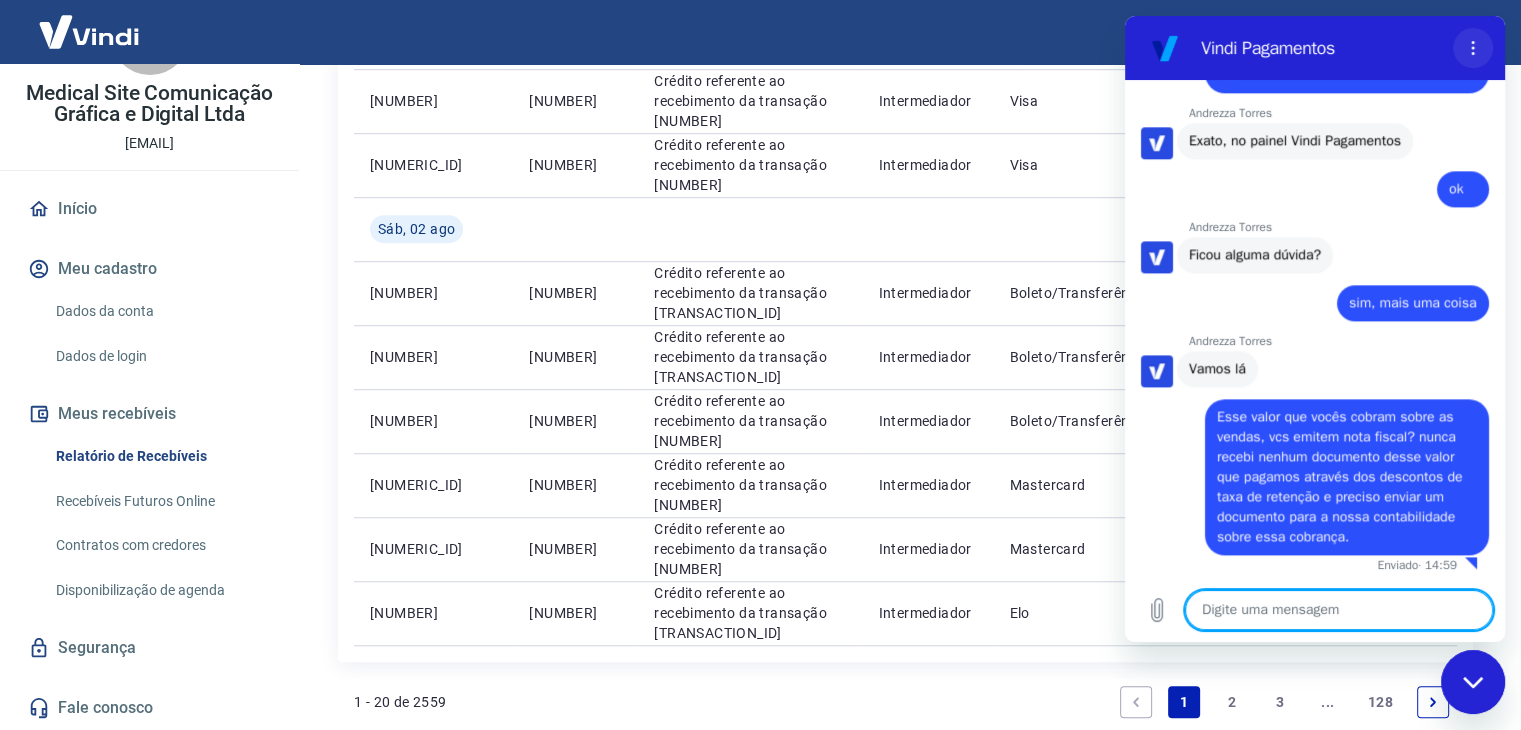 click at bounding box center [1473, 48] 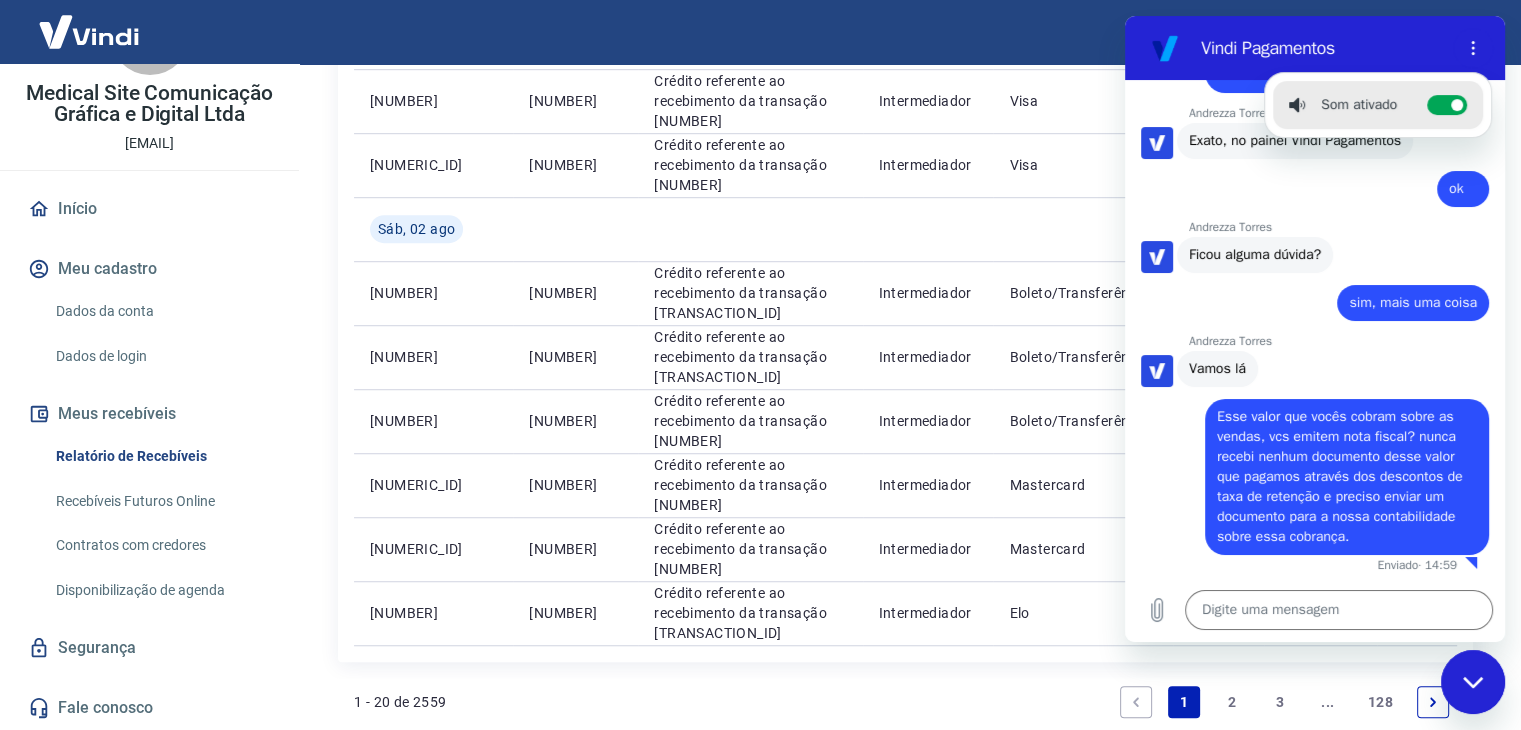click on "diz:  Esse valor que vocês cobram sobre as vendas, vcs emitem nota fiscal? nunca recebi nenhum documento desse valor que pagamos através dos descontos de taxa de retenção e preciso enviar um documento para a nossa contabilidade sobre essa cobrança." at bounding box center [1307, 471] 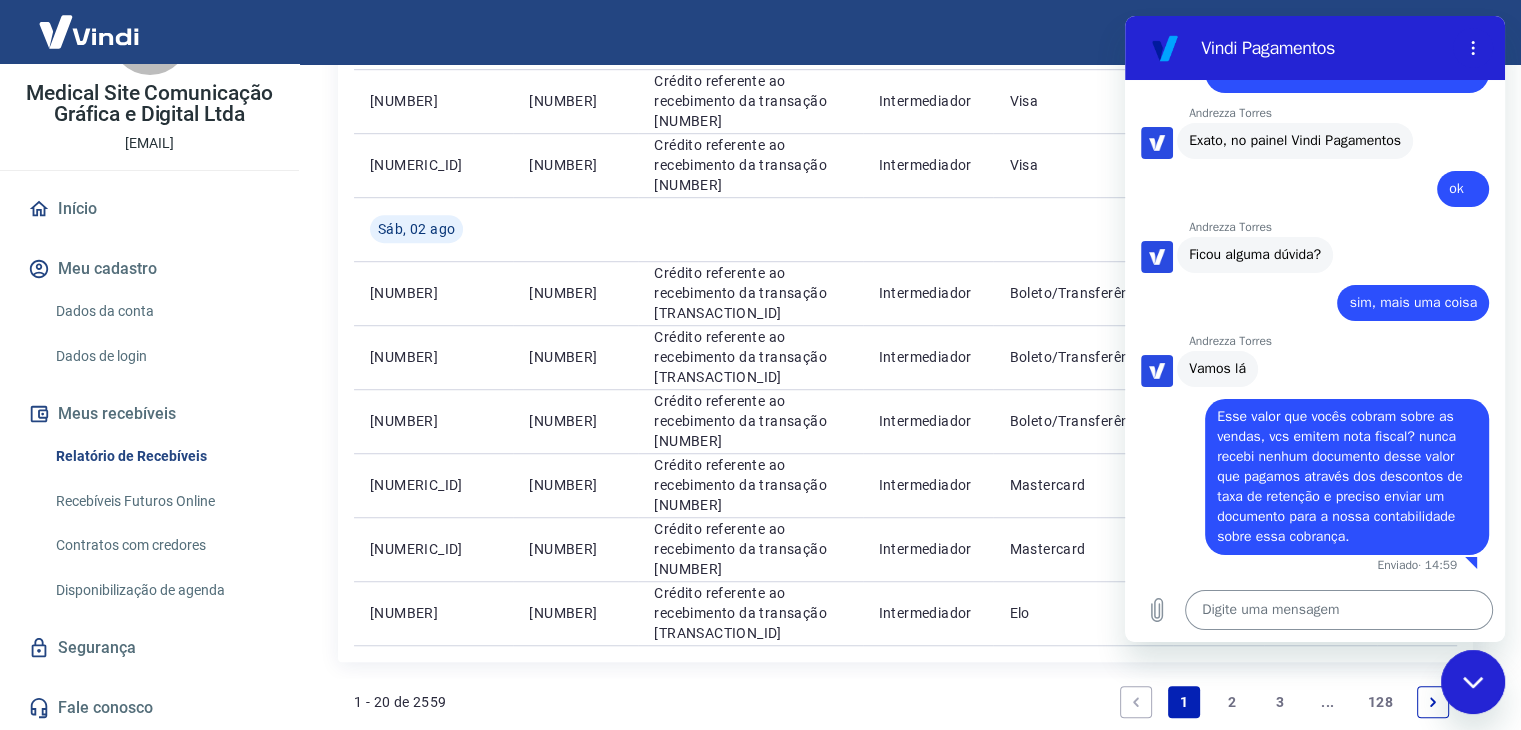 click at bounding box center (1339, 610) 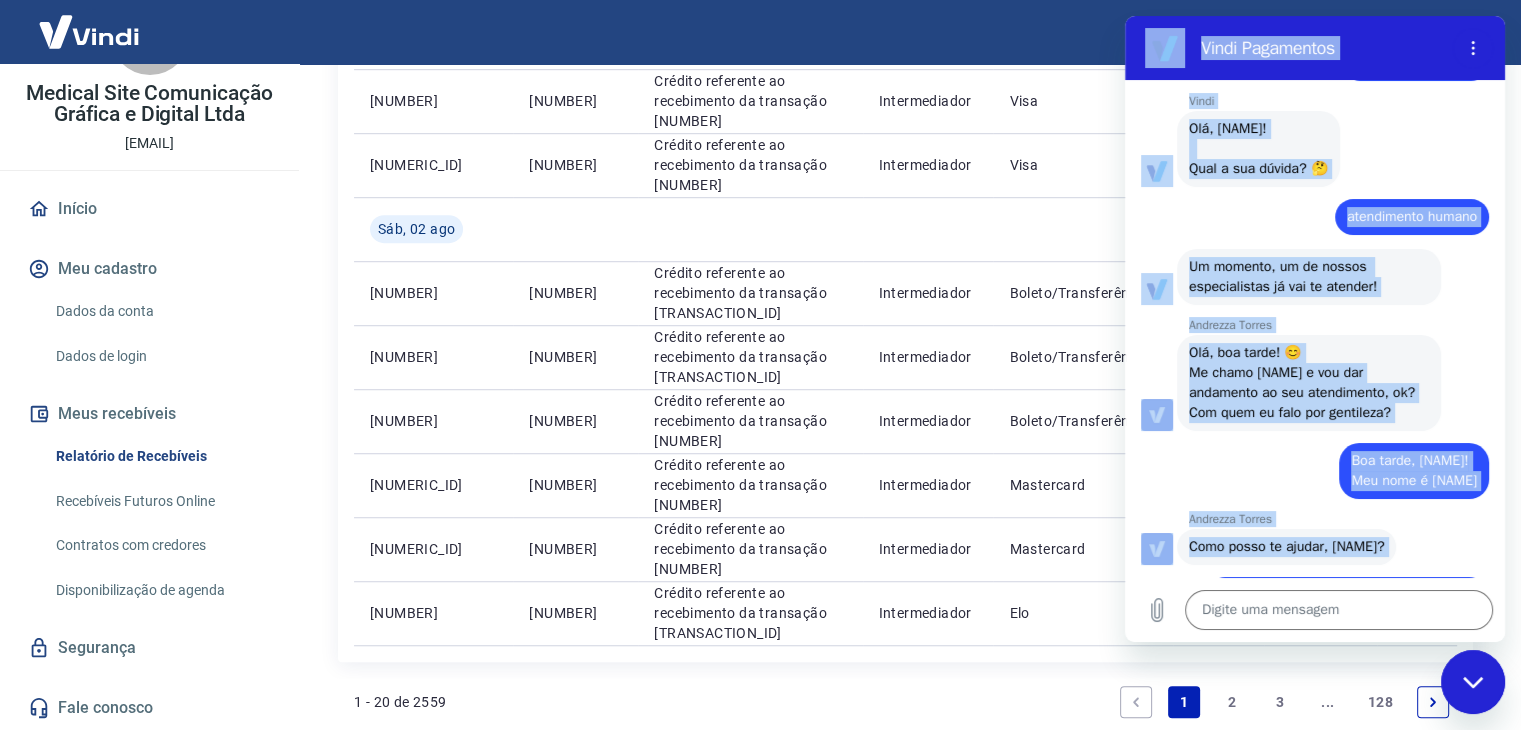 scroll, scrollTop: 0, scrollLeft: 0, axis: both 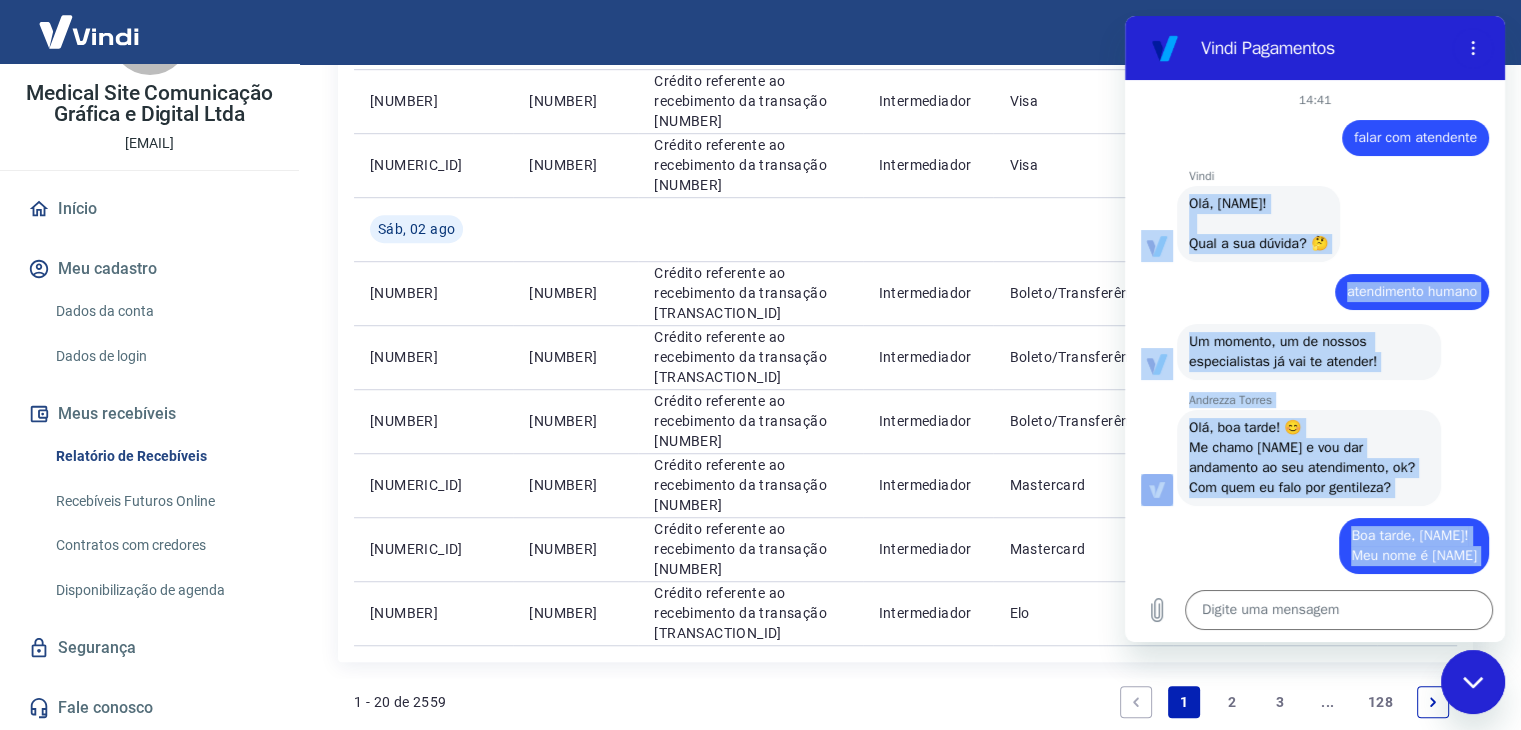 drag, startPoint x: 1345, startPoint y: 569, endPoint x: 1218, endPoint y: 157, distance: 431.1299 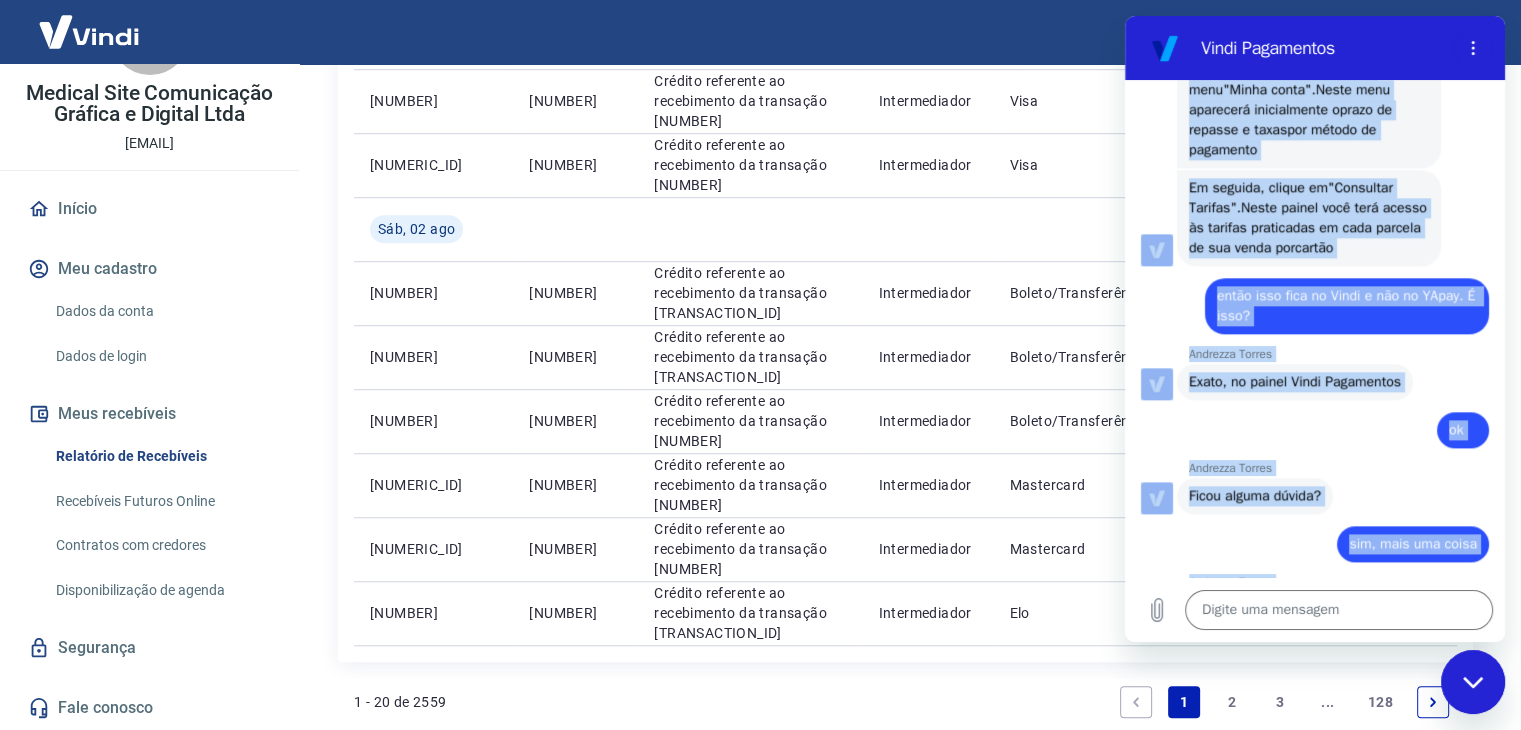 scroll, scrollTop: 2363, scrollLeft: 0, axis: vertical 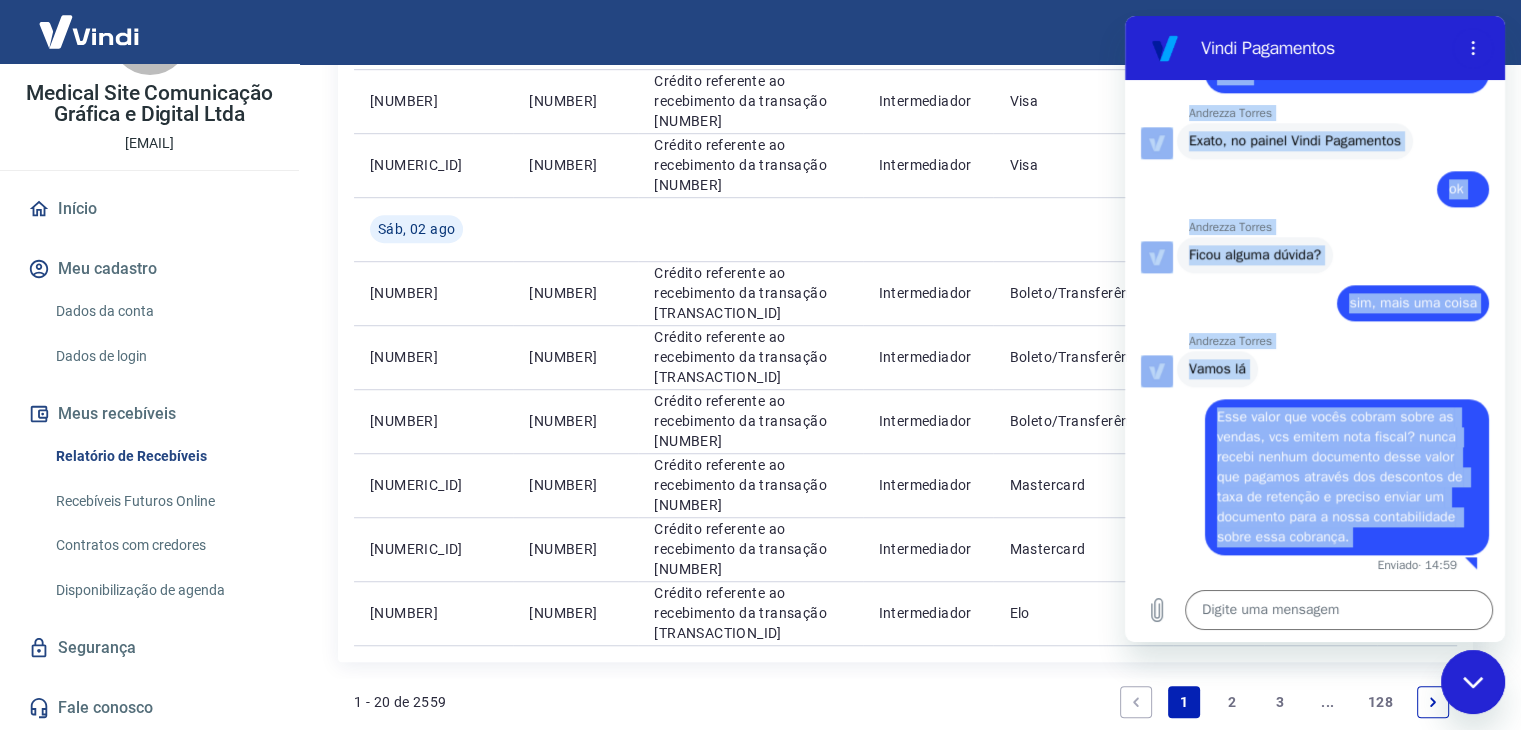 click on "[NAME] diz: Vamos lá" at bounding box center (1323, 368) 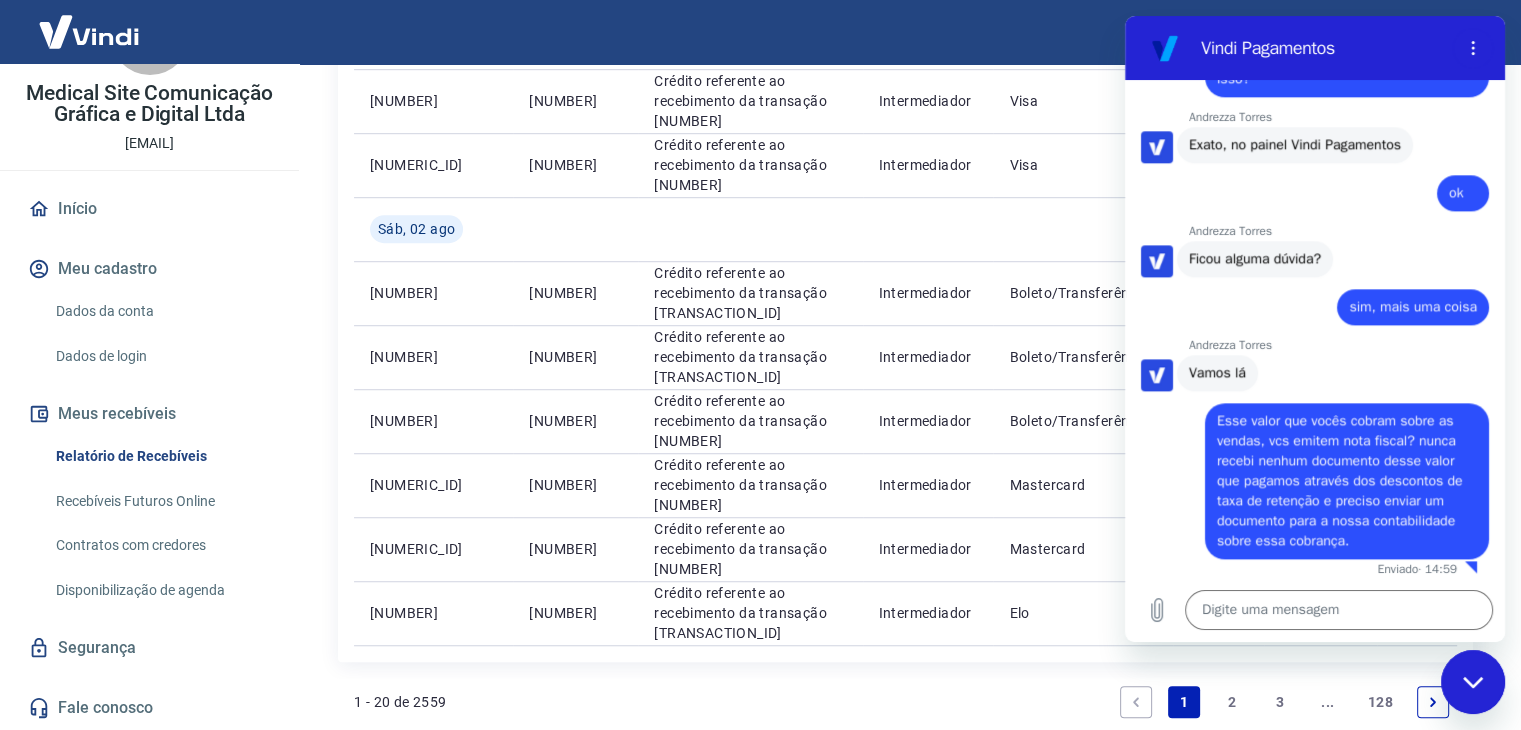 scroll, scrollTop: 2363, scrollLeft: 0, axis: vertical 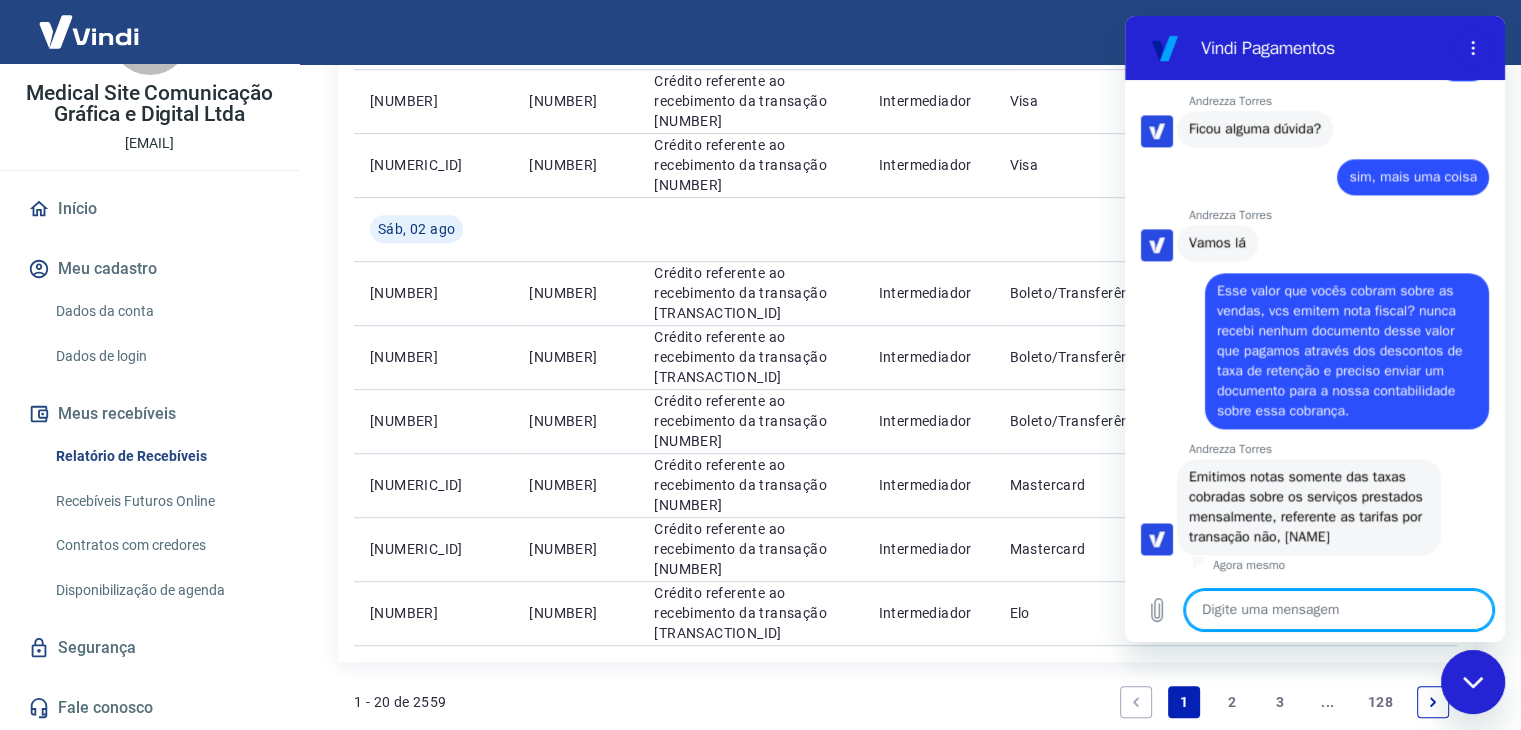 click at bounding box center (1339, 610) 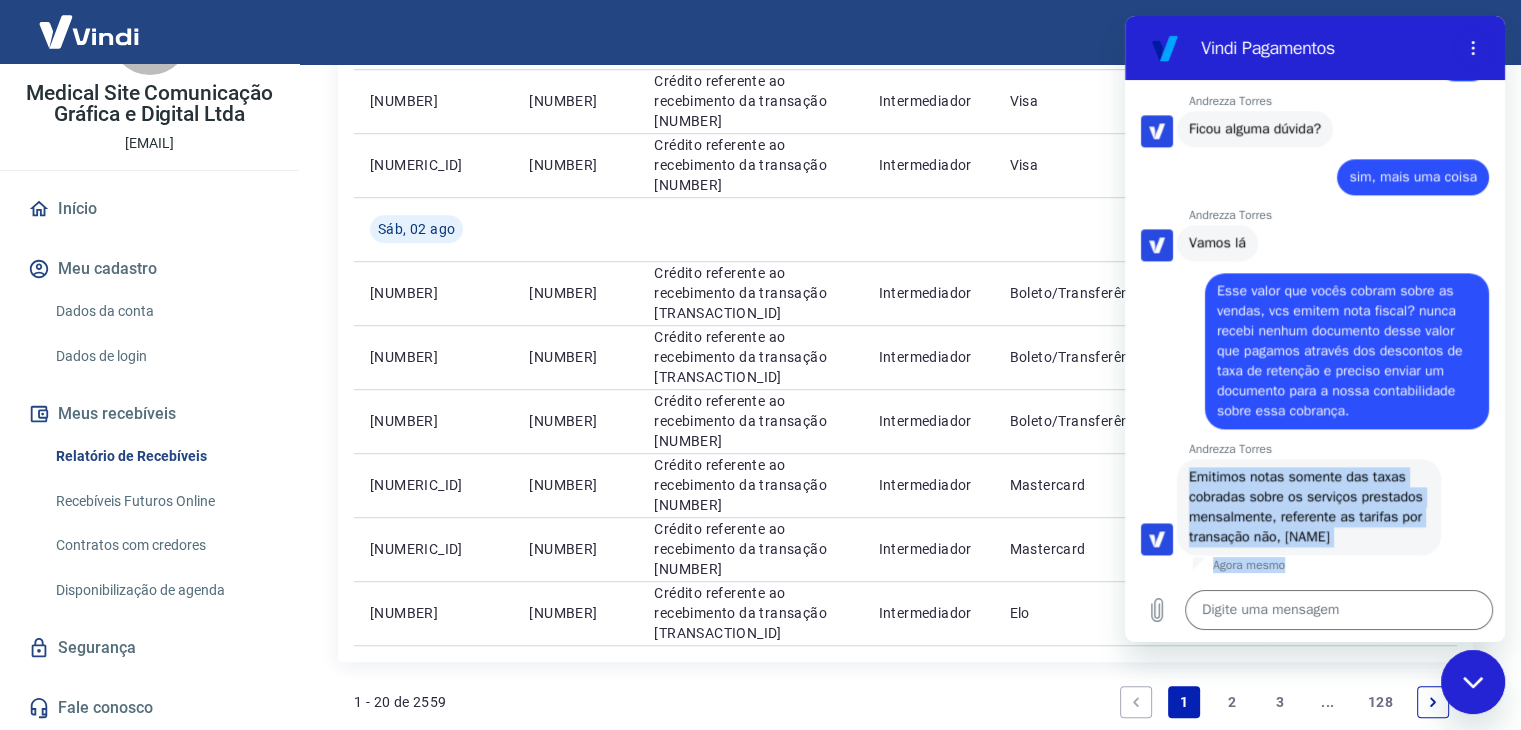 drag, startPoint x: 1176, startPoint y: 449, endPoint x: 1331, endPoint y: 574, distance: 199.12308 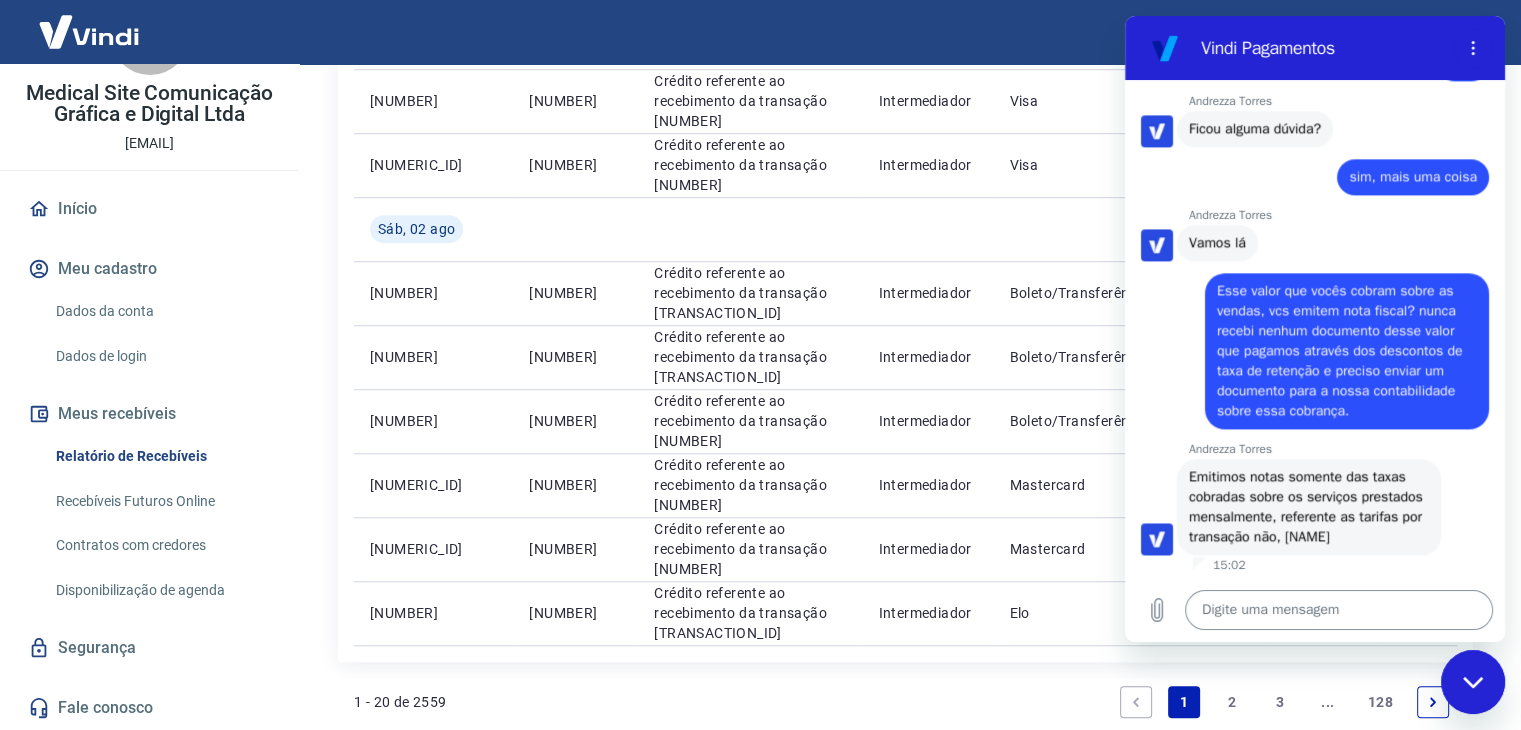 click at bounding box center [1339, 610] 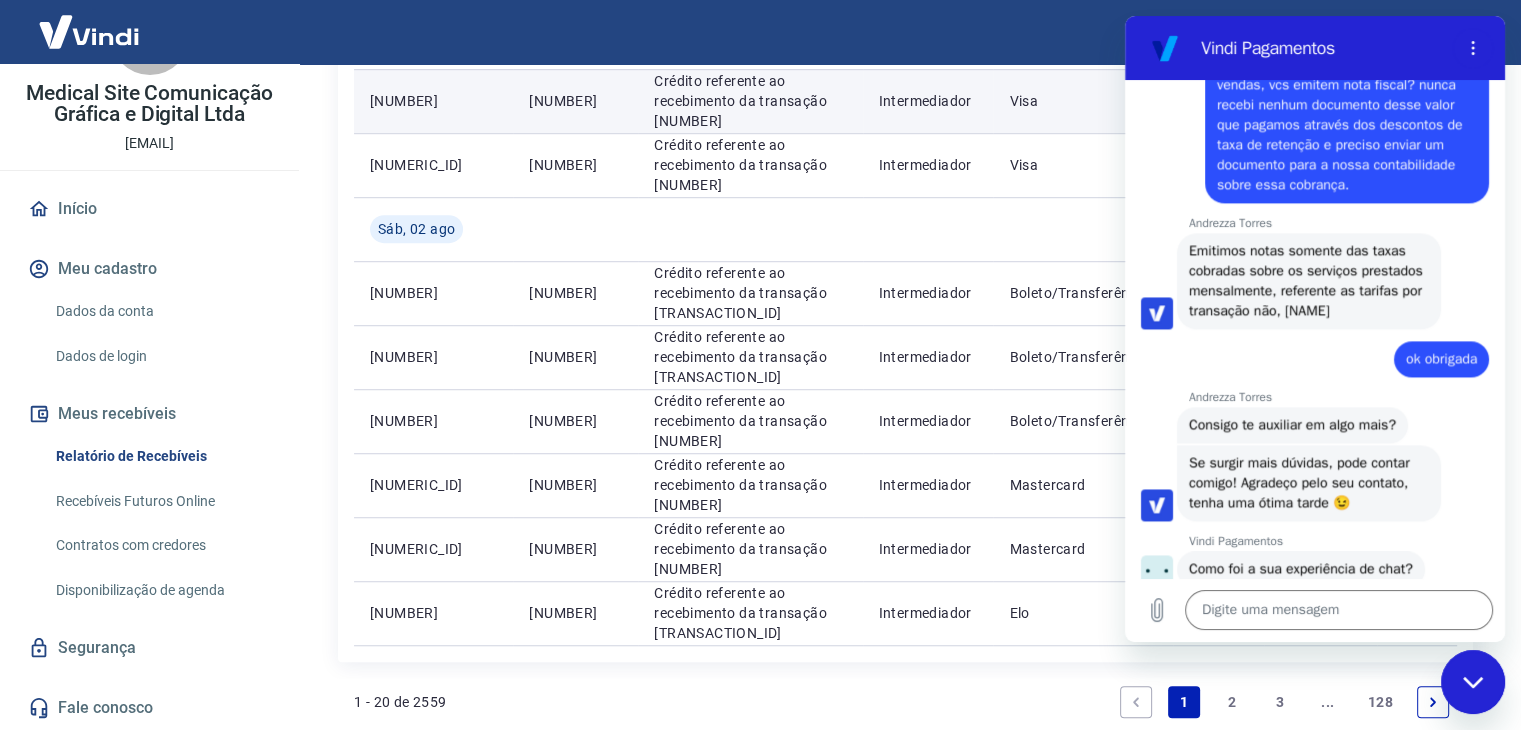 scroll, scrollTop: 2792, scrollLeft: 0, axis: vertical 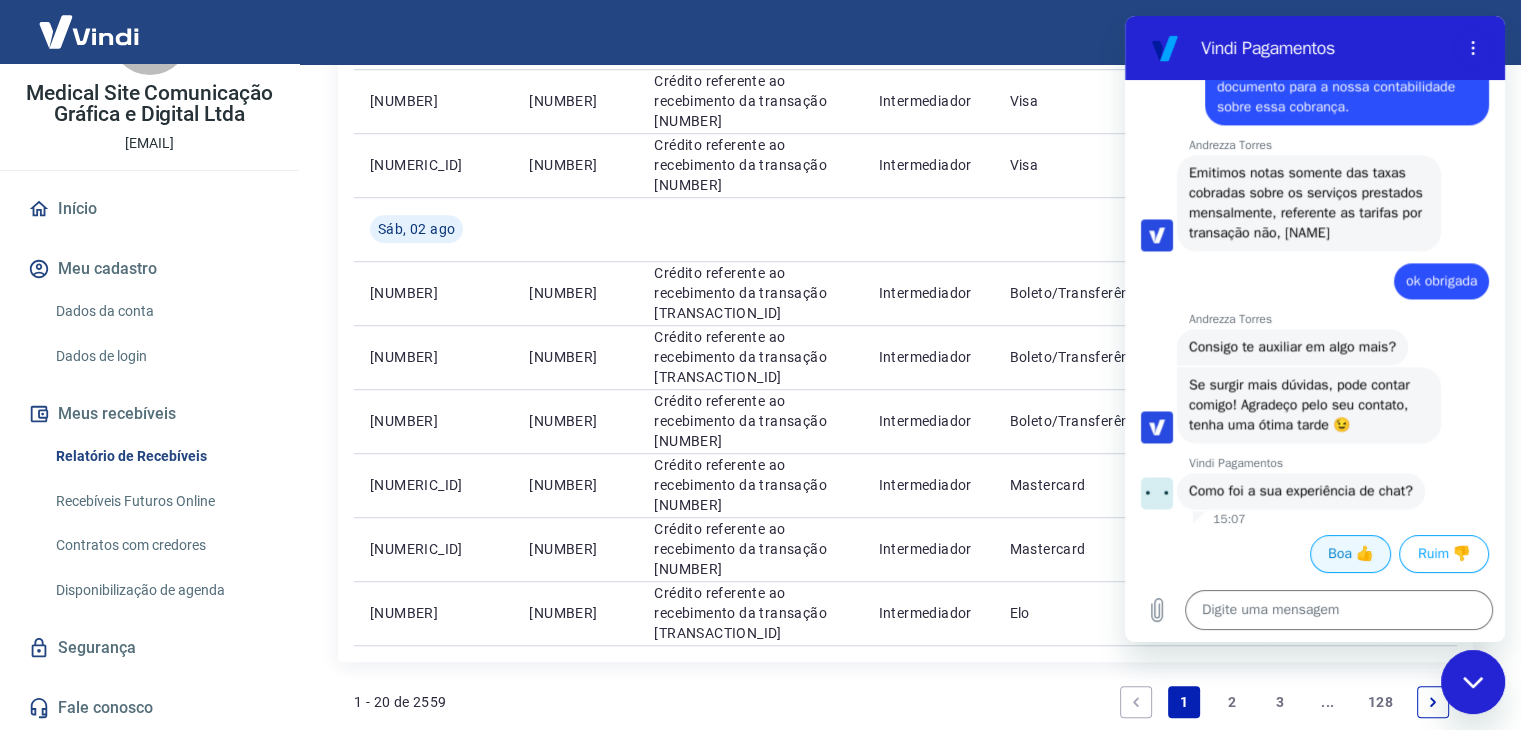 click on "Boa 👍" at bounding box center (1350, 554) 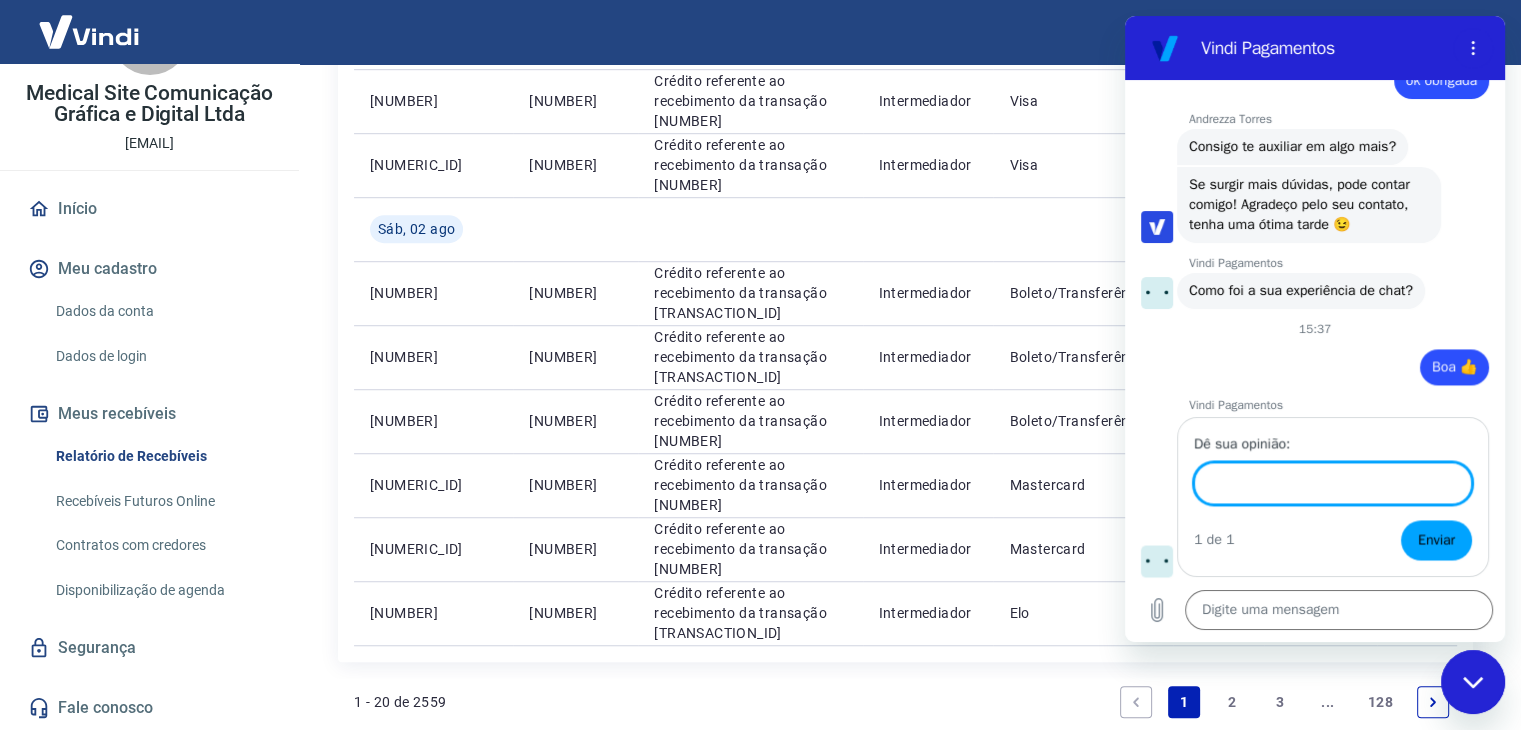 scroll, scrollTop: 2992, scrollLeft: 0, axis: vertical 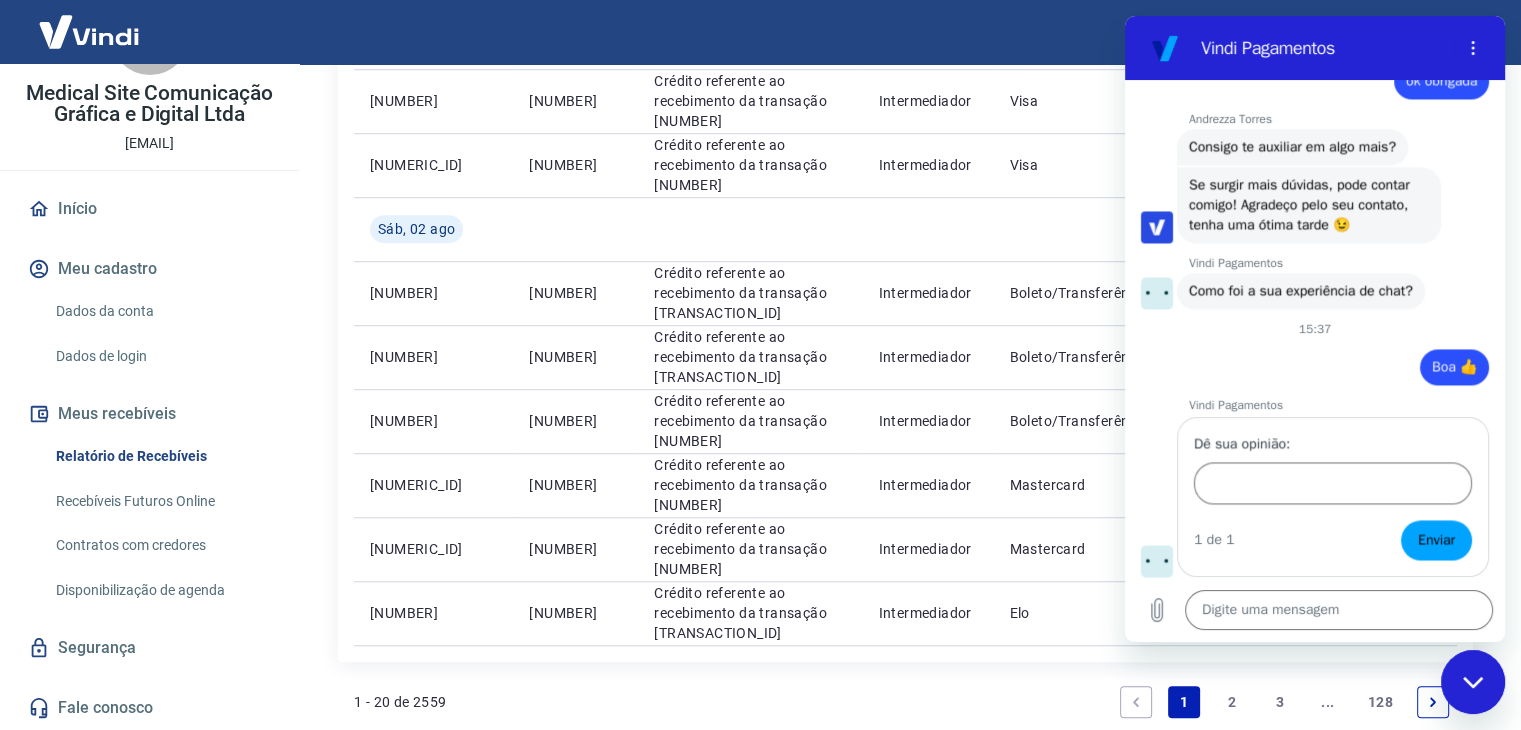 click at bounding box center [1473, 682] 